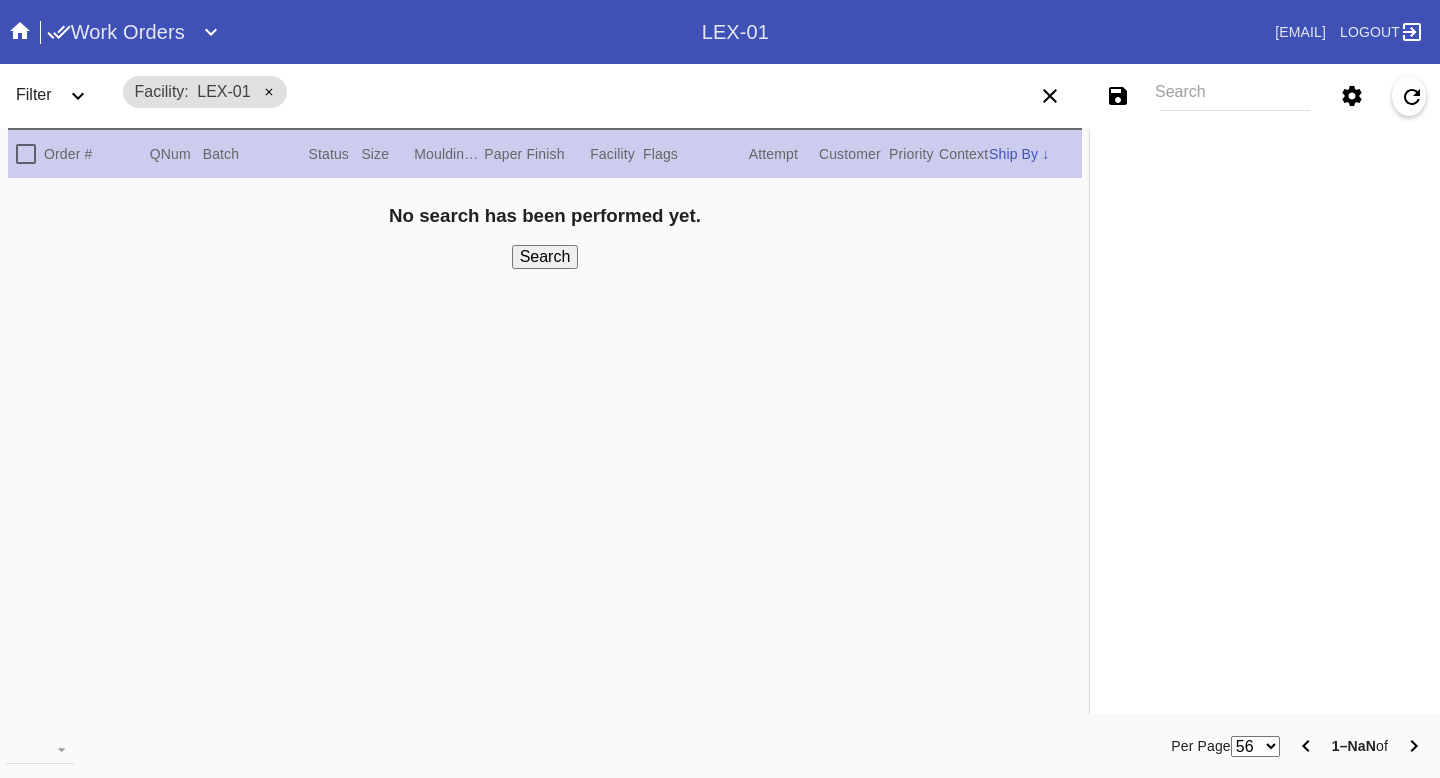 scroll, scrollTop: 0, scrollLeft: 0, axis: both 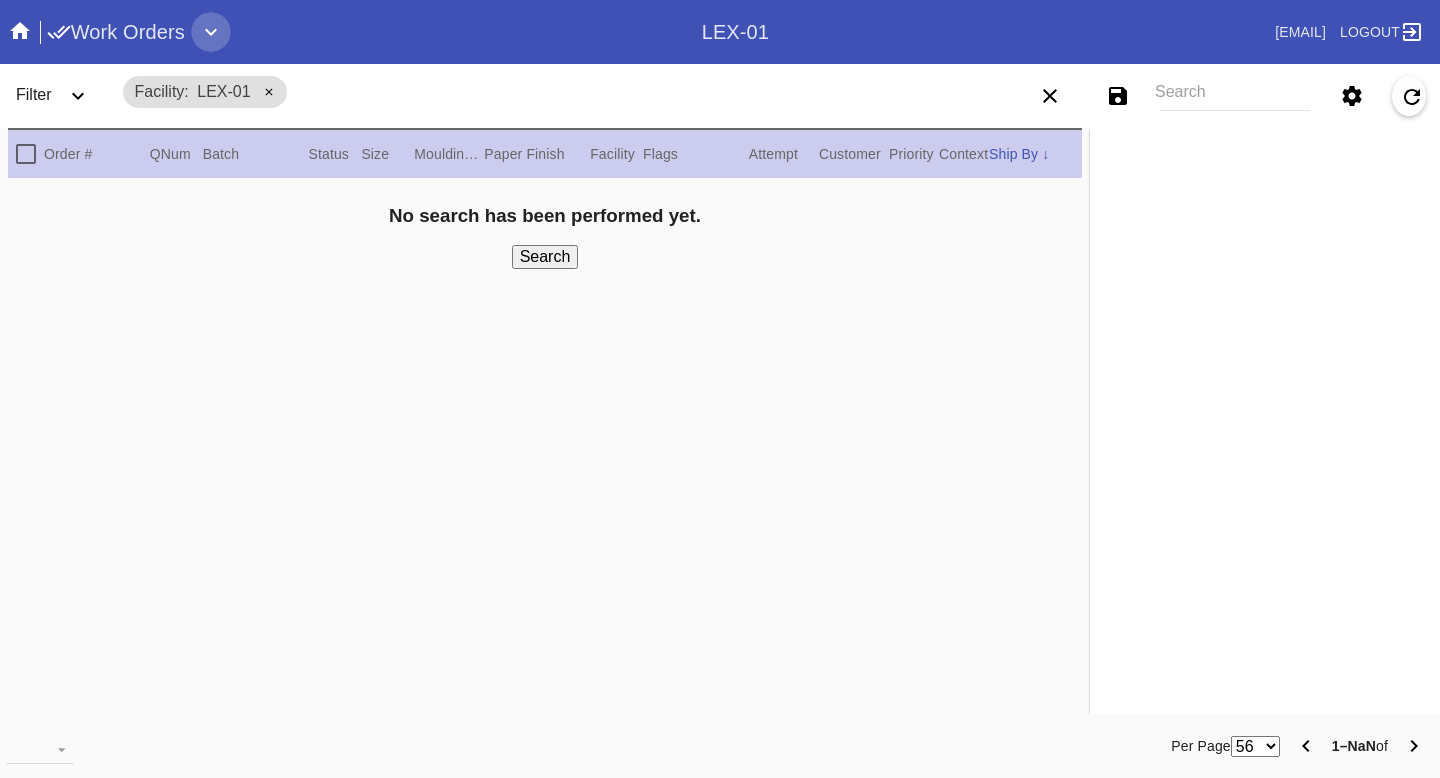 click 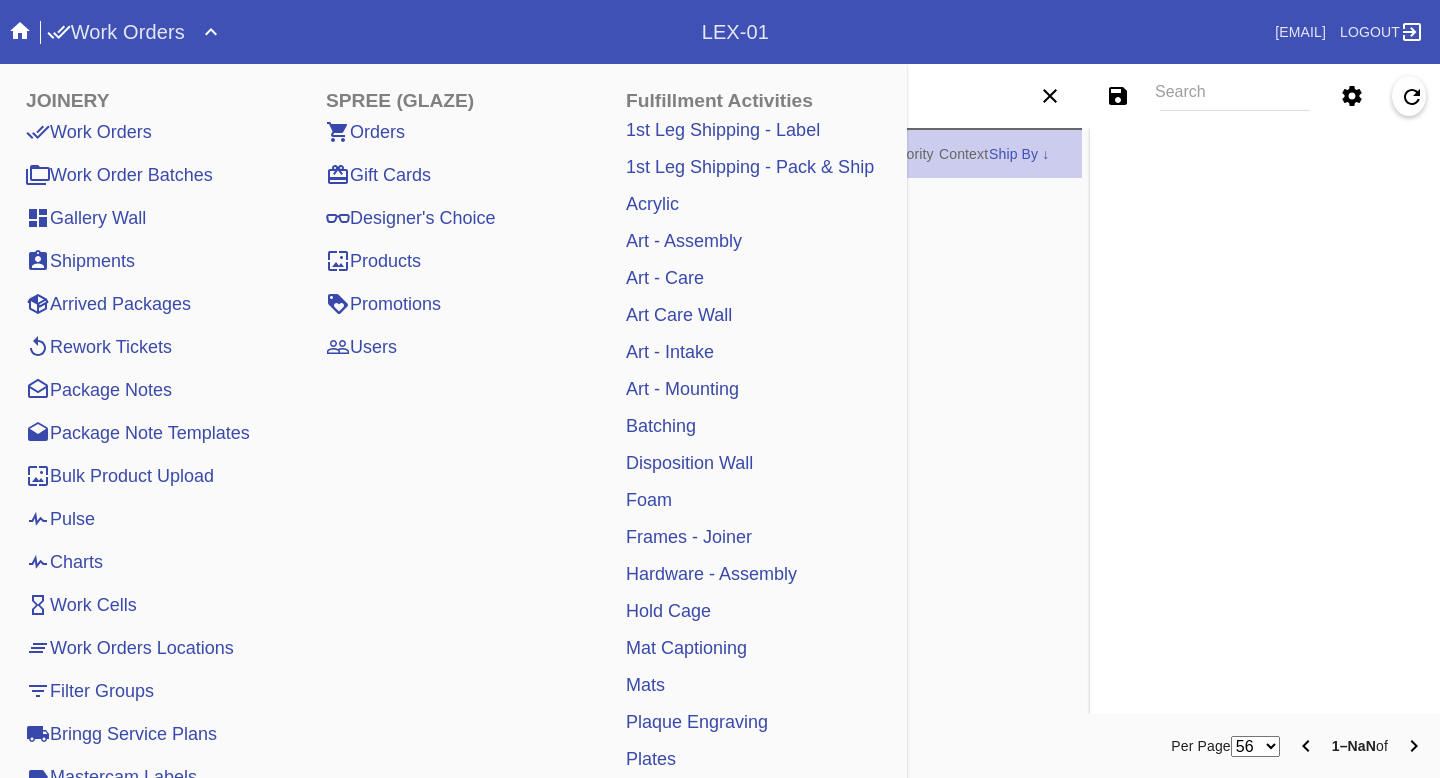 click on "Art - Care" at bounding box center (665, 278) 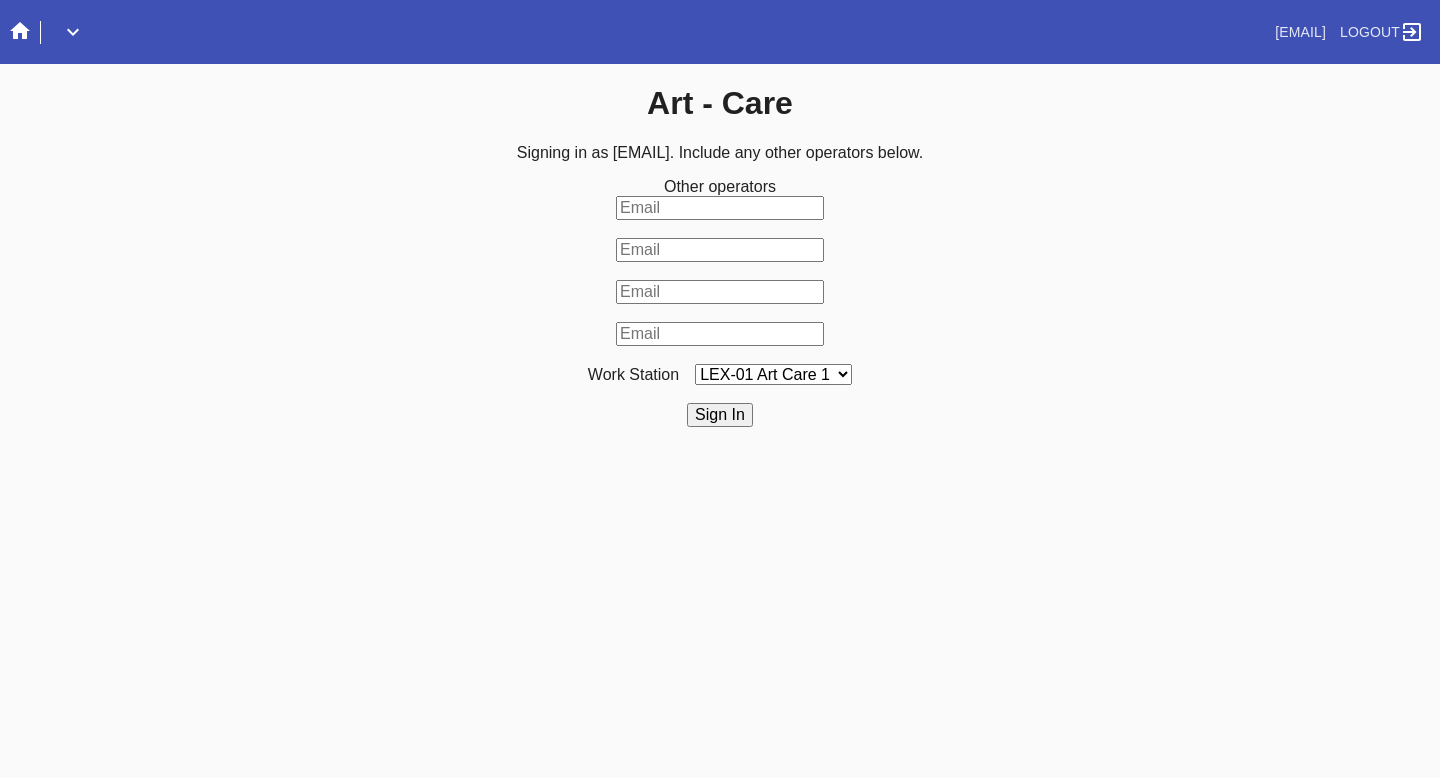scroll, scrollTop: 0, scrollLeft: 0, axis: both 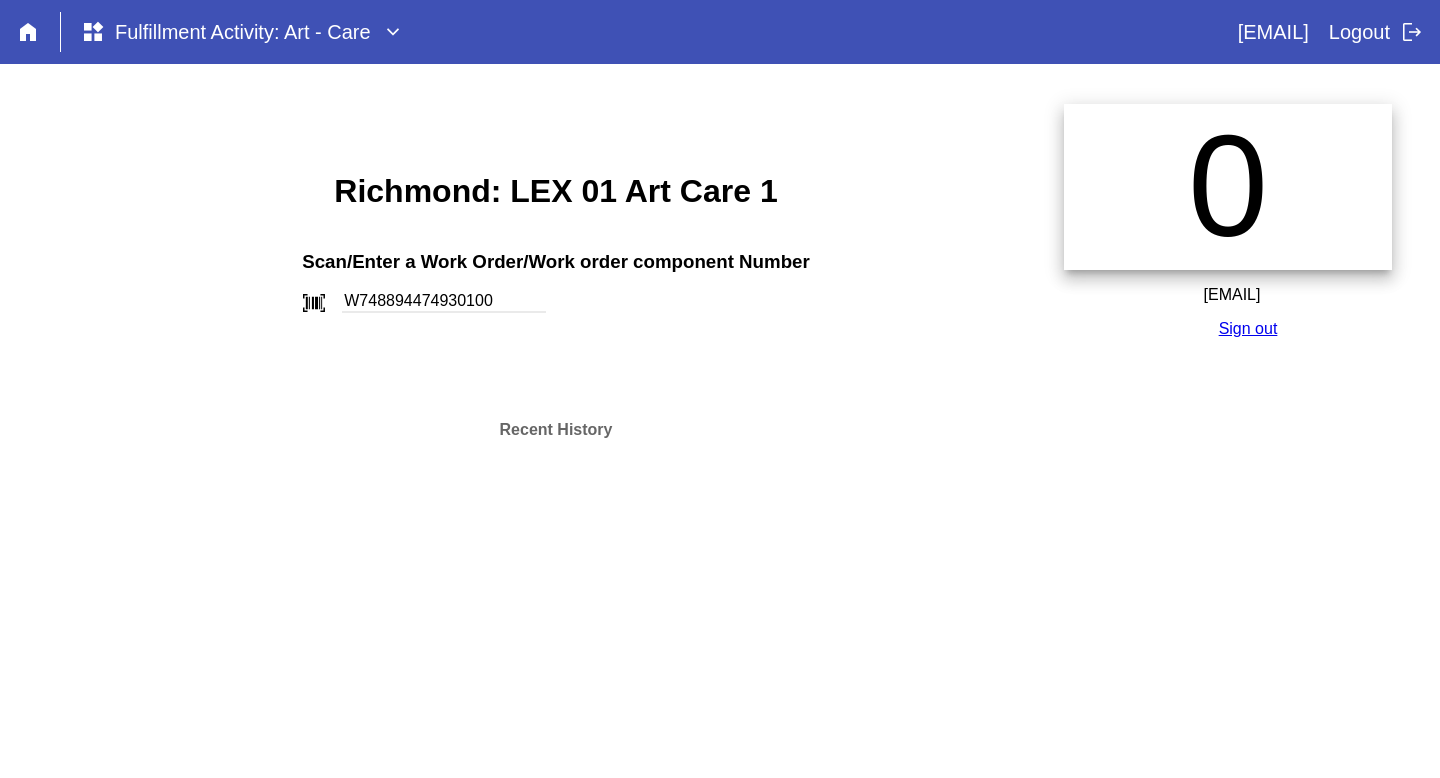 type on "W748894474930100" 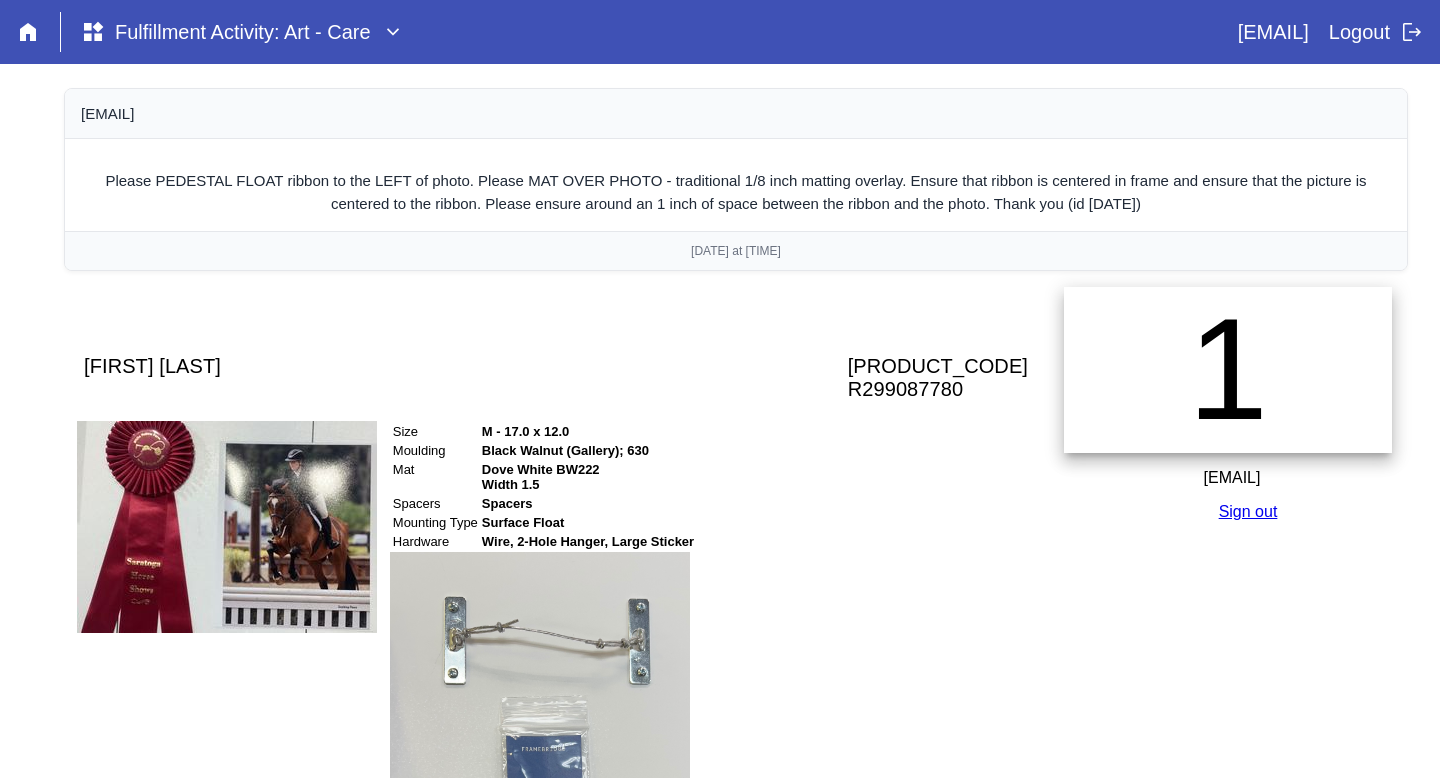 scroll, scrollTop: 0, scrollLeft: 0, axis: both 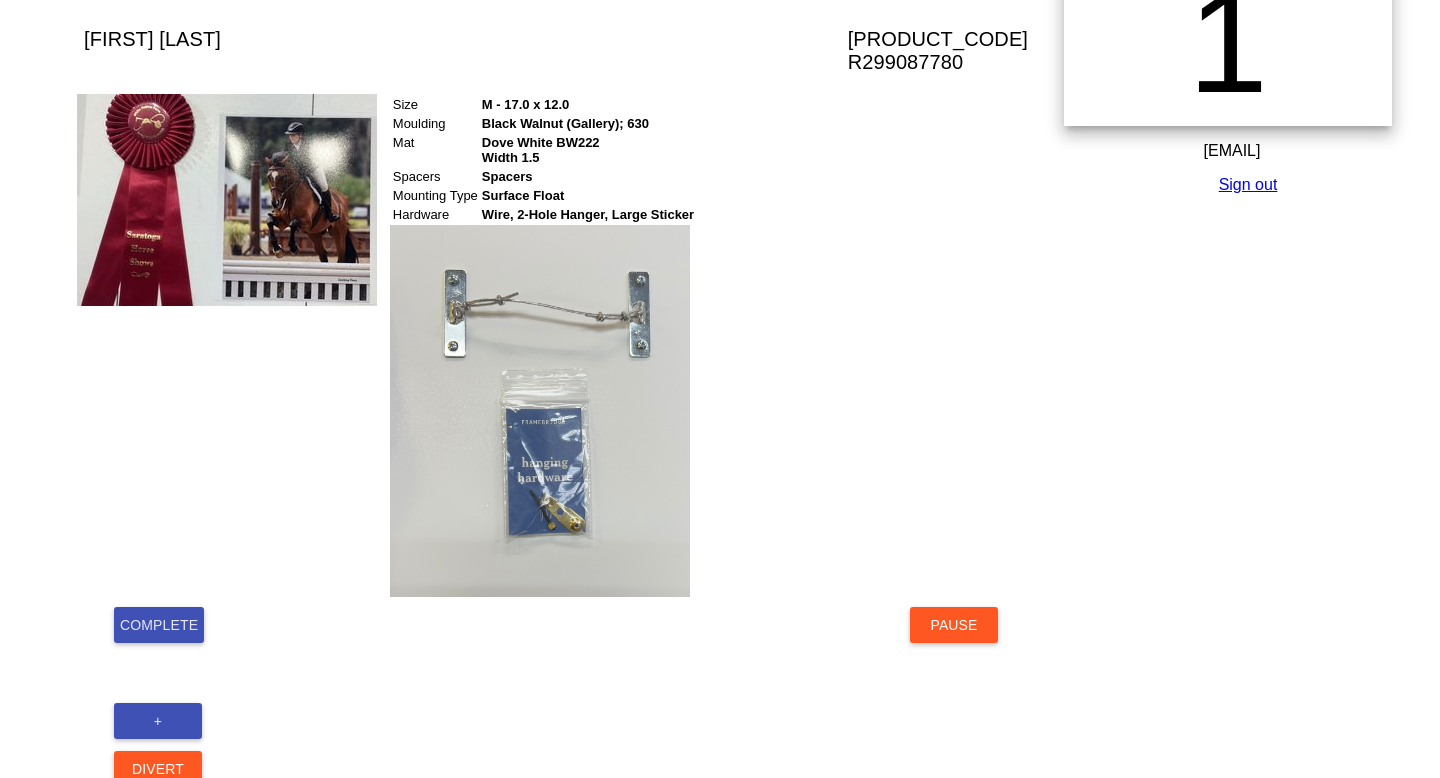 click on "Complete" at bounding box center (159, 625) 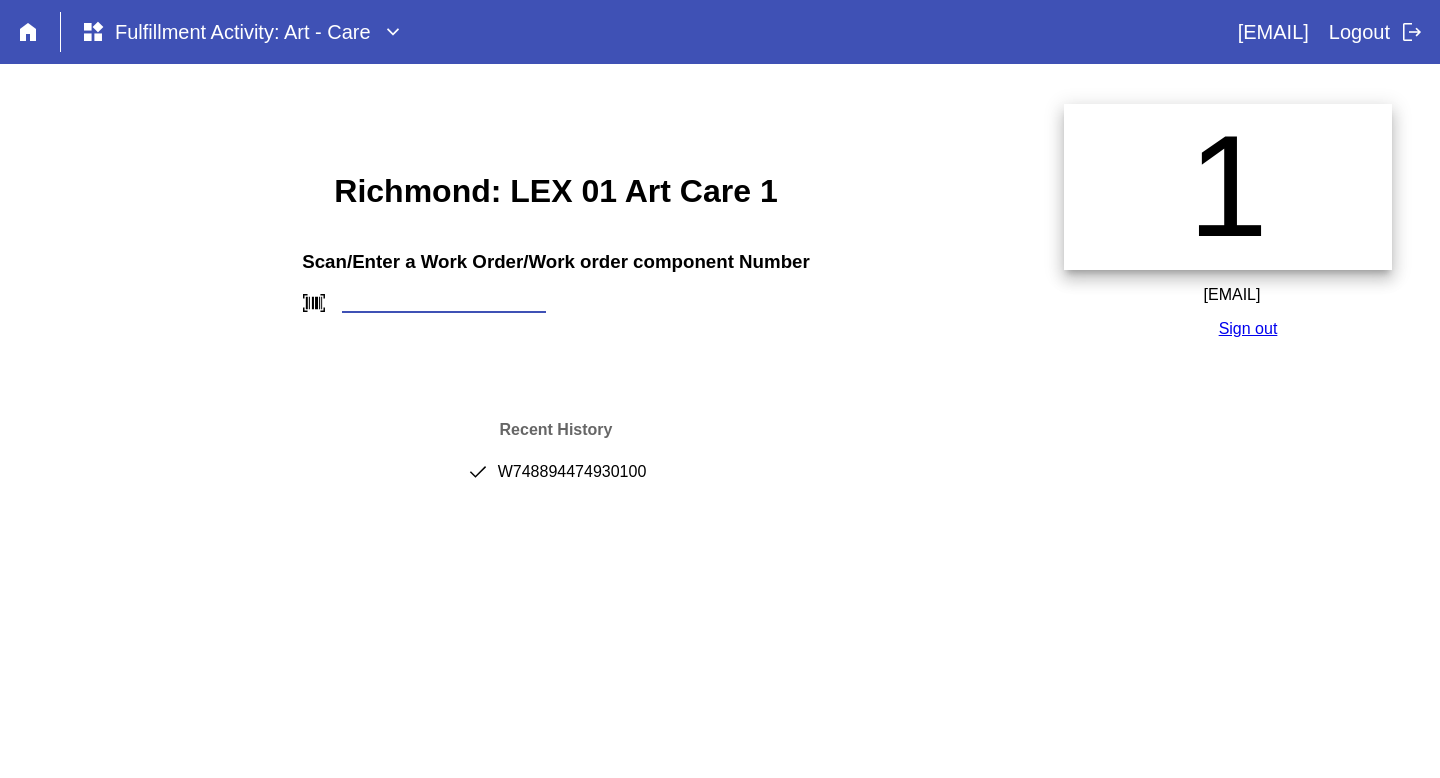 scroll, scrollTop: 0, scrollLeft: 0, axis: both 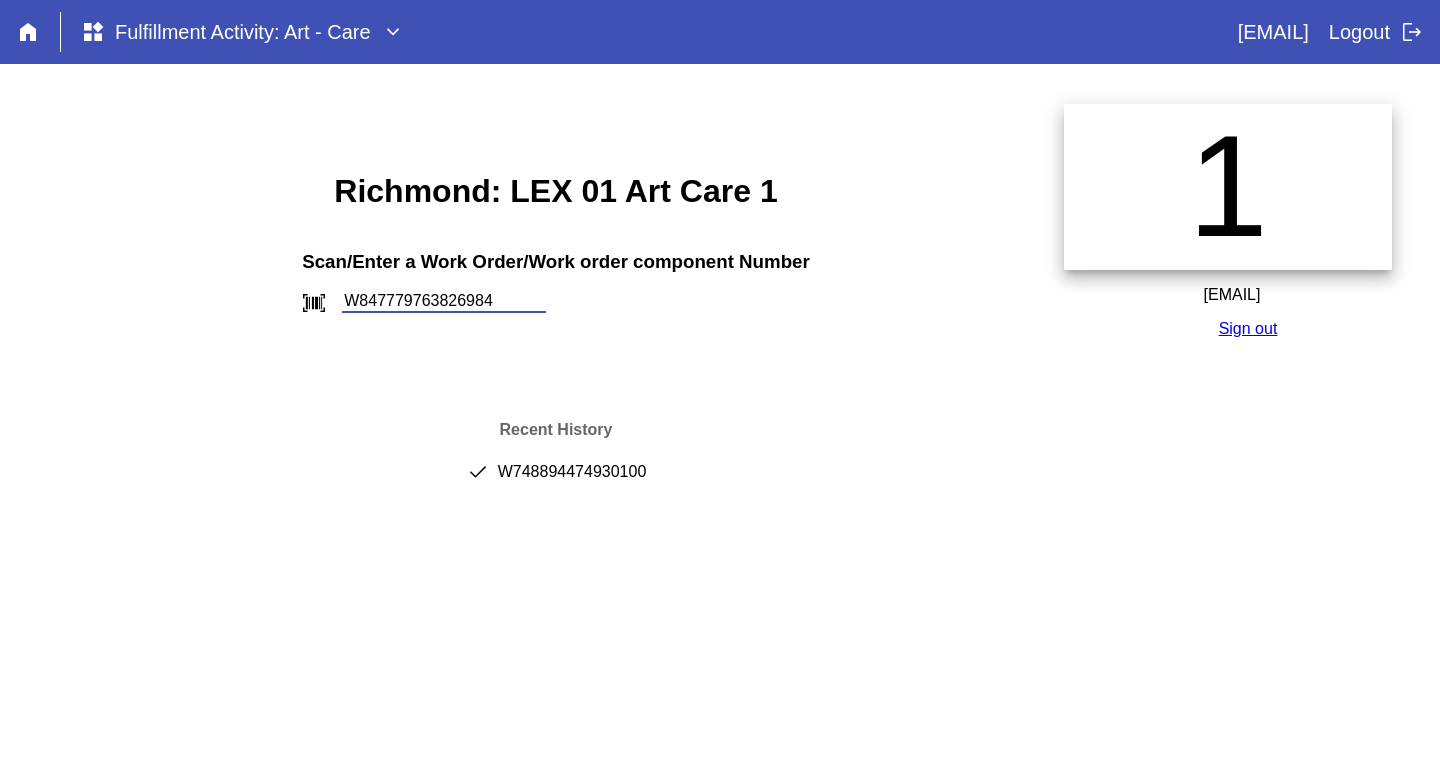 type on "W847779763826984" 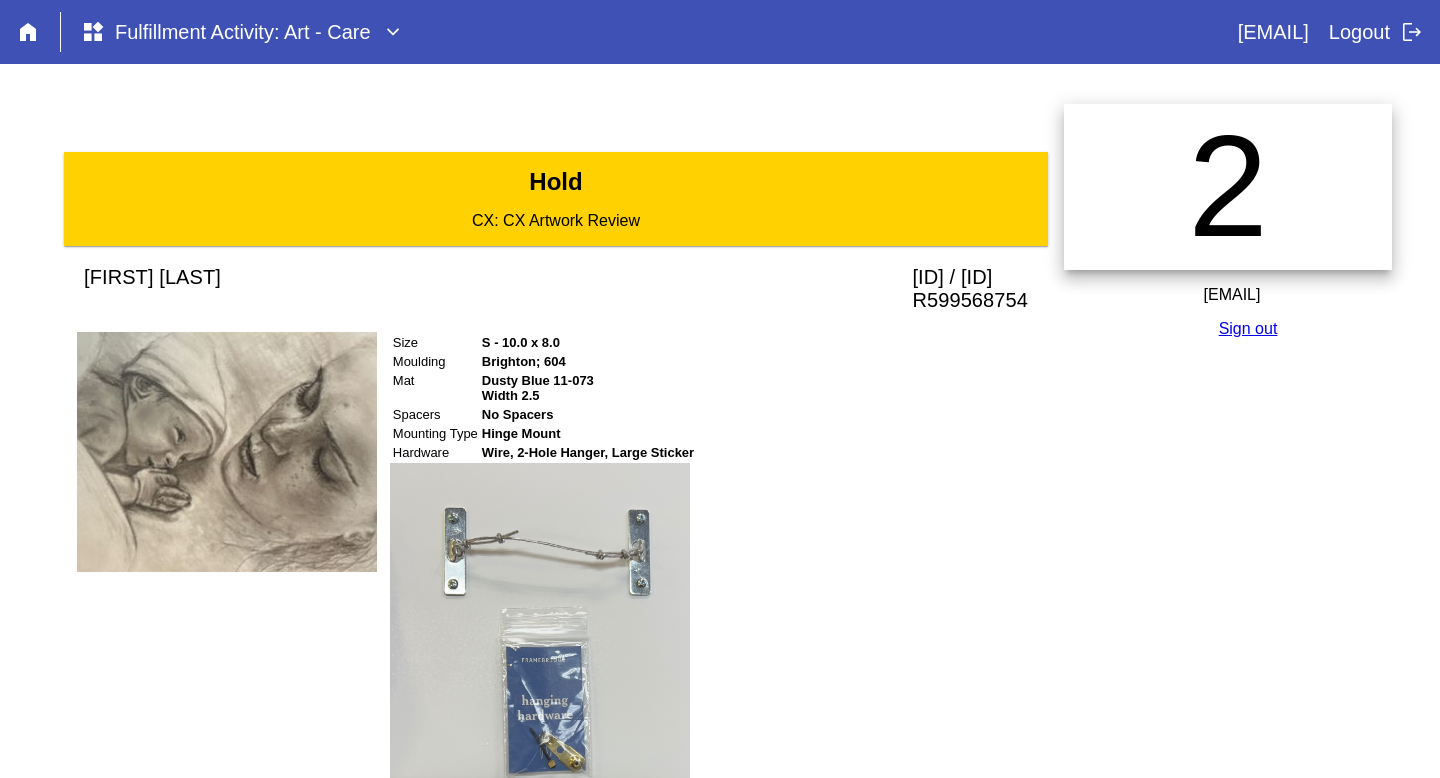 scroll, scrollTop: 0, scrollLeft: 0, axis: both 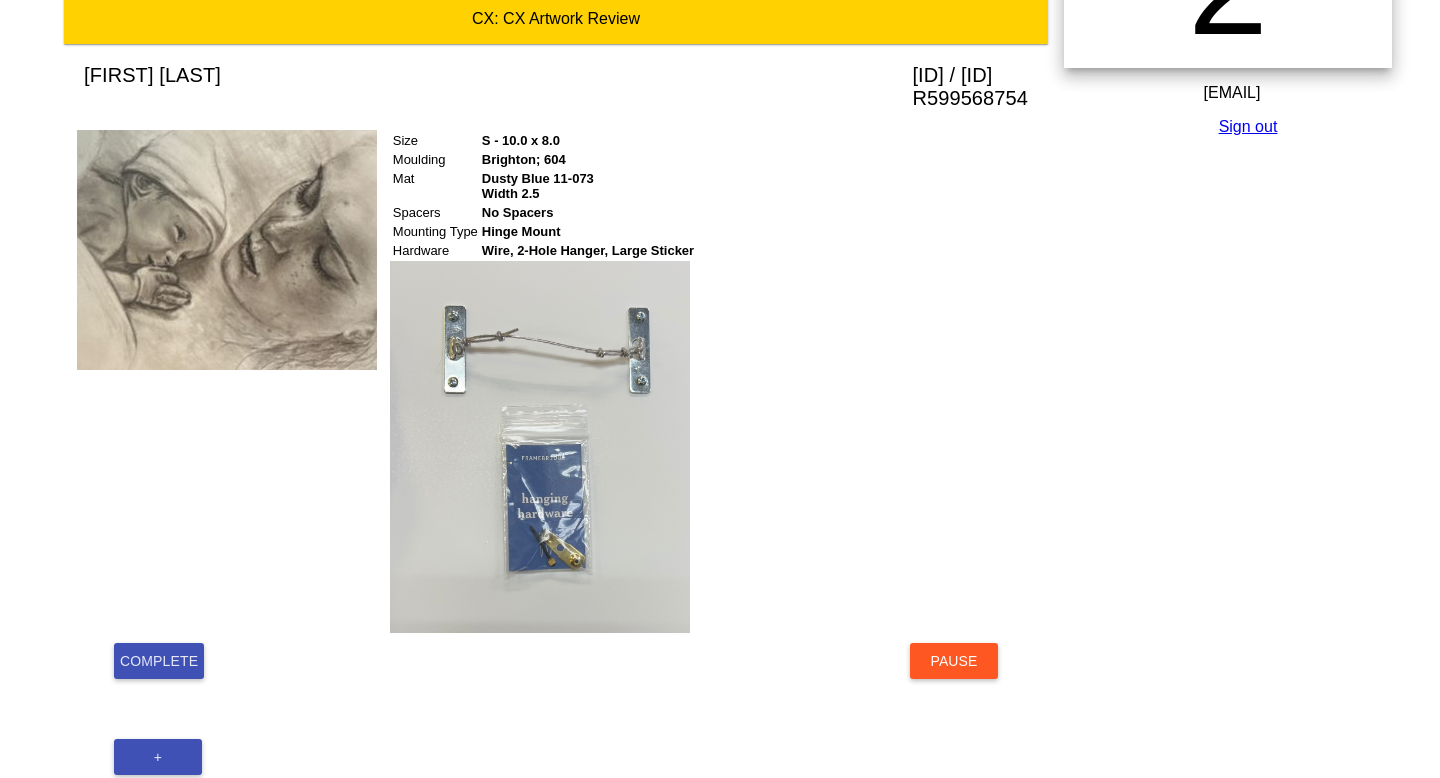 click on "Complete" at bounding box center [159, 661] 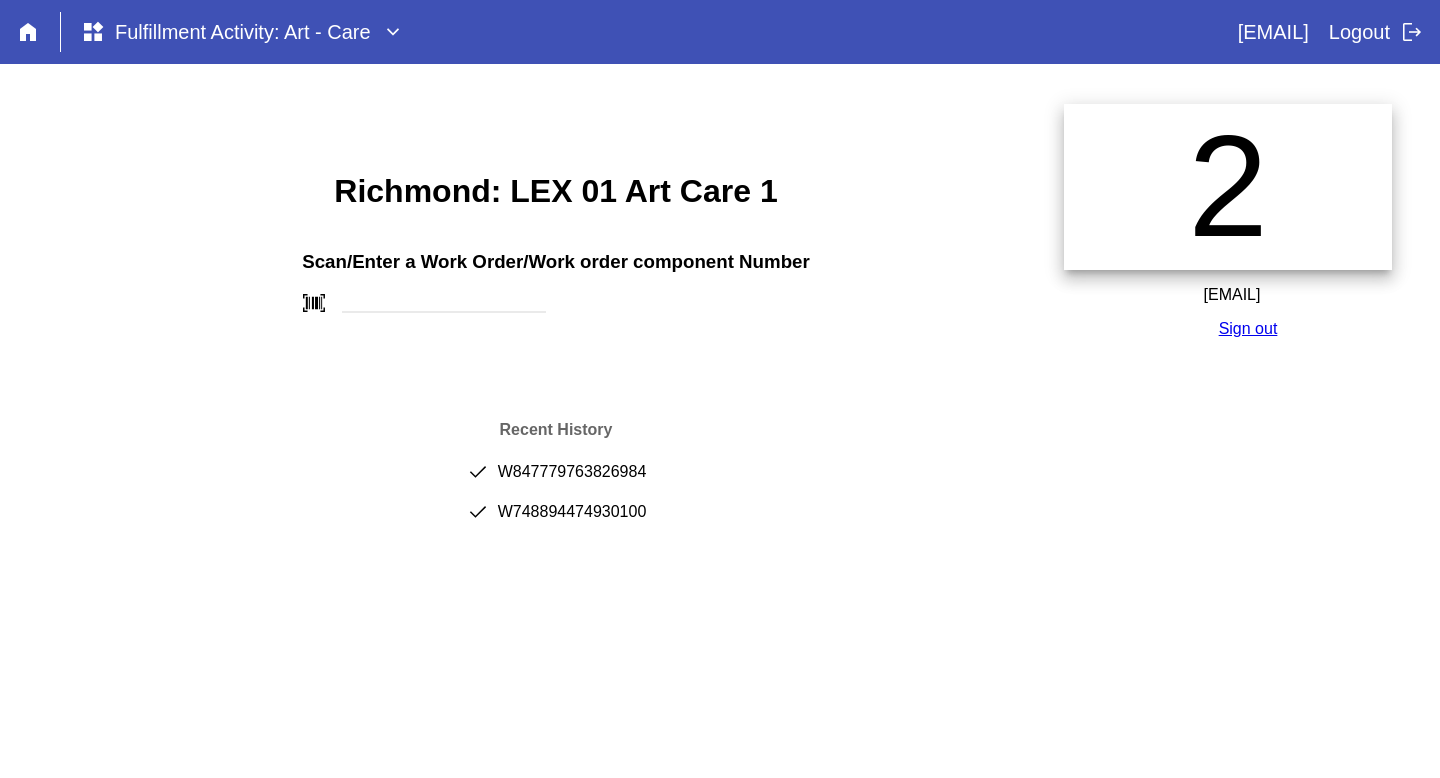 scroll, scrollTop: 0, scrollLeft: 0, axis: both 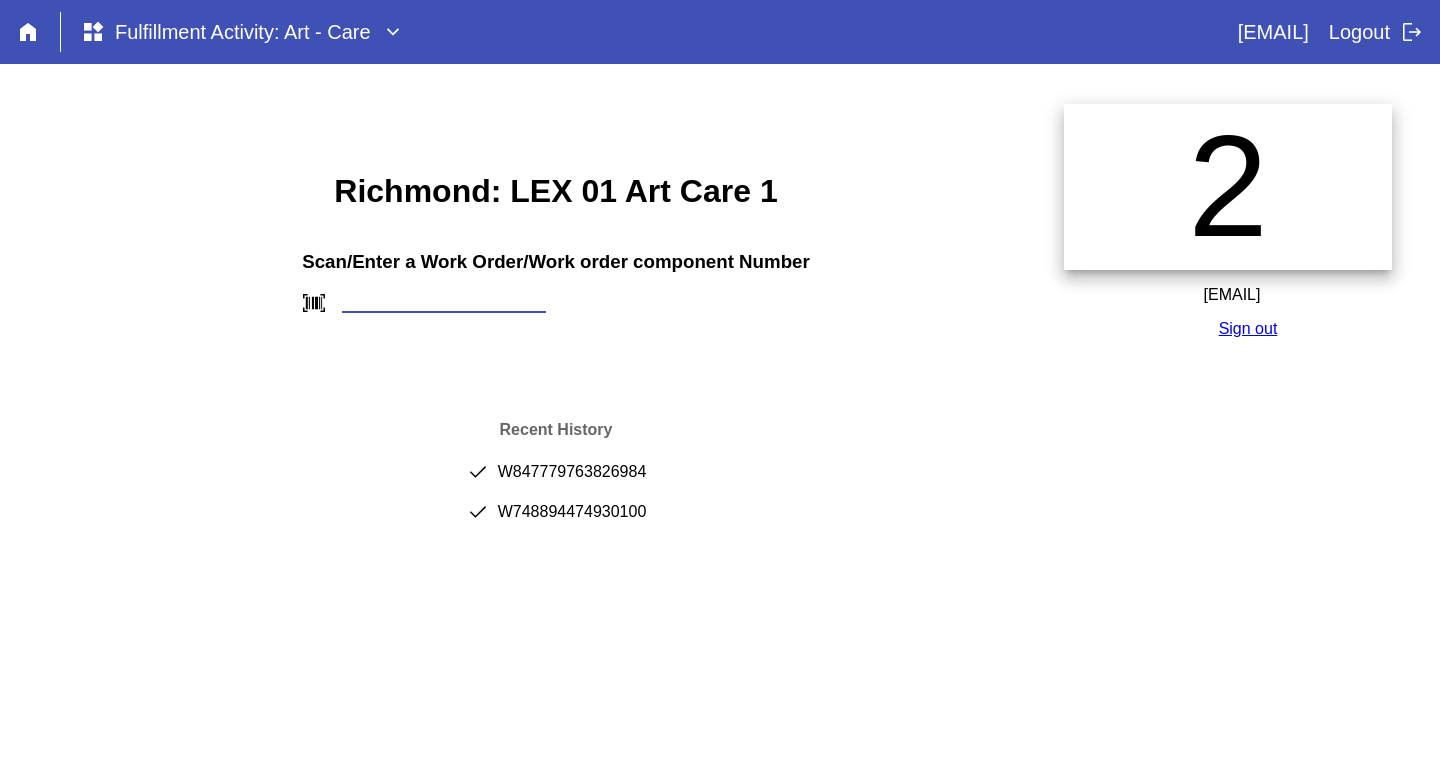 paste on "W518804428503849" 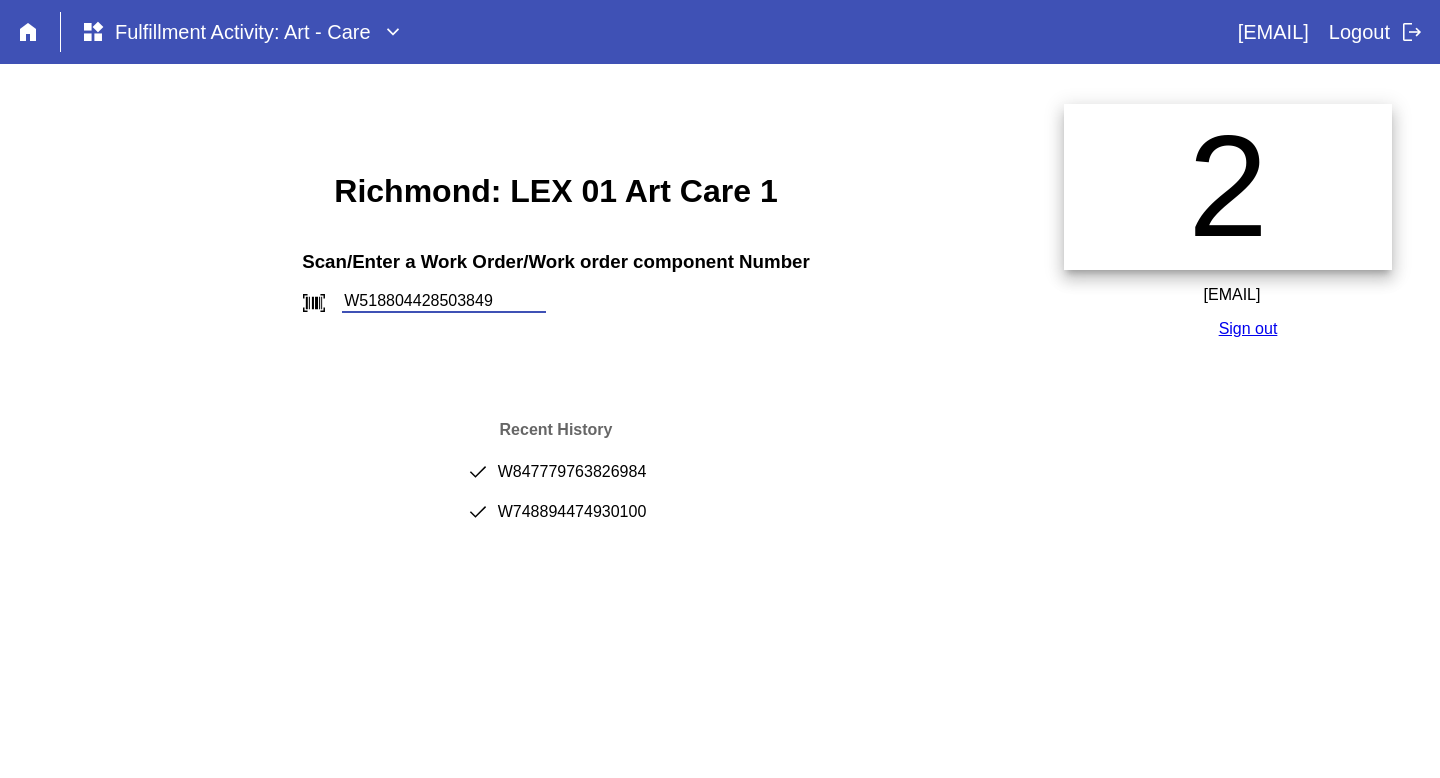 type on "W518804428503849" 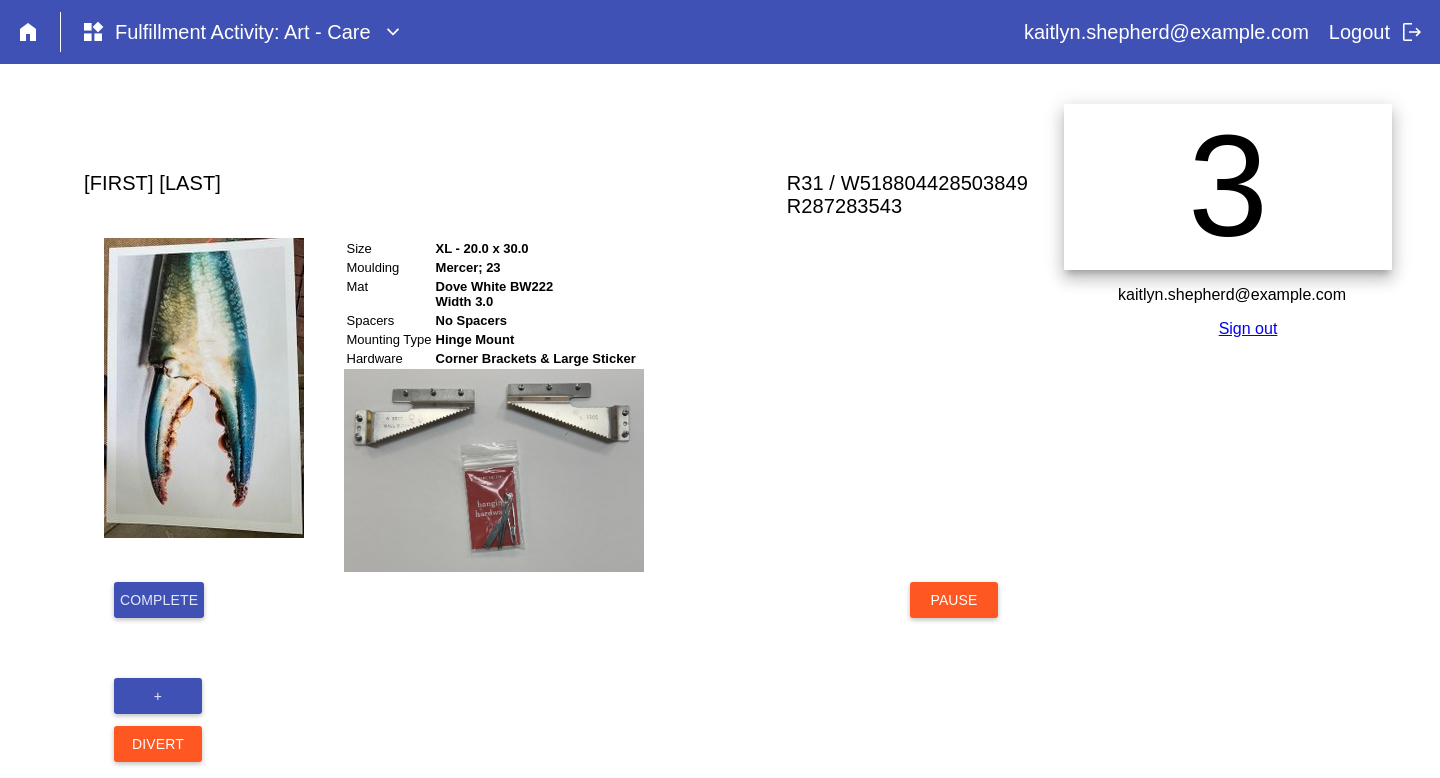 scroll, scrollTop: 0, scrollLeft: 0, axis: both 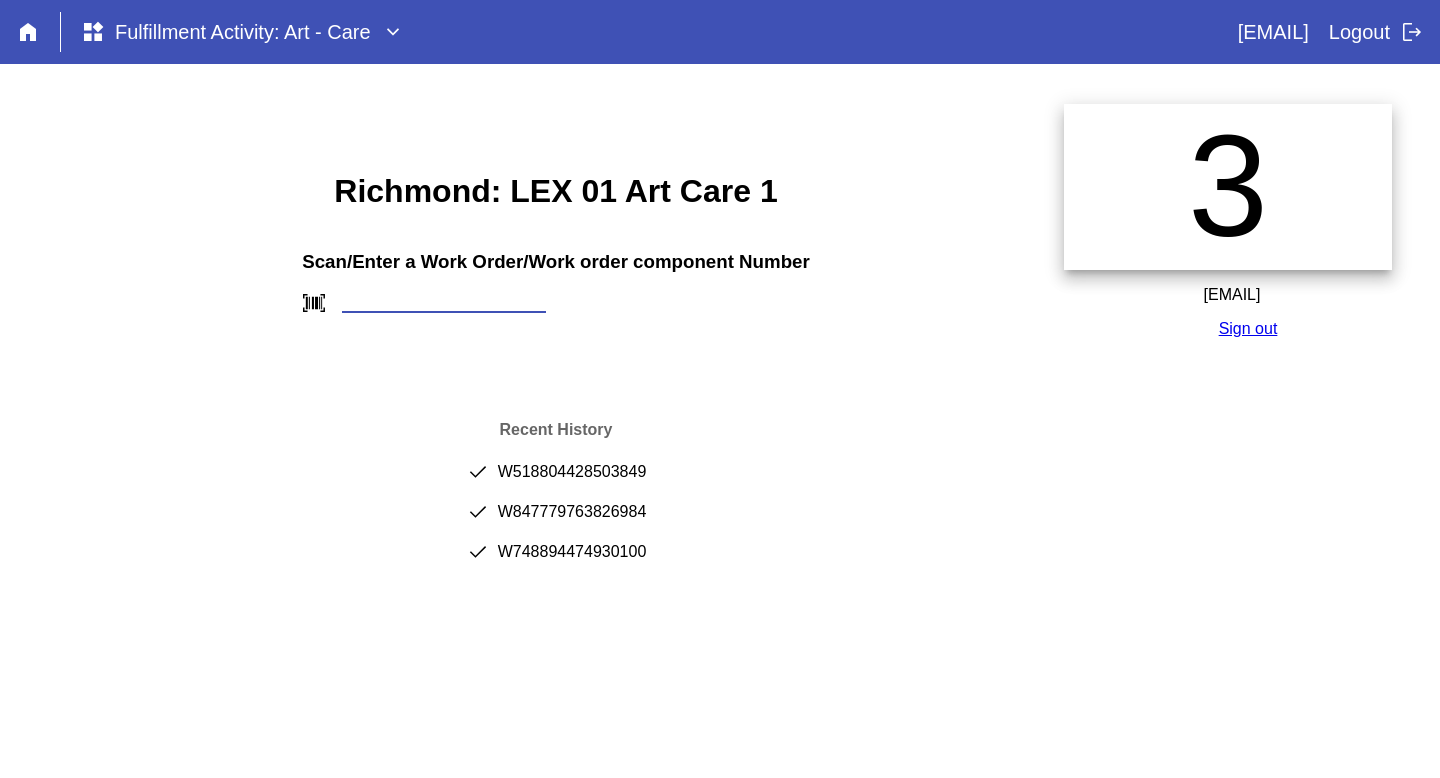 paste on "W227931621938300" 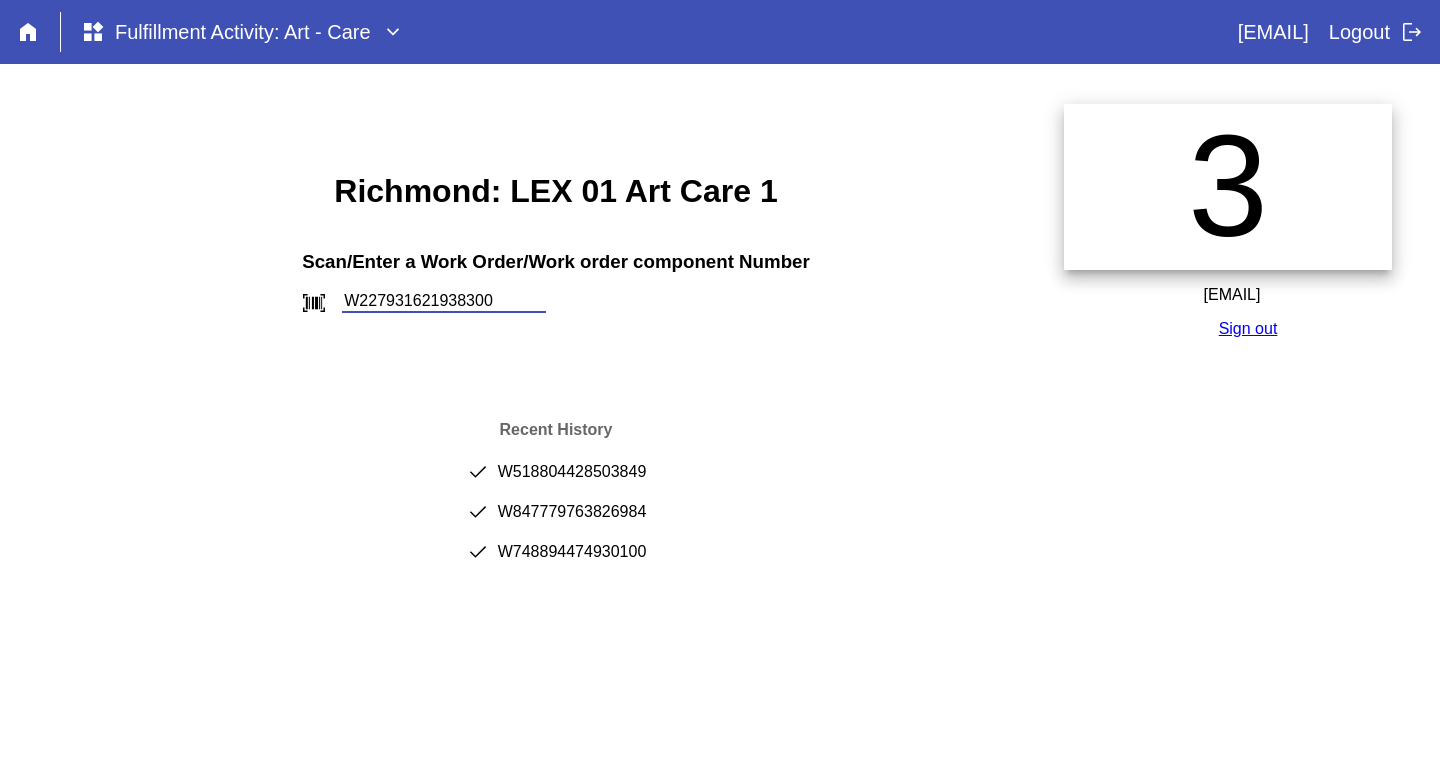 type on "W227931621938300" 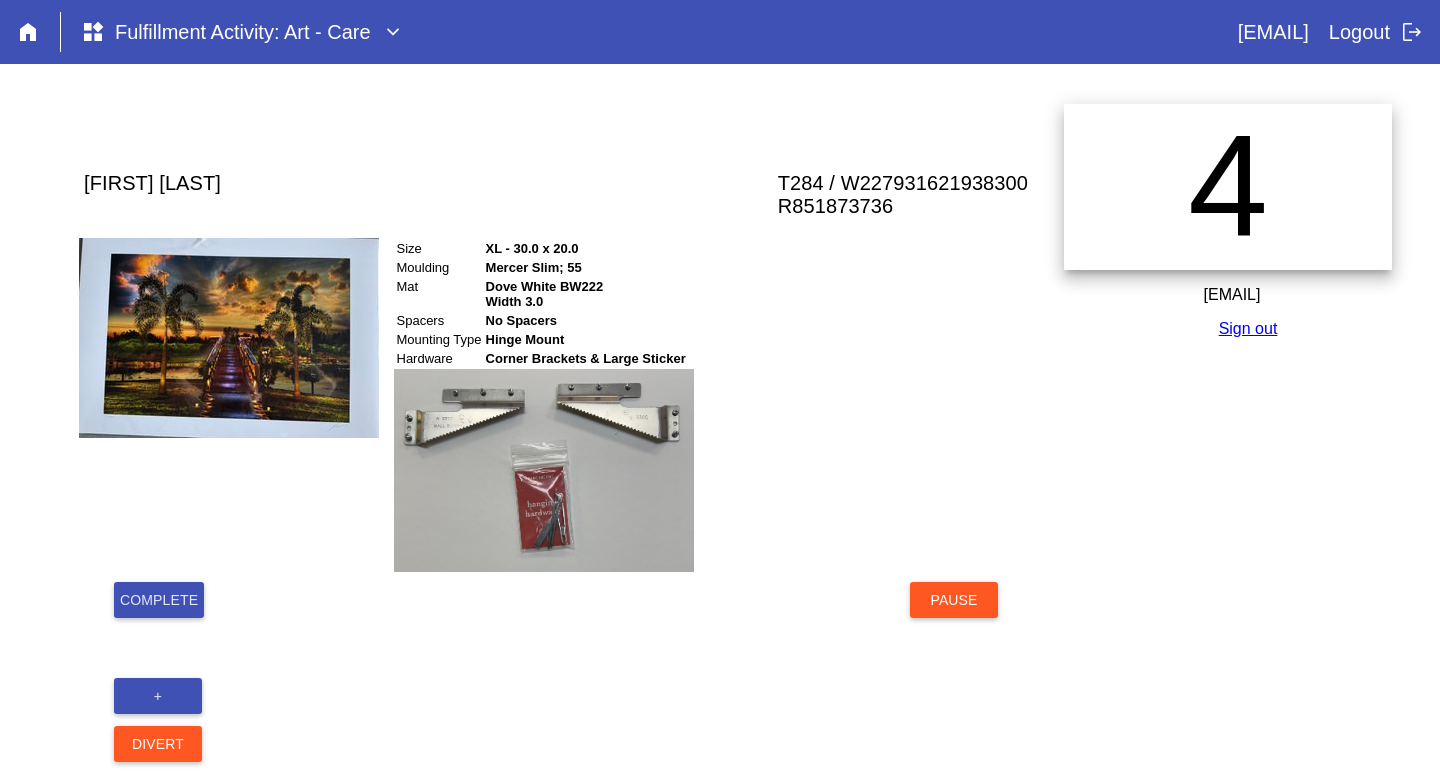 scroll, scrollTop: 0, scrollLeft: 0, axis: both 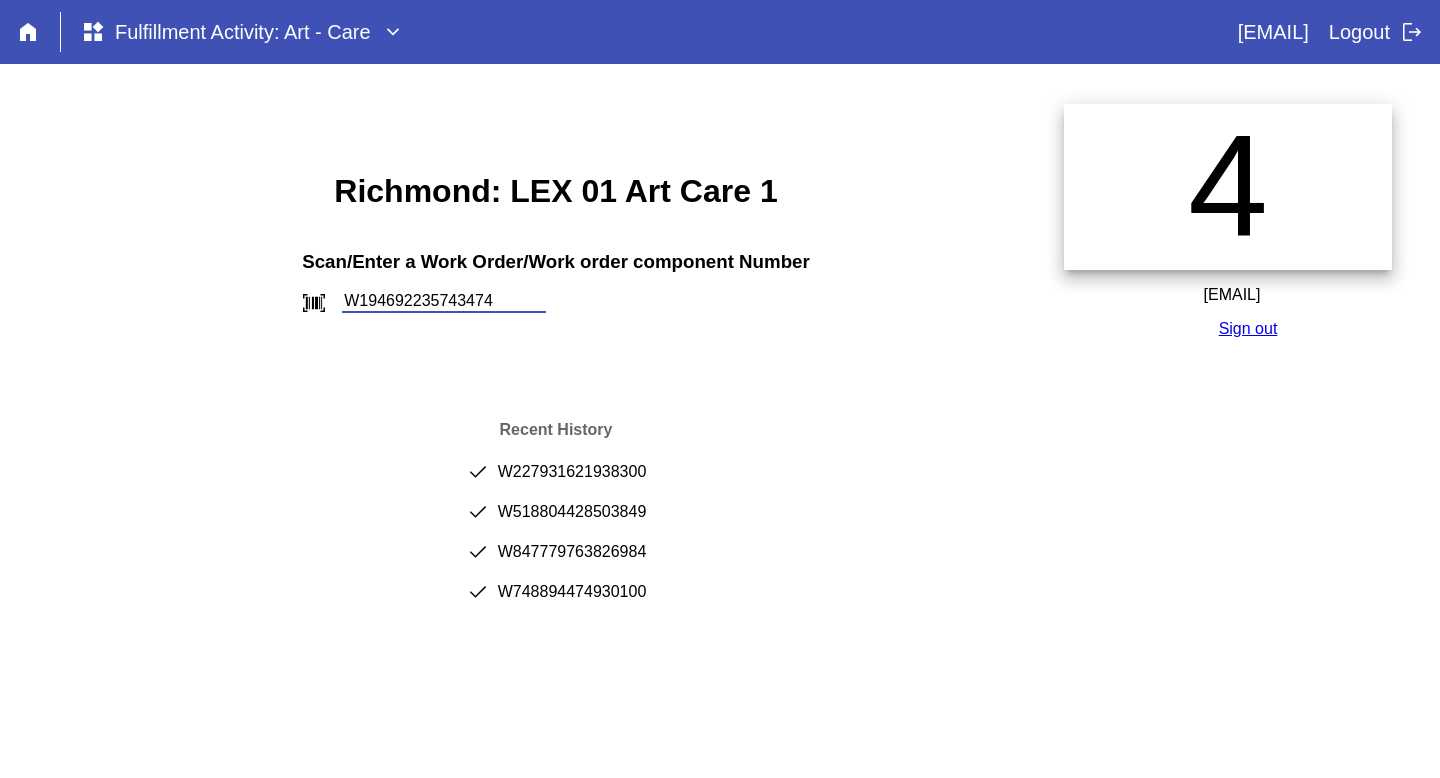 type on "W194692235743474" 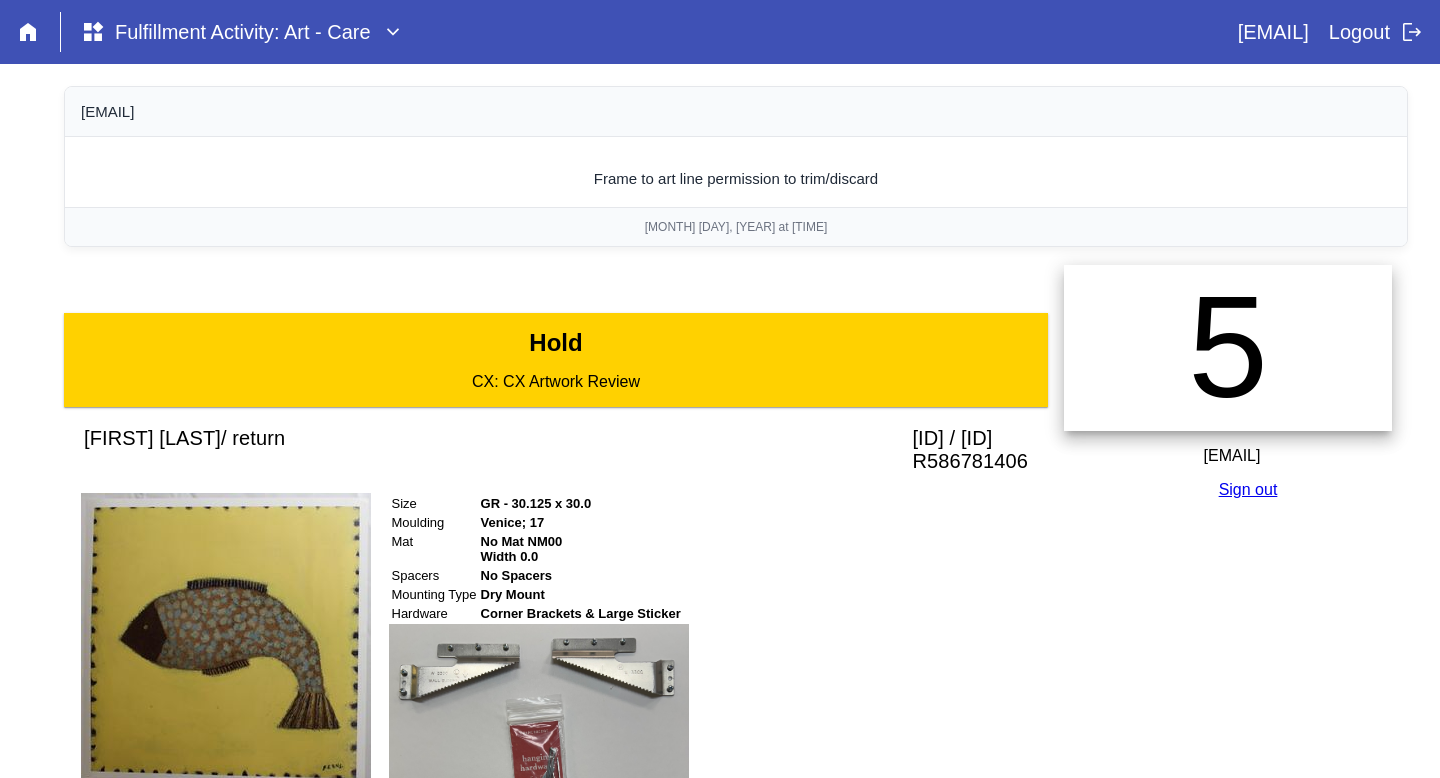scroll, scrollTop: 0, scrollLeft: 0, axis: both 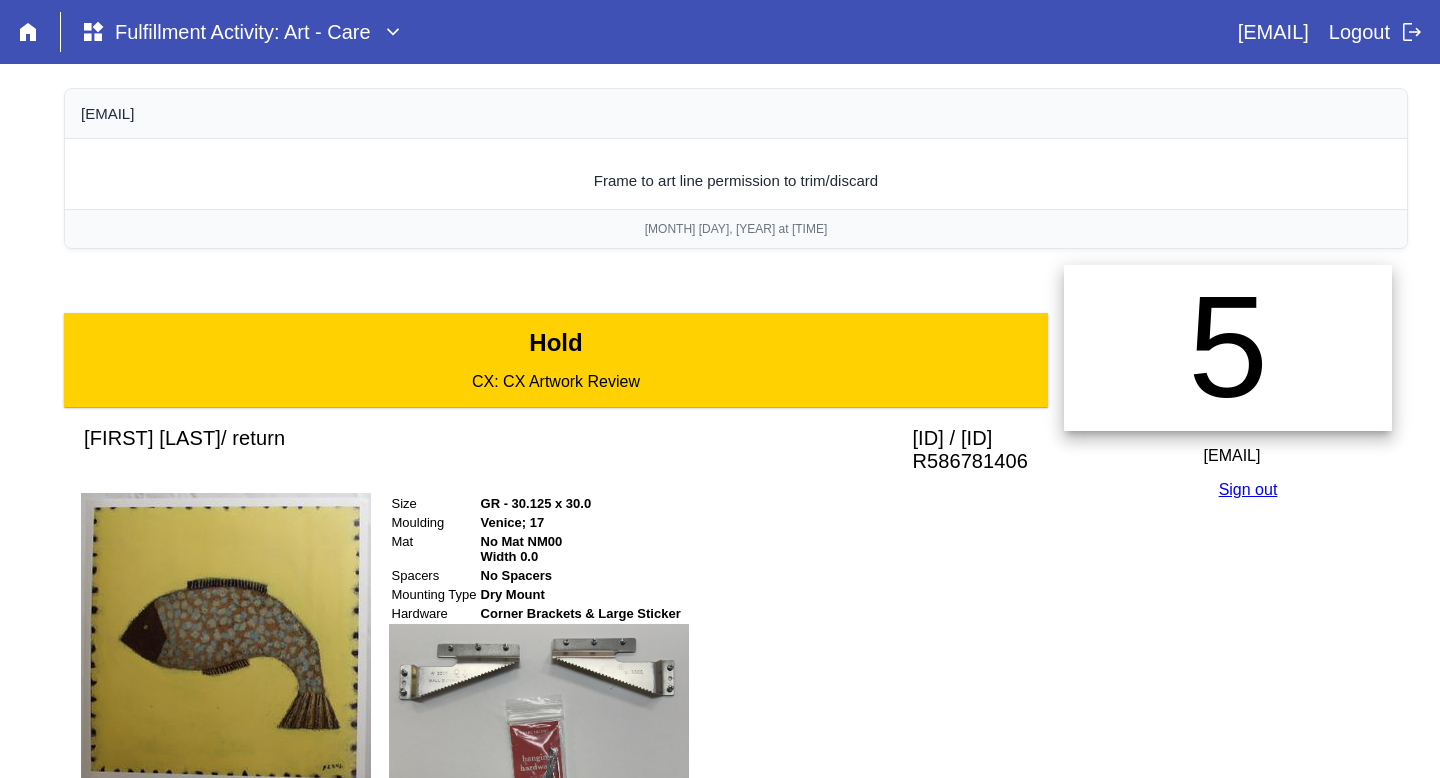 click on "[ID] / [ID]" at bounding box center [970, 438] 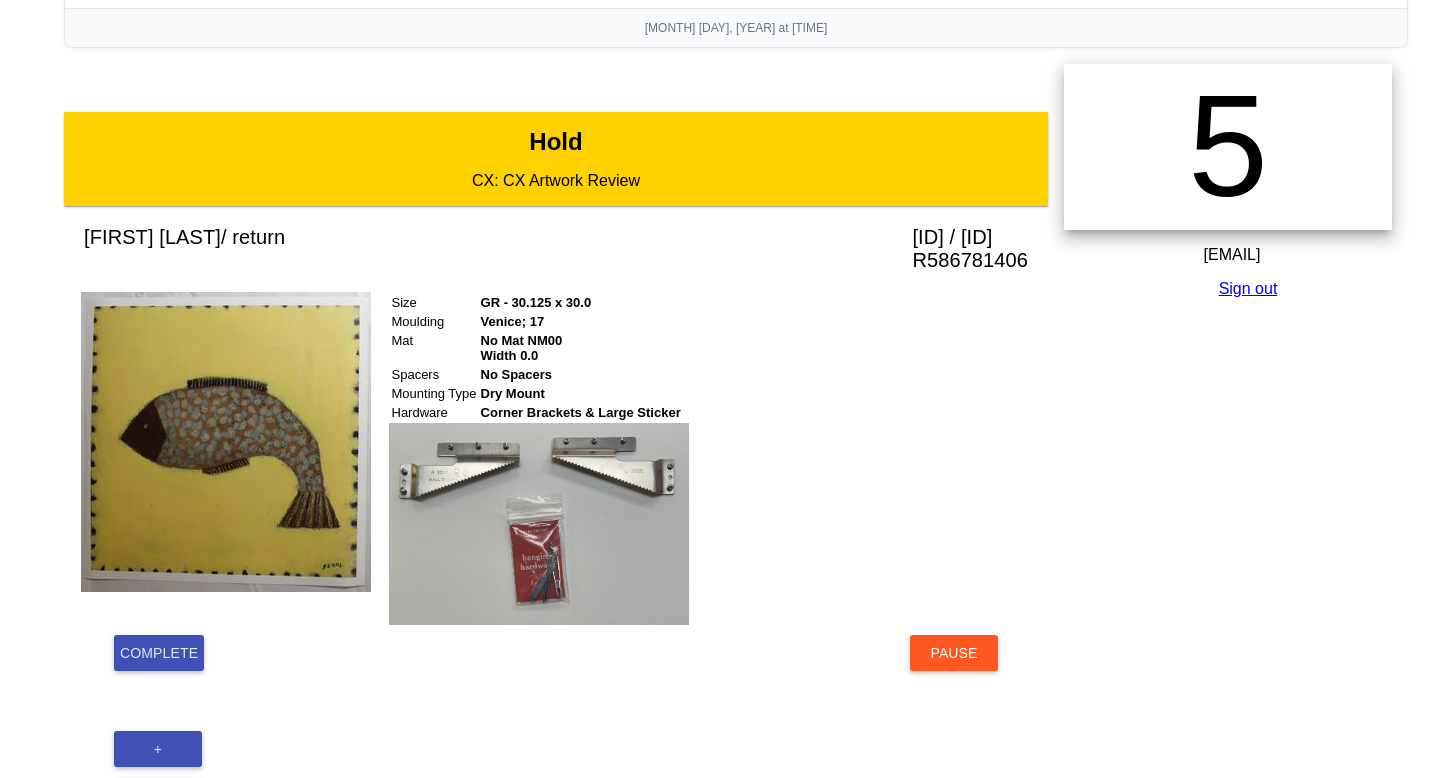 scroll, scrollTop: 238, scrollLeft: 0, axis: vertical 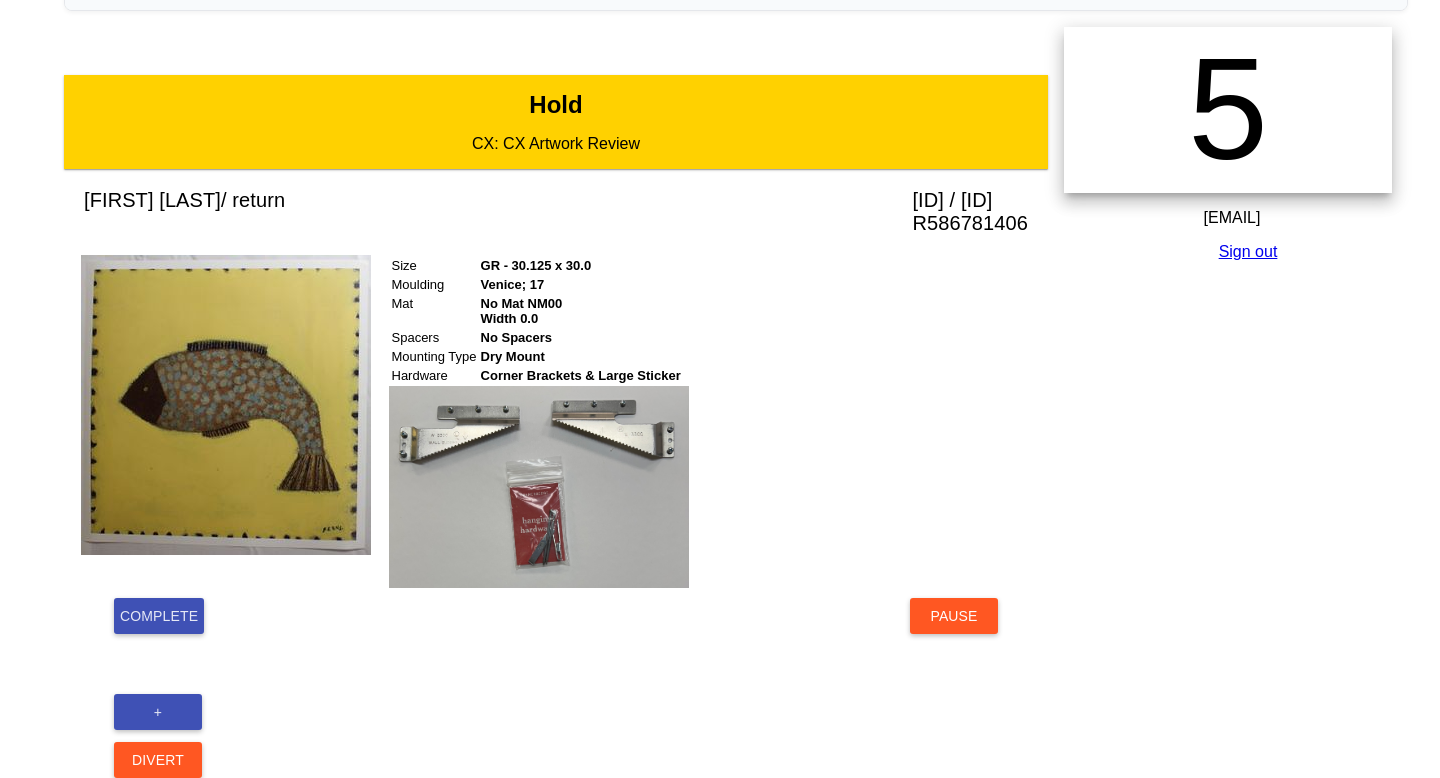 click on "Complete" at bounding box center [159, 616] 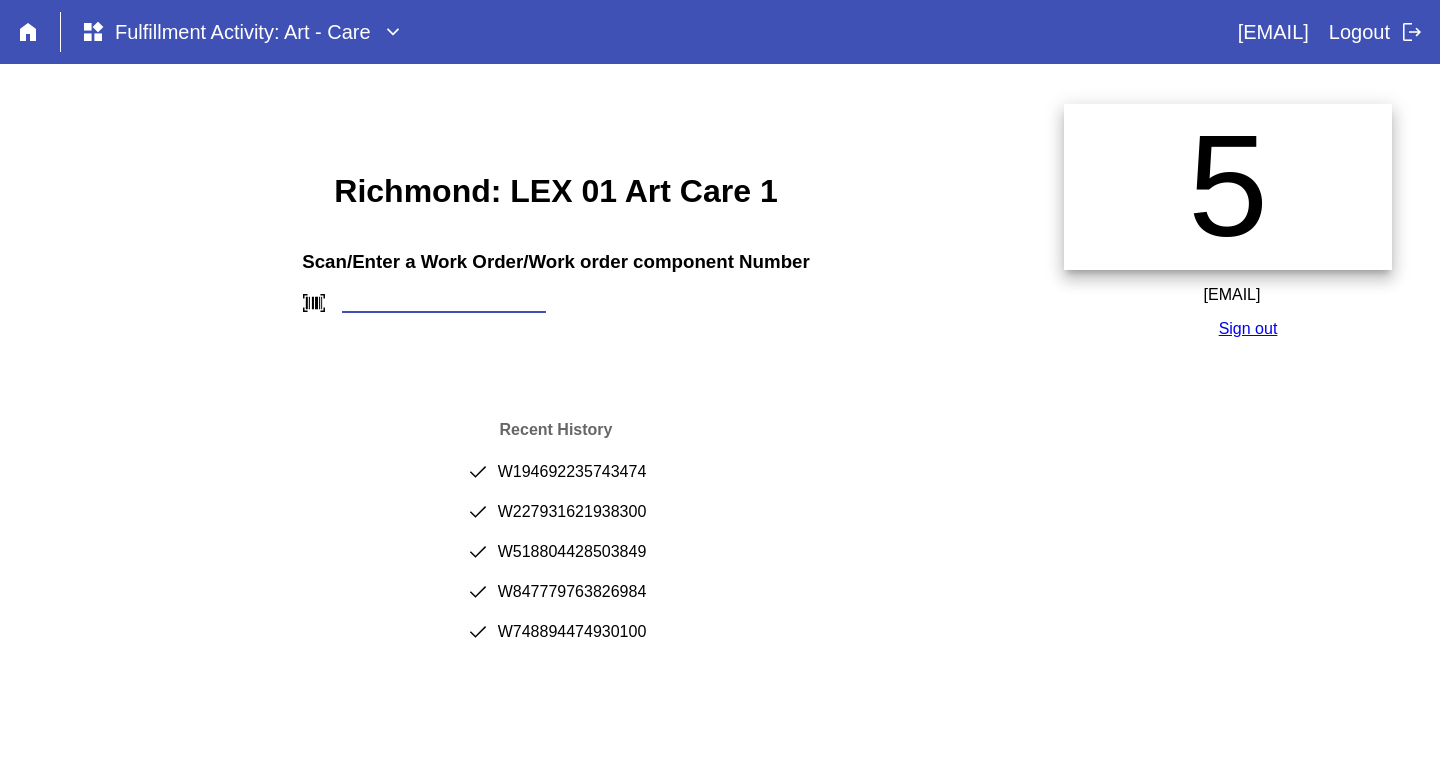 scroll, scrollTop: 0, scrollLeft: 0, axis: both 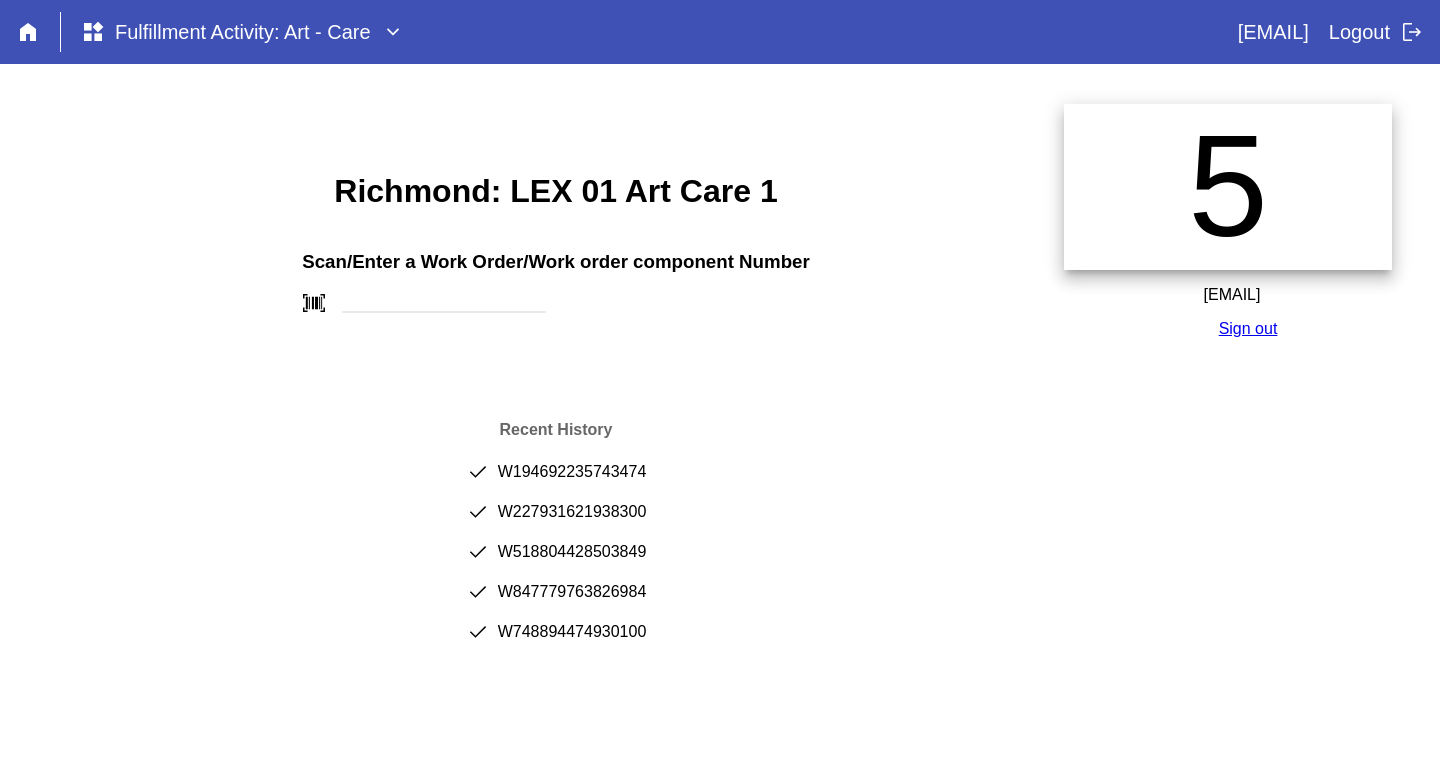 click on "Sign out" at bounding box center [1248, 328] 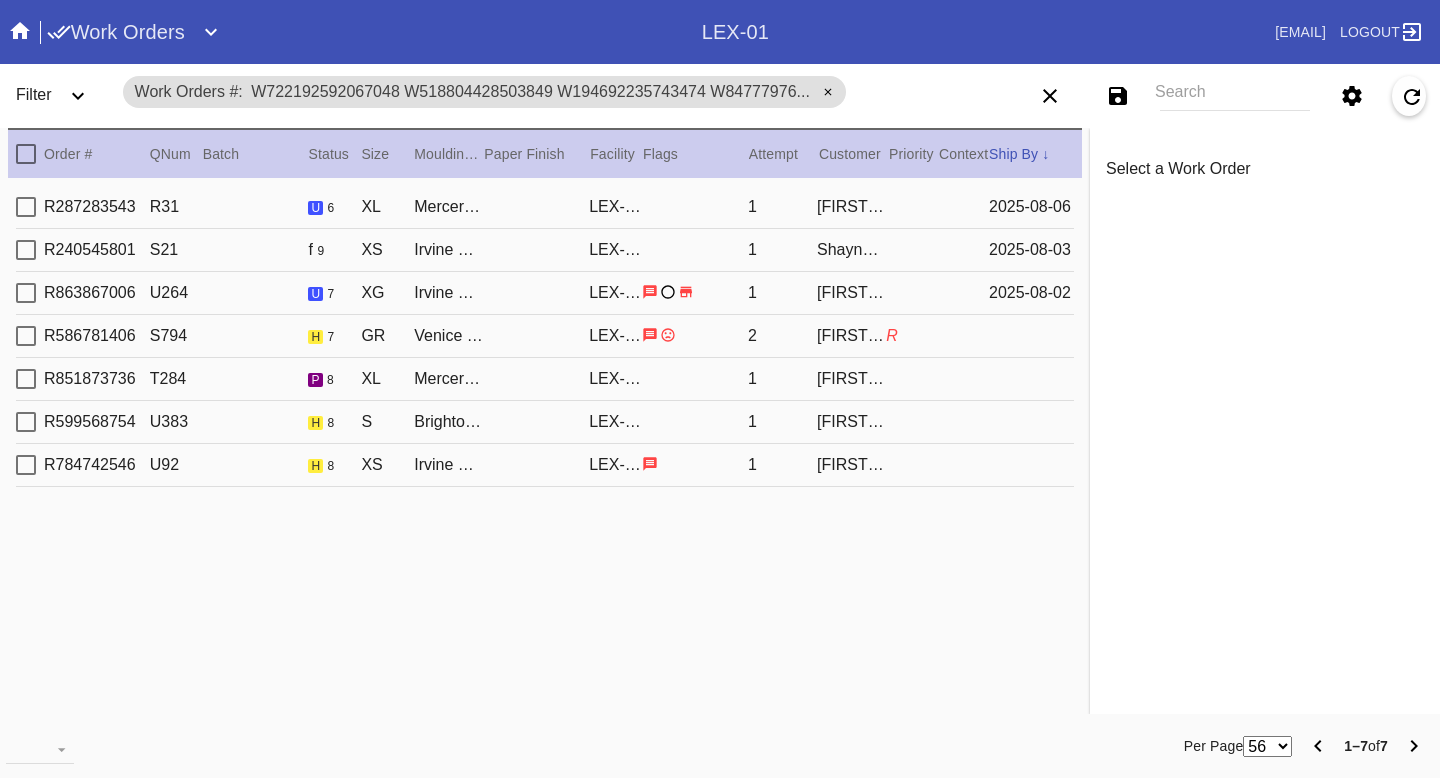 scroll, scrollTop: 0, scrollLeft: 0, axis: both 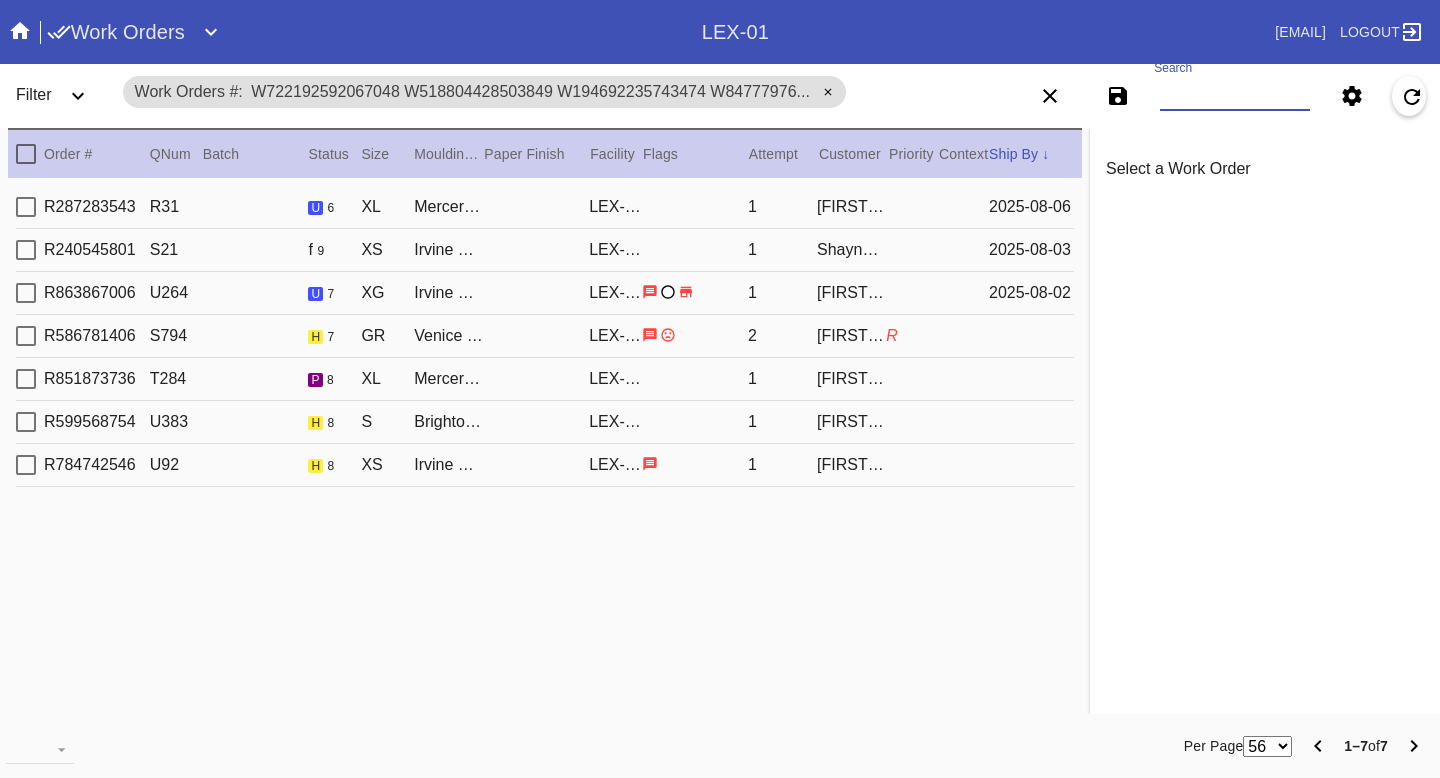 click on "Search" at bounding box center [1235, 96] 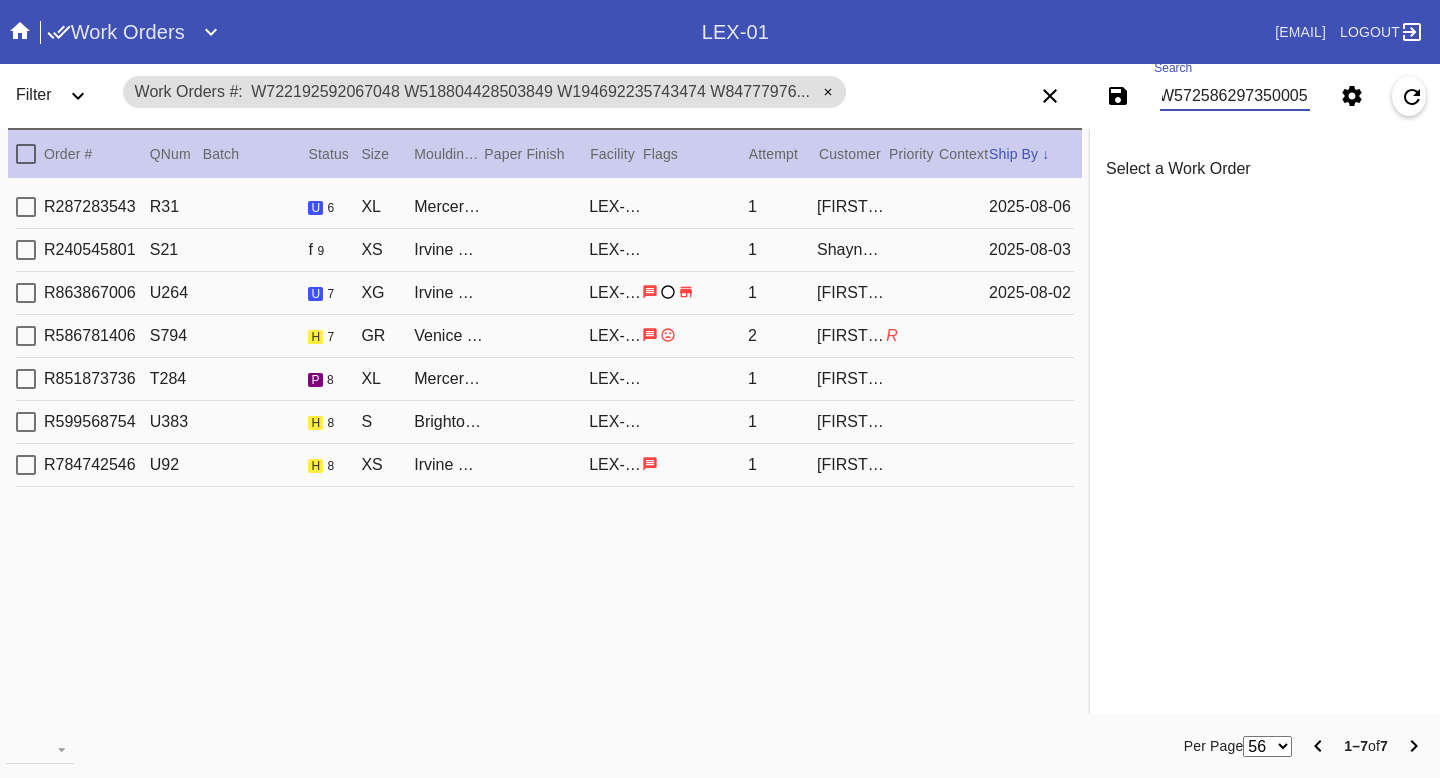 type on "W572586297350005" 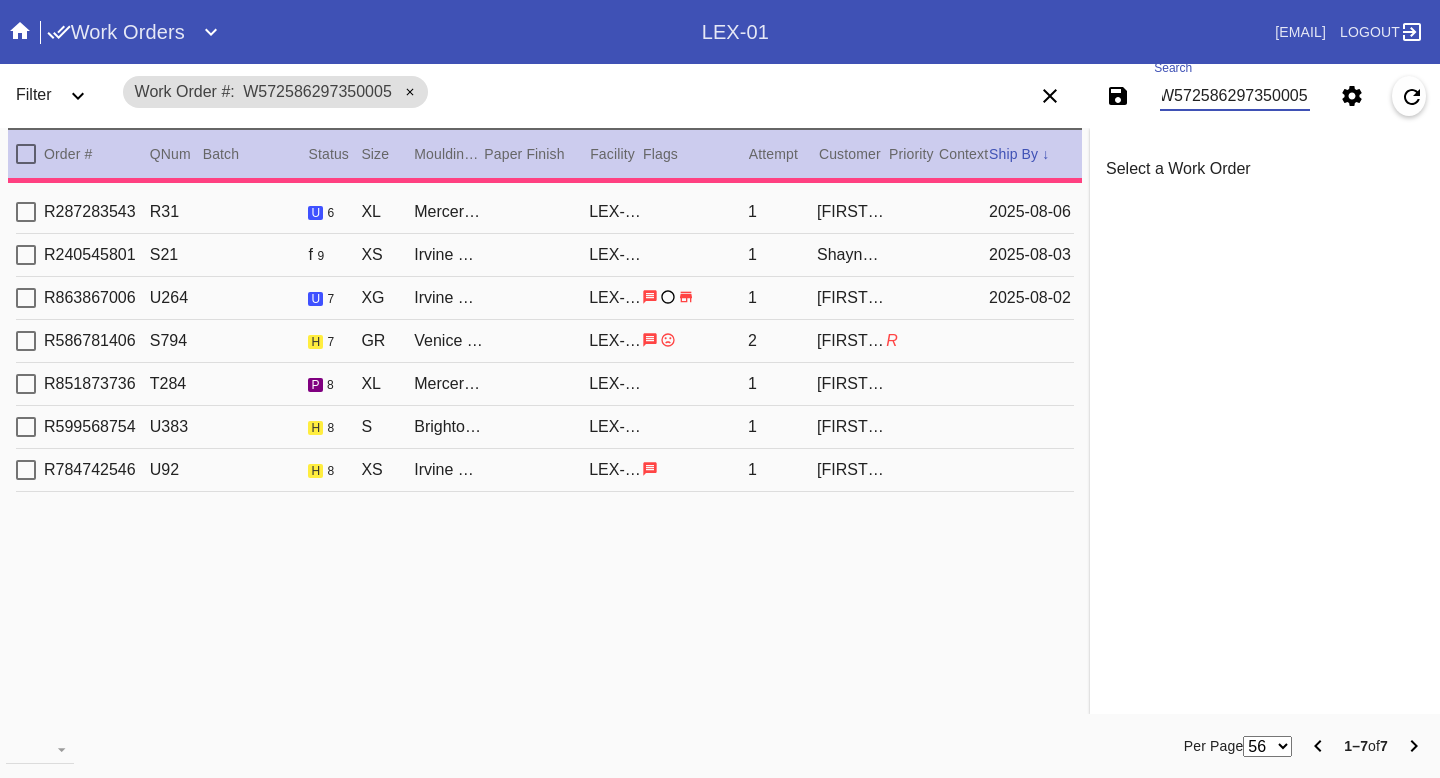 type on "4.0" 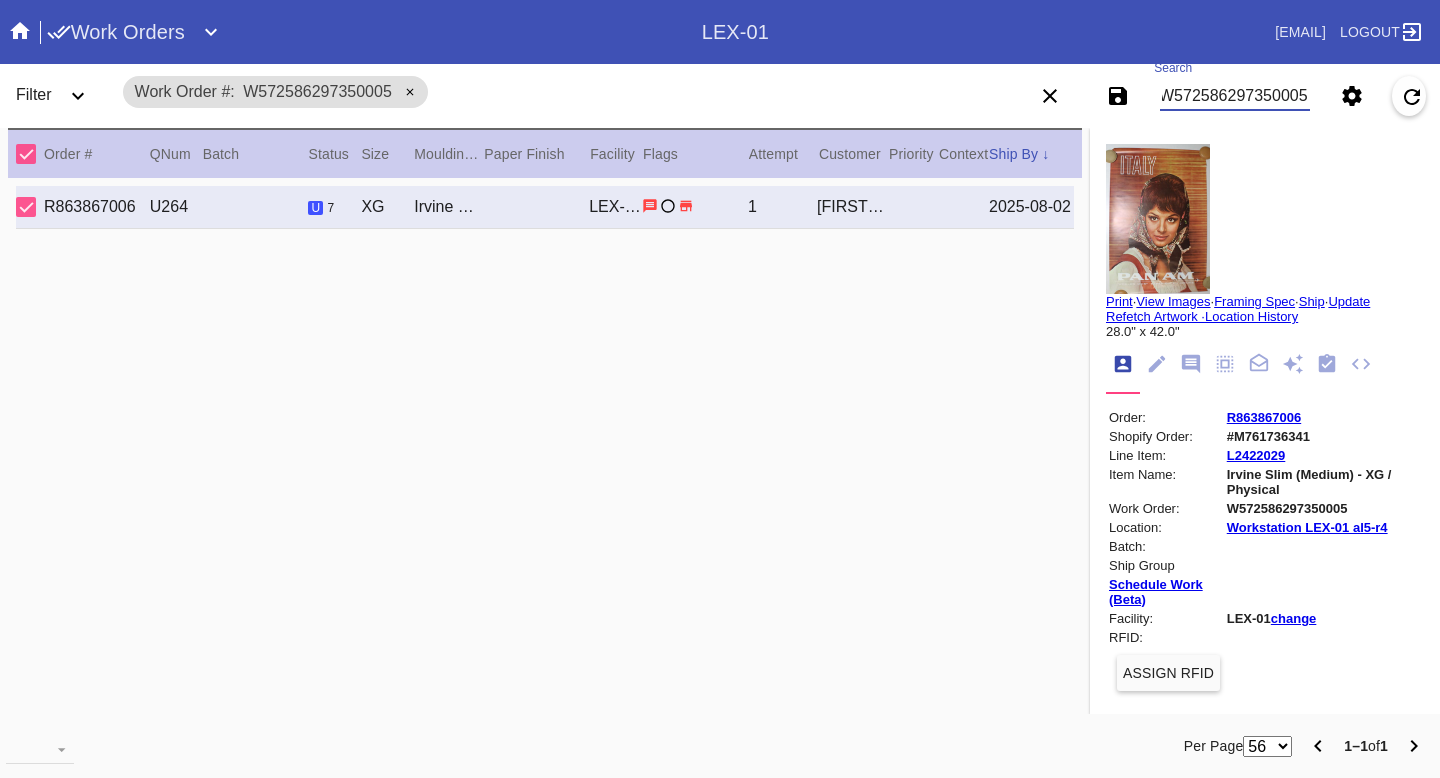 scroll, scrollTop: 0, scrollLeft: 0, axis: both 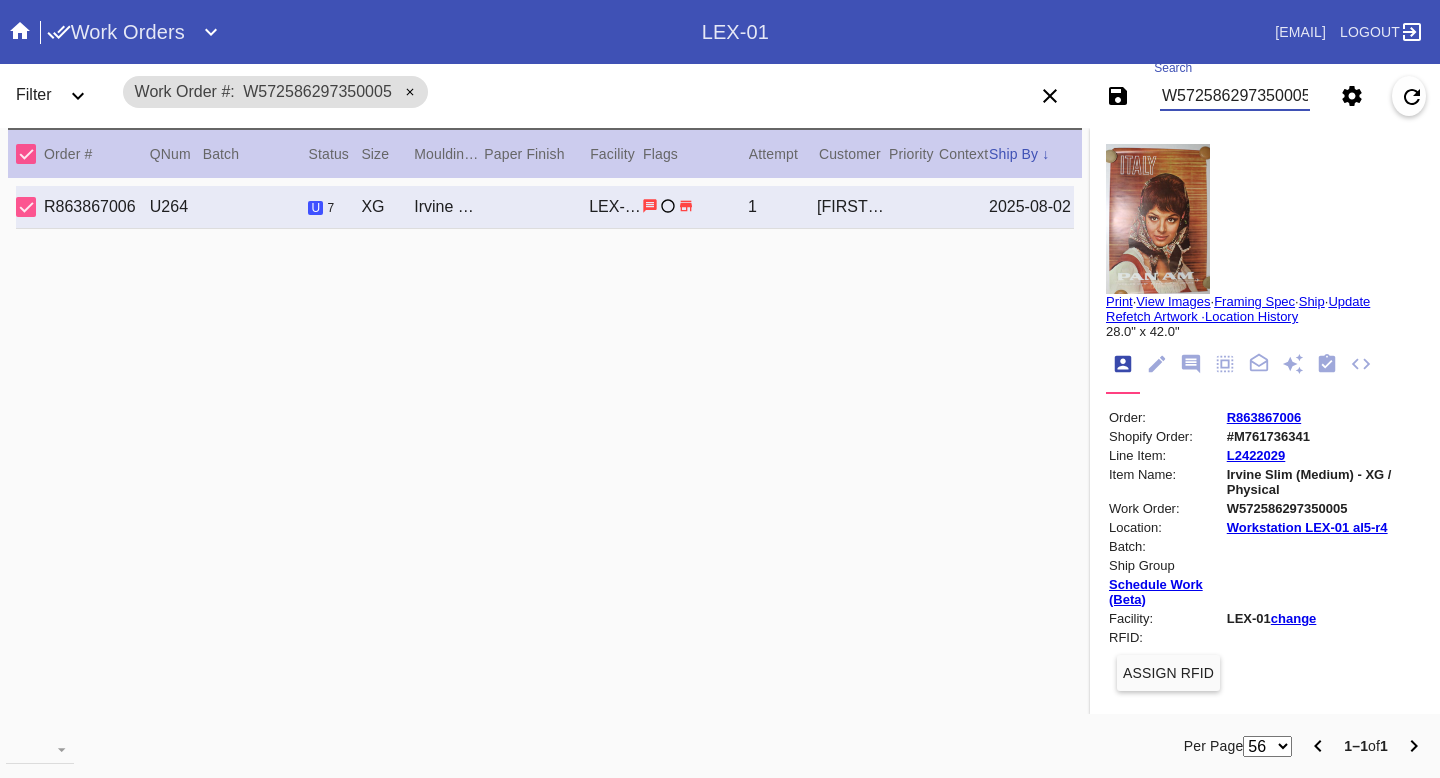 click on "W572586297350005" at bounding box center (1235, 96) 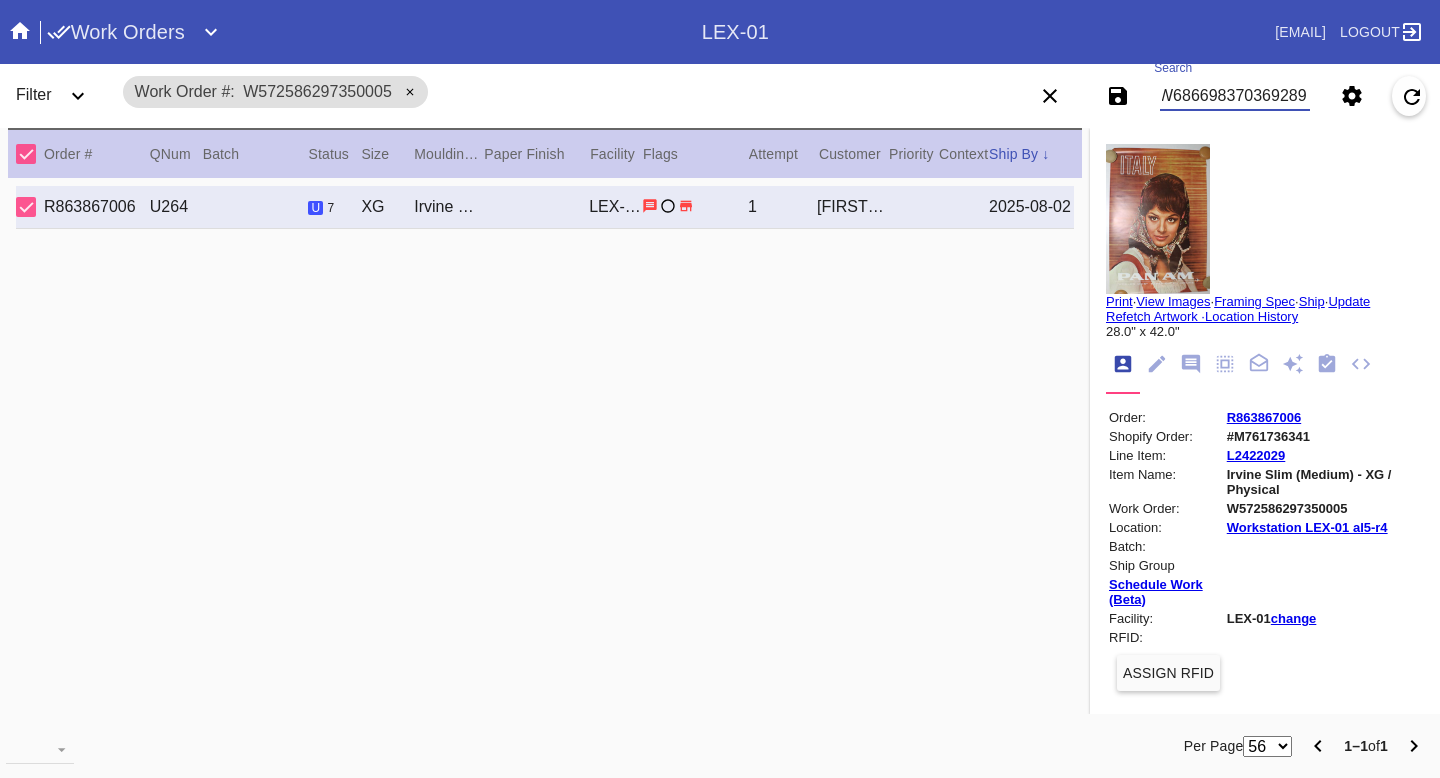 scroll, scrollTop: 0, scrollLeft: 8, axis: horizontal 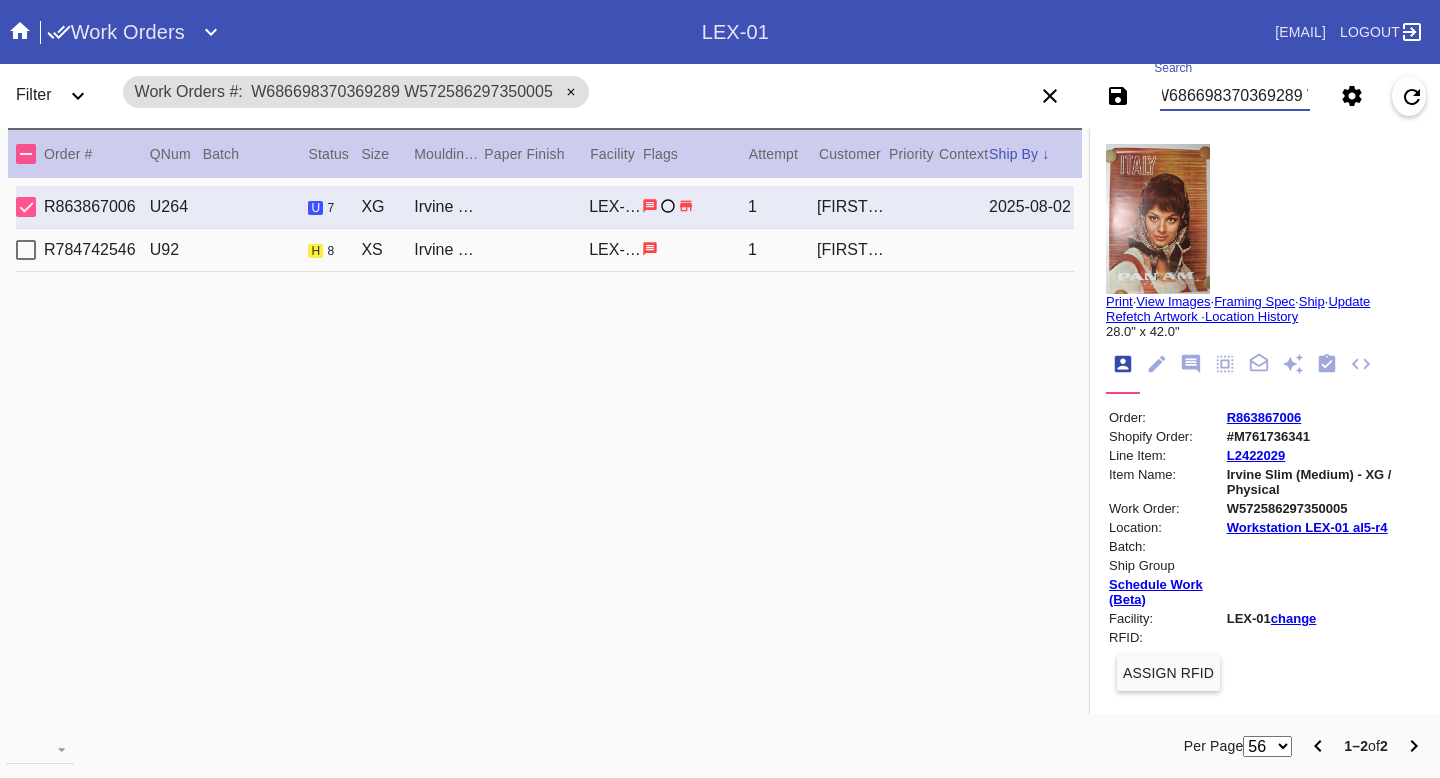 type on "W686698370369289 W572586297350005" 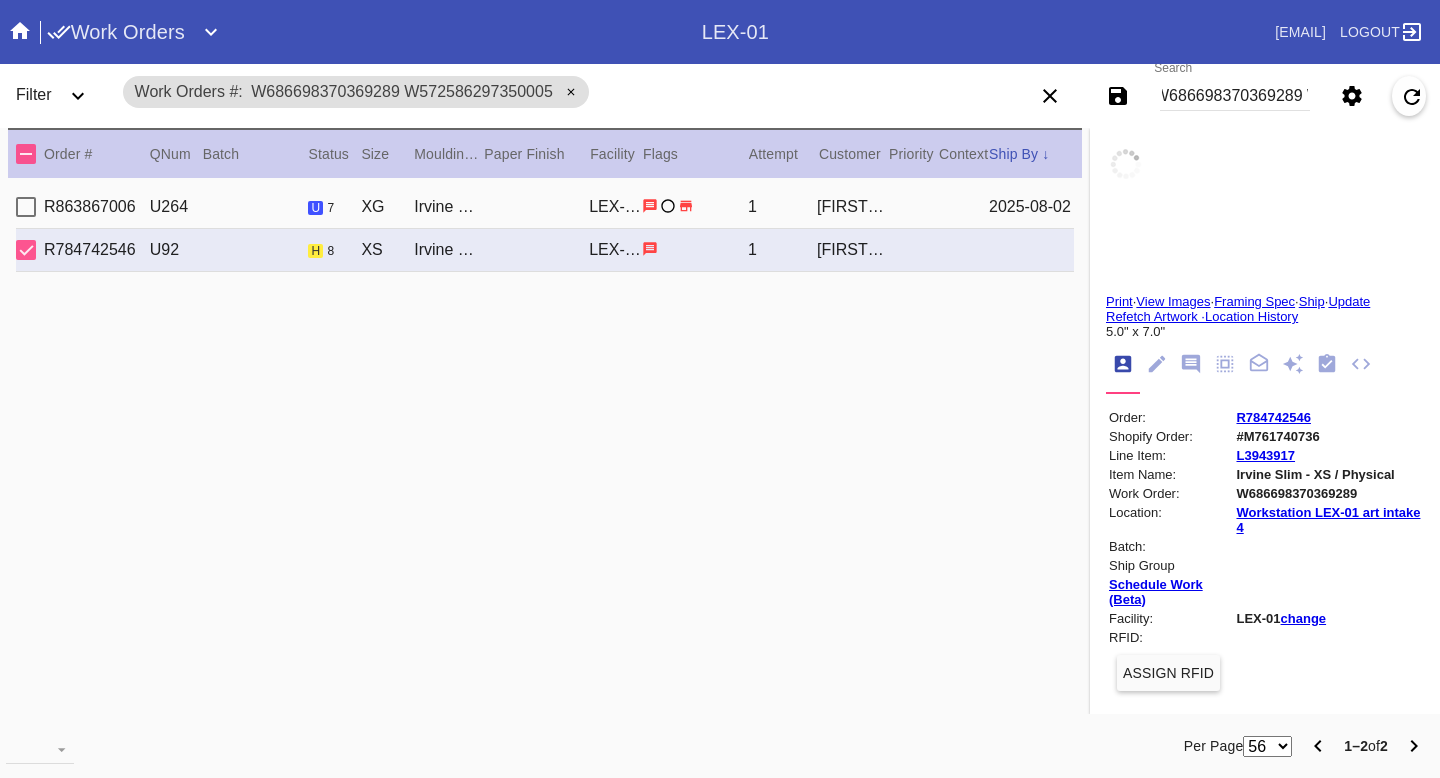 scroll, scrollTop: 0, scrollLeft: 0, axis: both 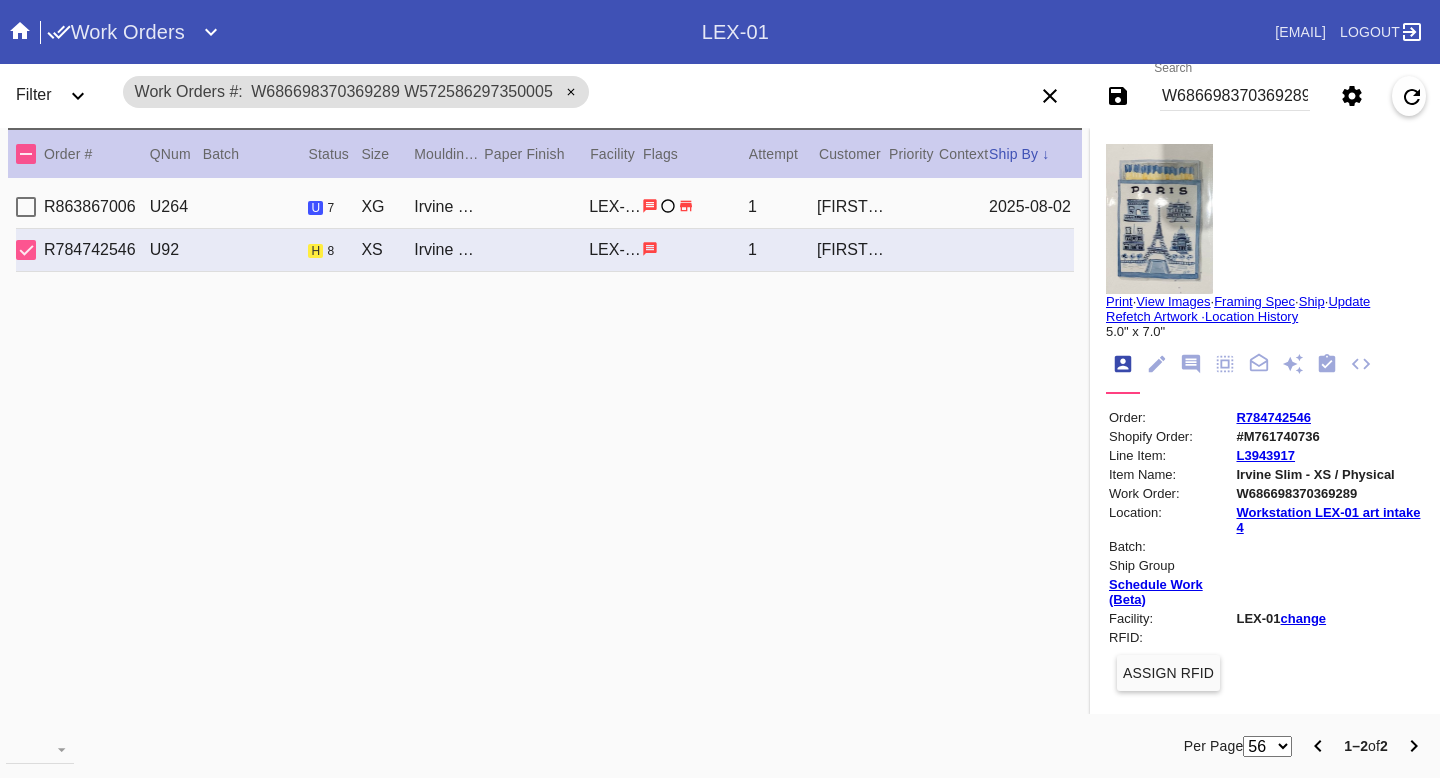 click on "W686698370369289 W572586297350005" at bounding box center [1235, 96] 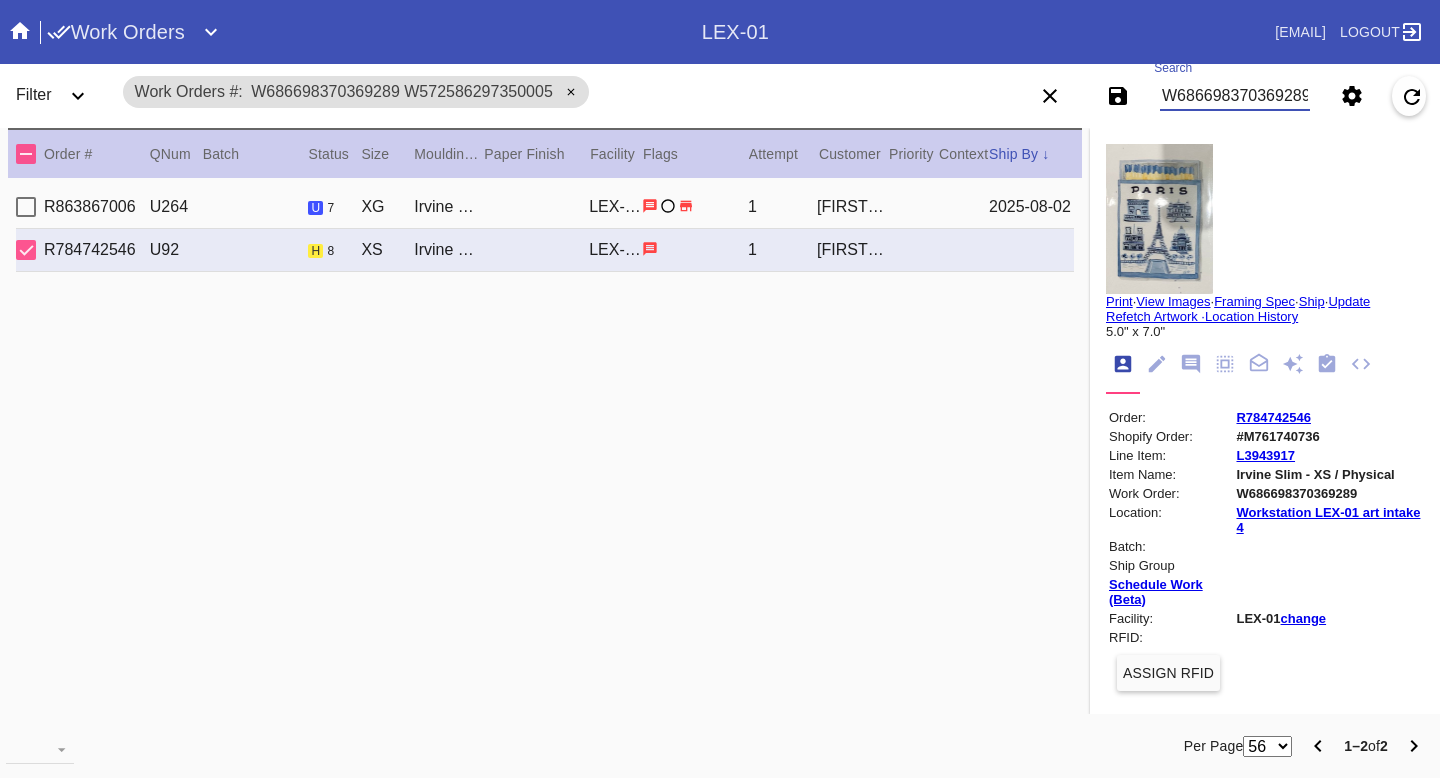 paste on "W609720924962561" 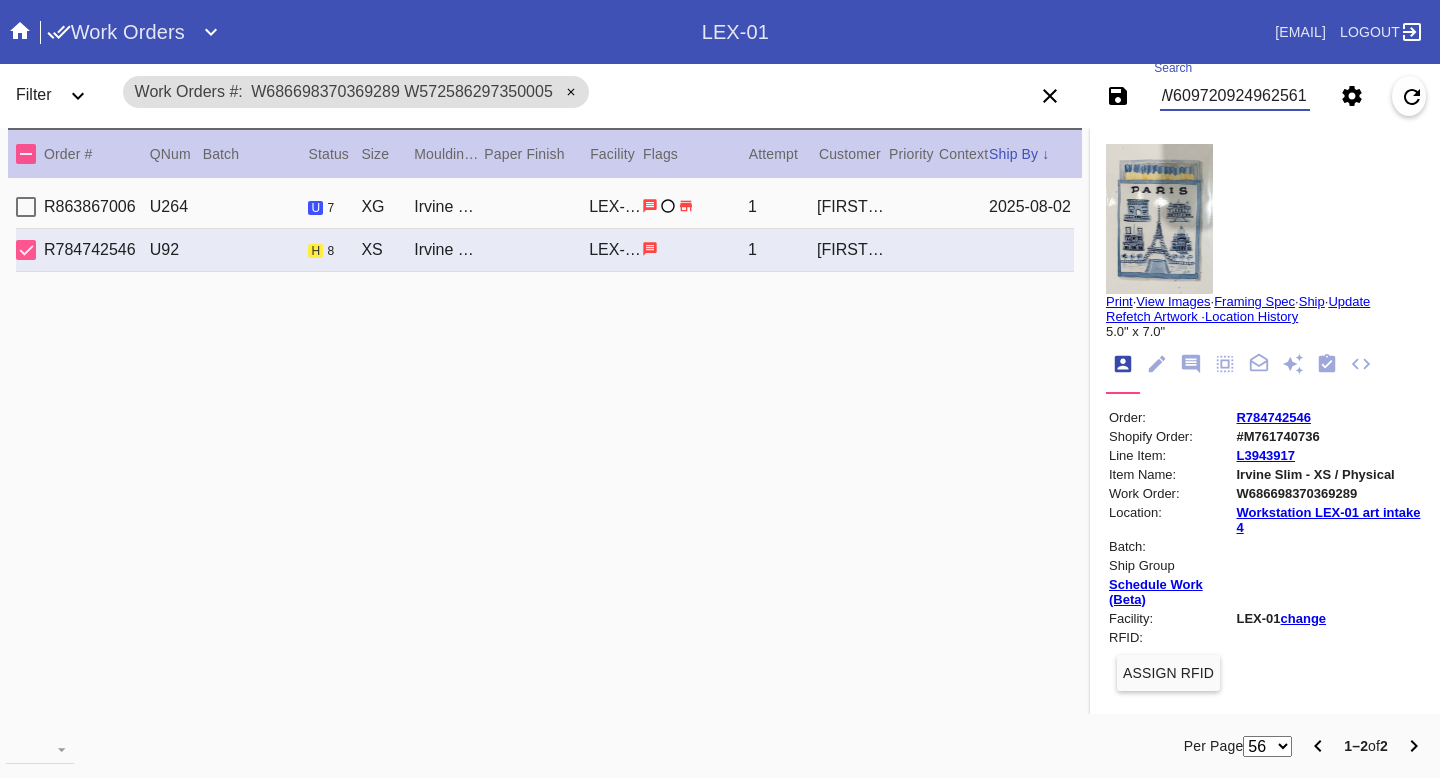 scroll, scrollTop: 0, scrollLeft: 8, axis: horizontal 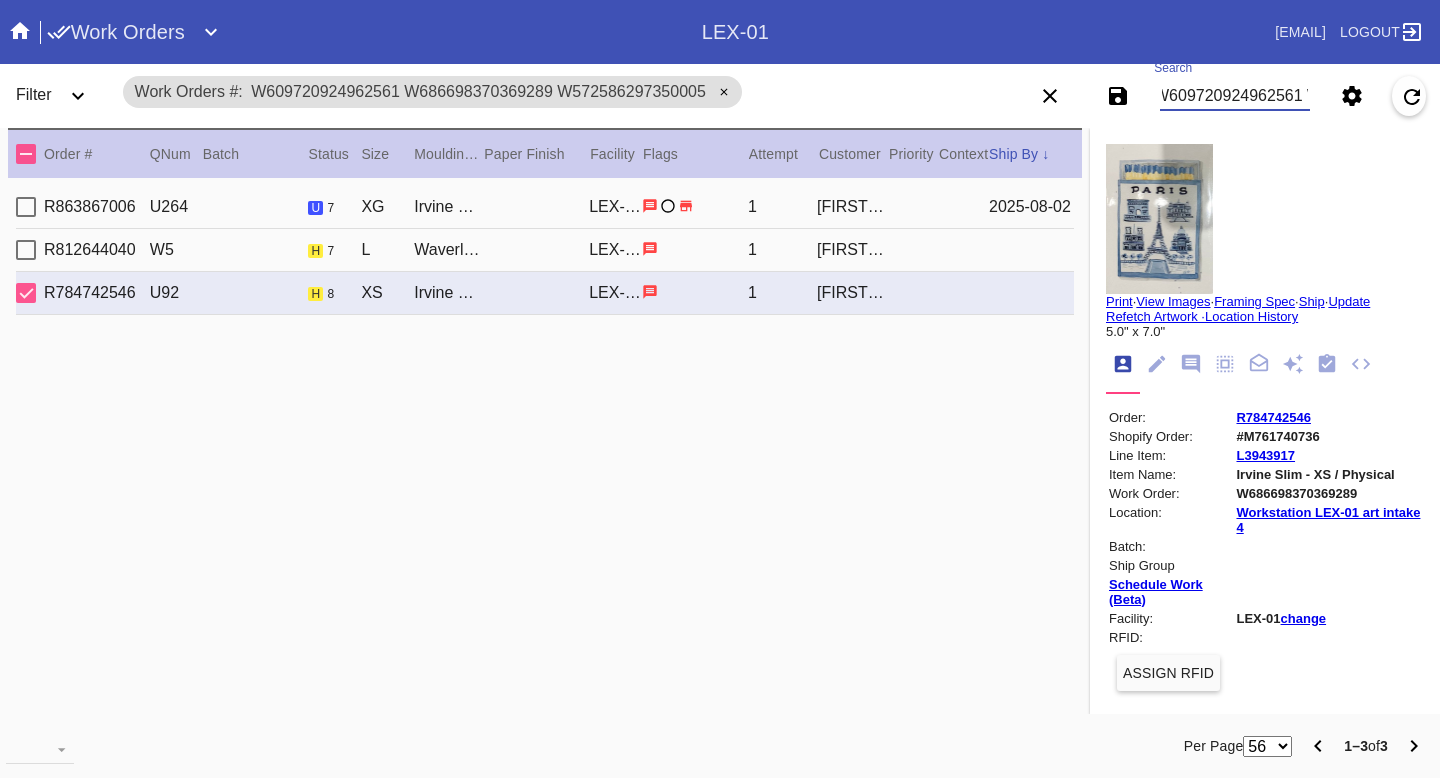 type on "W609720924962561 W686698370369289 W572586297350005" 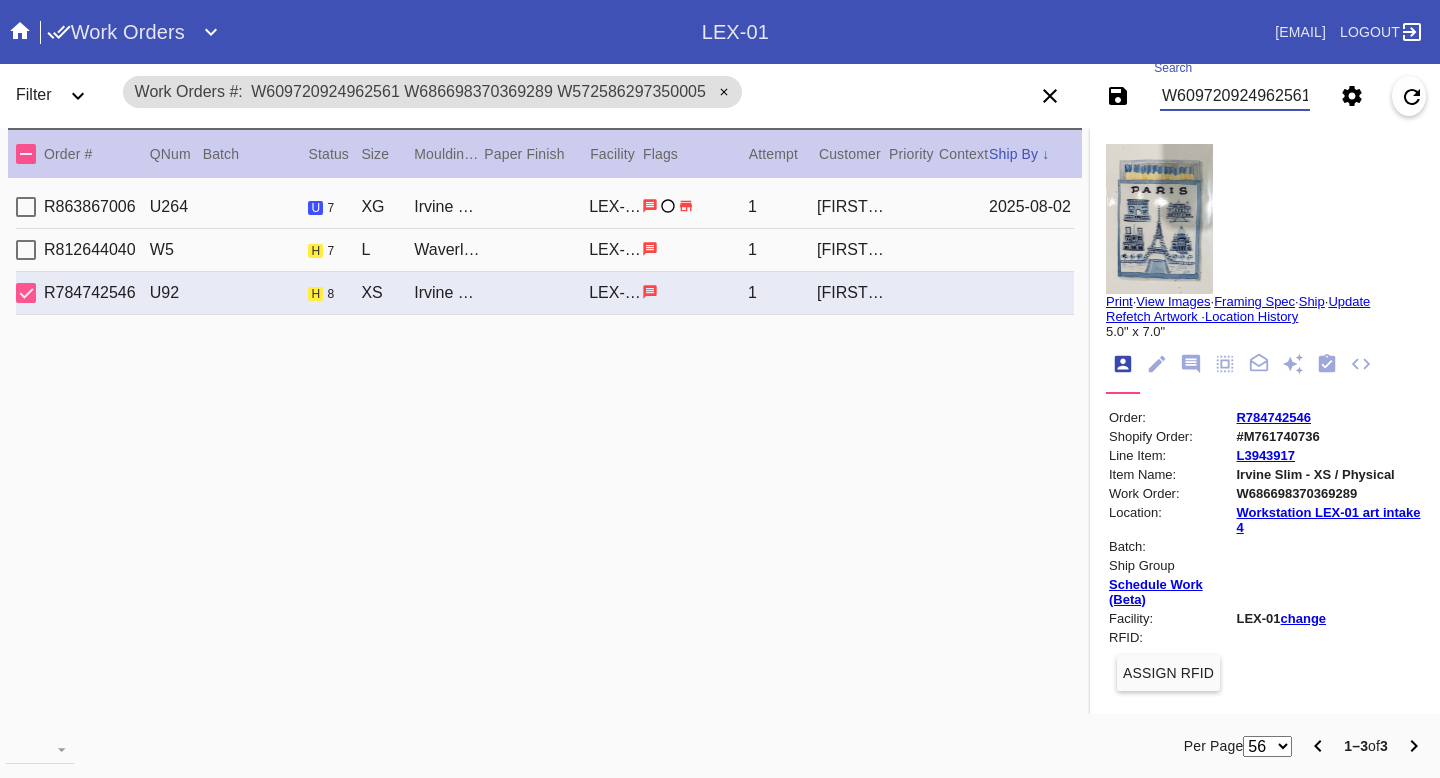 click on "R863867006 U264 u   7 XG Irvine Slim (Medium) / Digital White Oversized LEX-01 1 Albert Dematteo
2025-08-02" at bounding box center [545, 207] 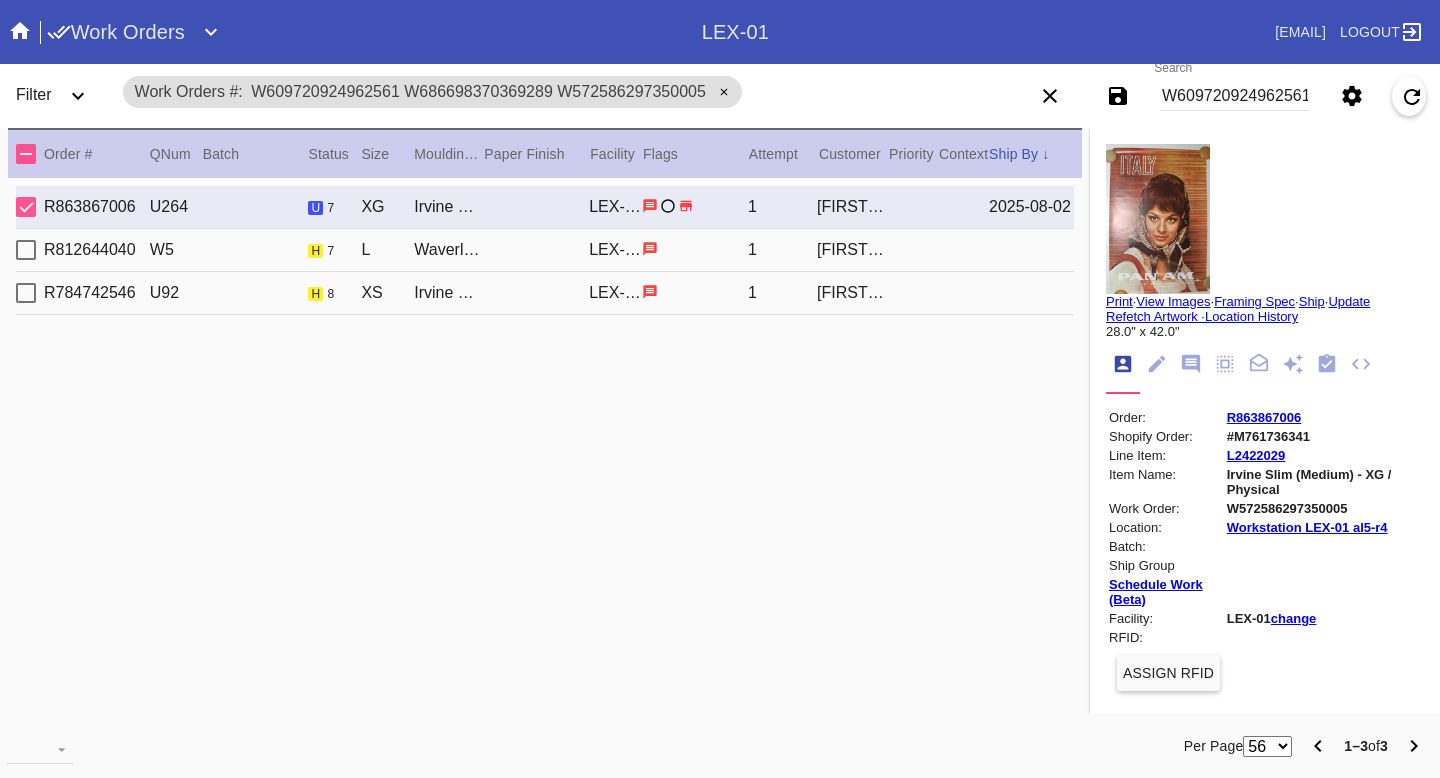 click on "R812644040 W5 h   7 L Waverley / No Mat LEX-01 1 Rachel Villarespe" at bounding box center (545, 250) 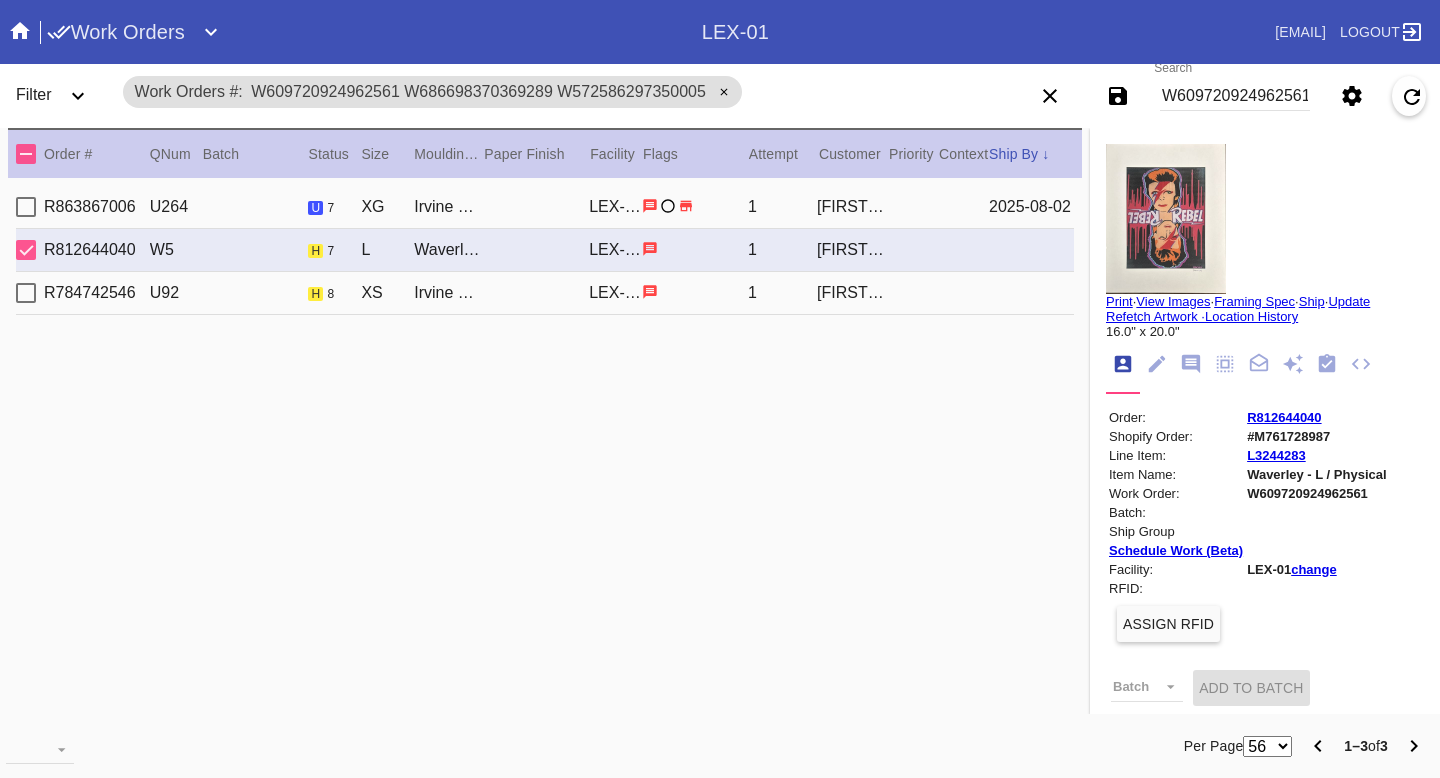 click on "R784742546 U92 h   8 XS Irvine Slim / Navy LEX-01 1 Jenna Cullman" at bounding box center [545, 293] 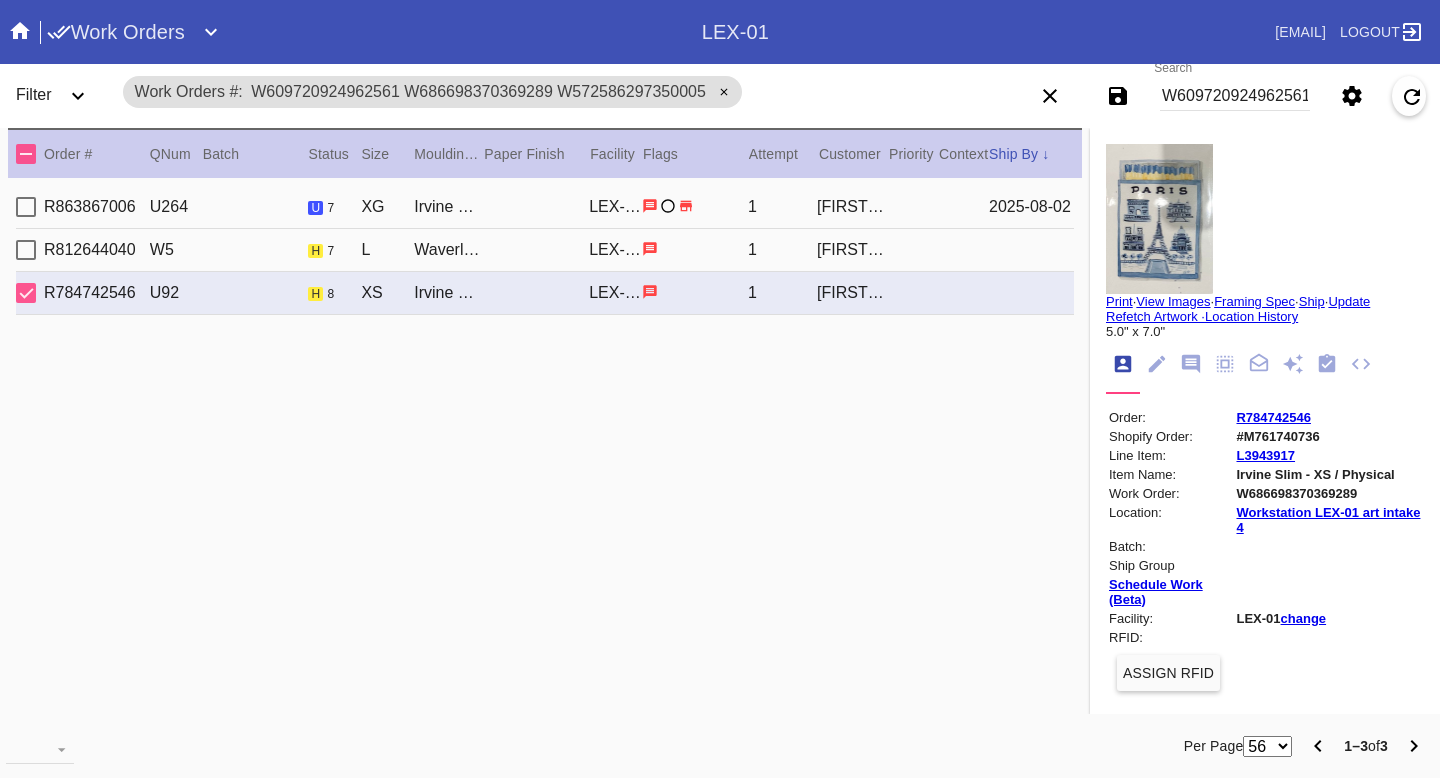 click on "R812644040 W5 h   7 L Waverley / No Mat LEX-01 1 Rachel Villarespe" at bounding box center [545, 250] 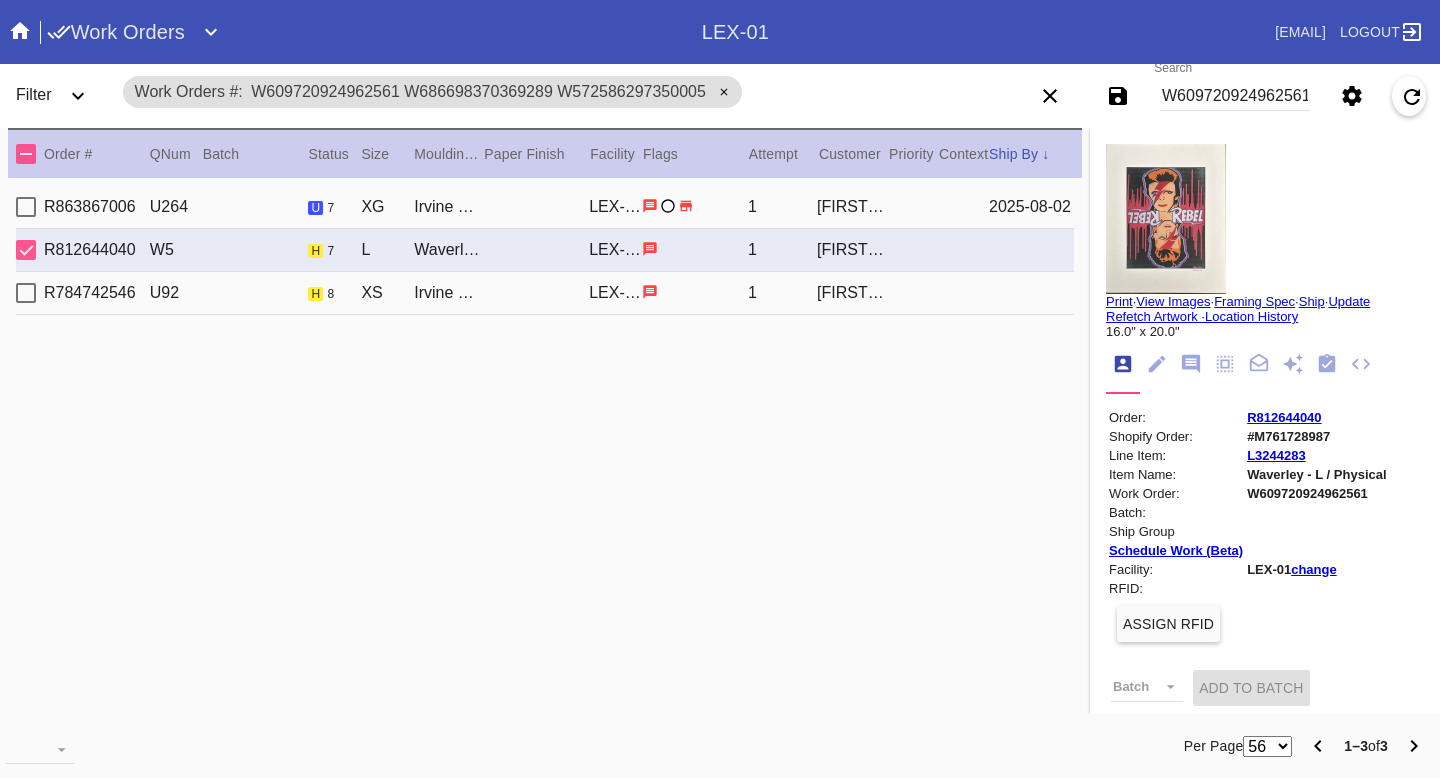 click on "R863867006 U264 u   7 XG Irvine Slim (Medium) / Digital White Oversized LEX-01 1 Albert Dematteo
2025-08-02" at bounding box center (545, 207) 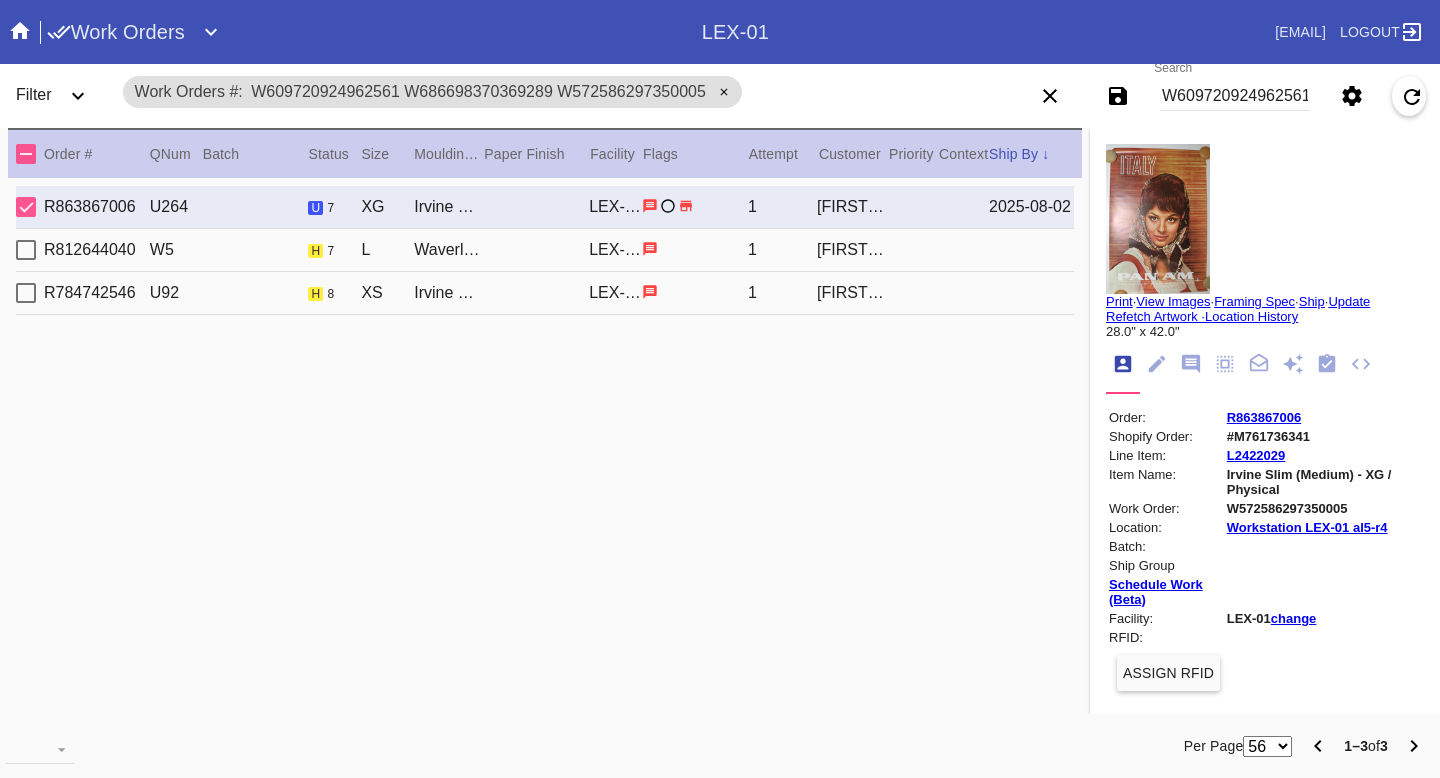 click at bounding box center (695, 292) 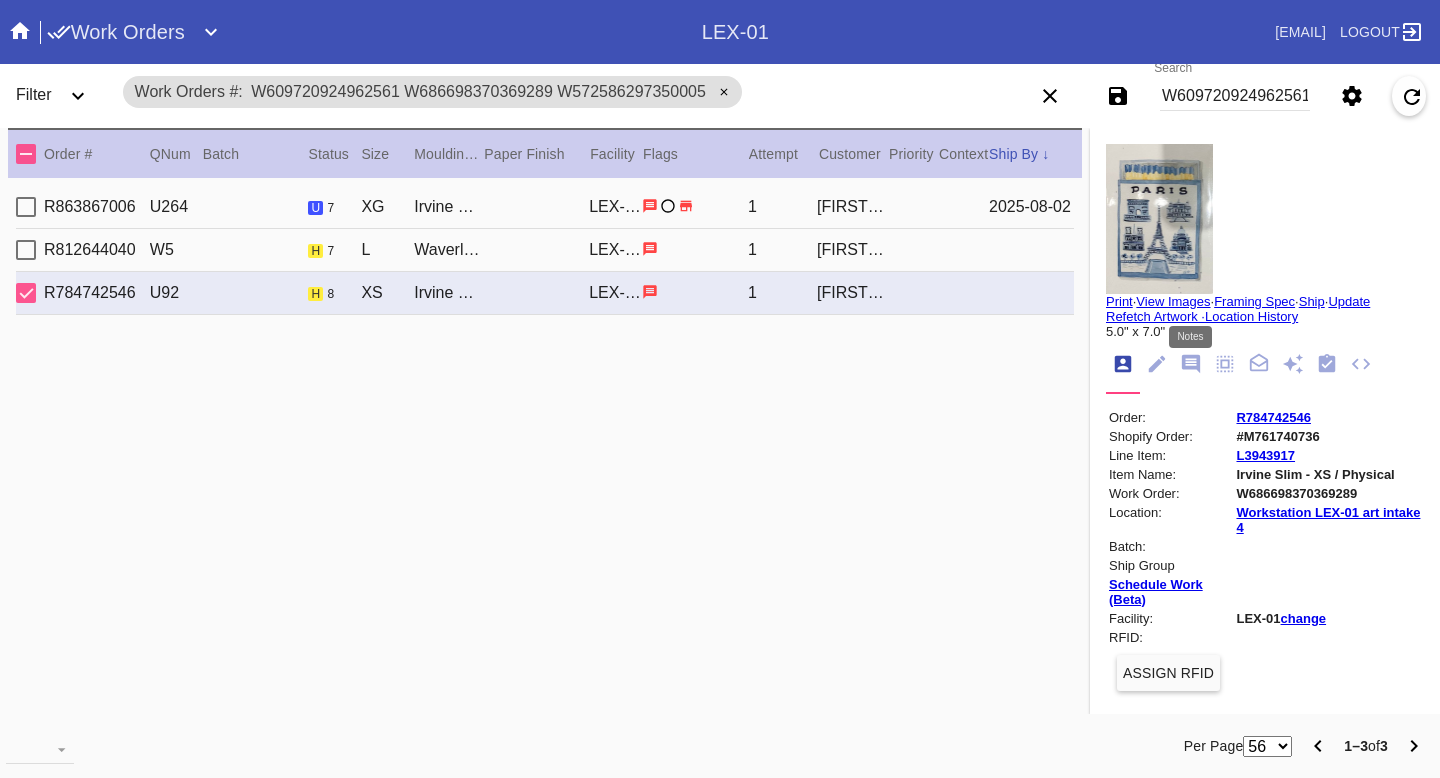 click 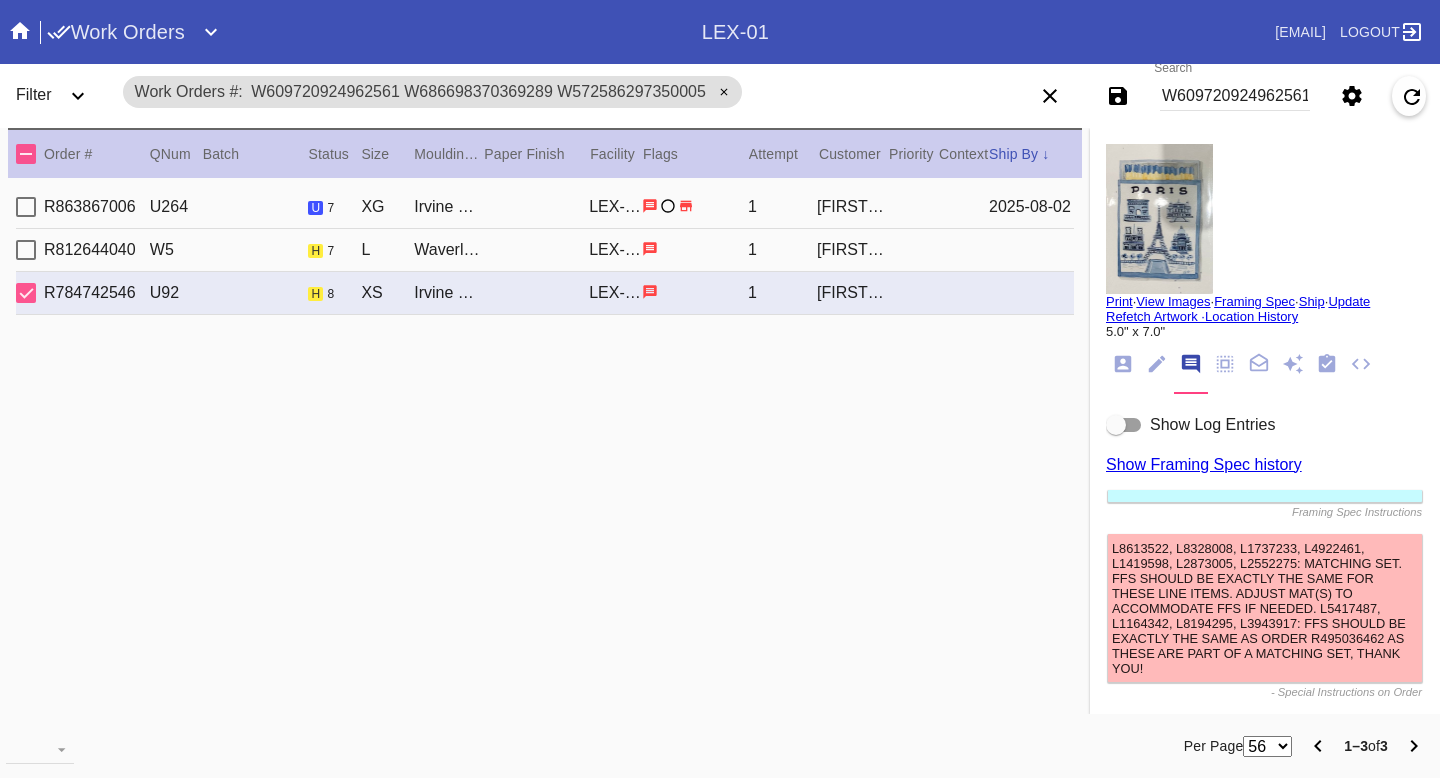click on "Show Log Entries" at bounding box center [1212, 424] 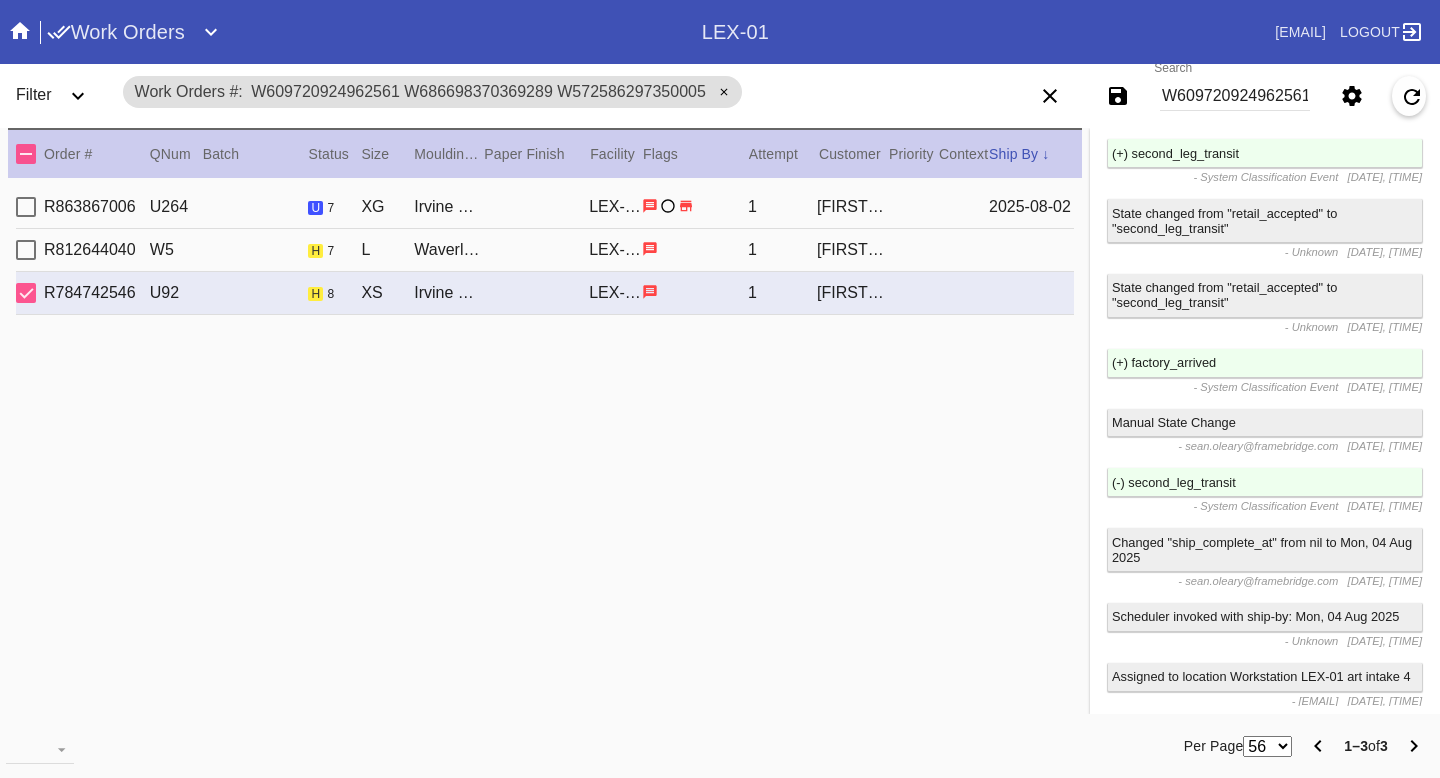 scroll, scrollTop: 2798, scrollLeft: 0, axis: vertical 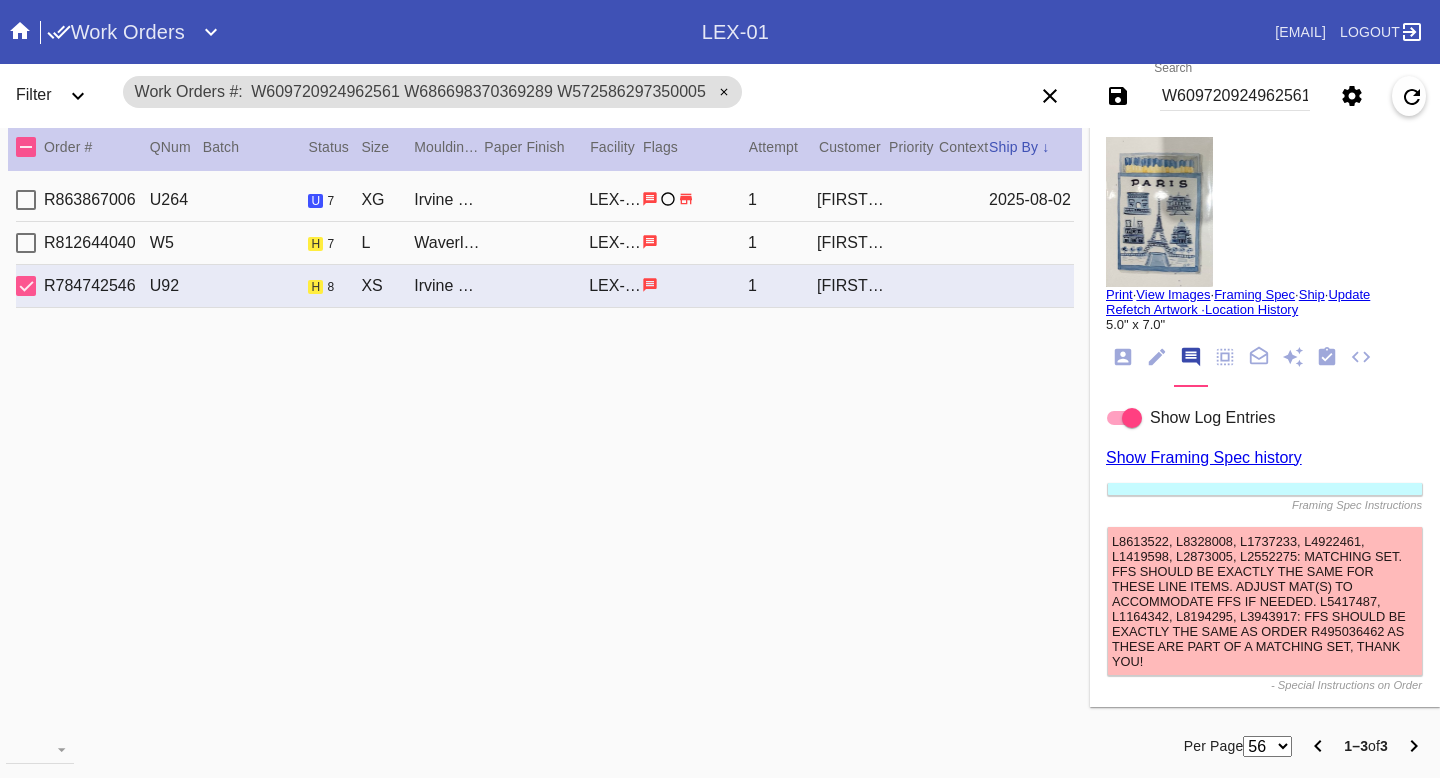 click at bounding box center [1159, 212] 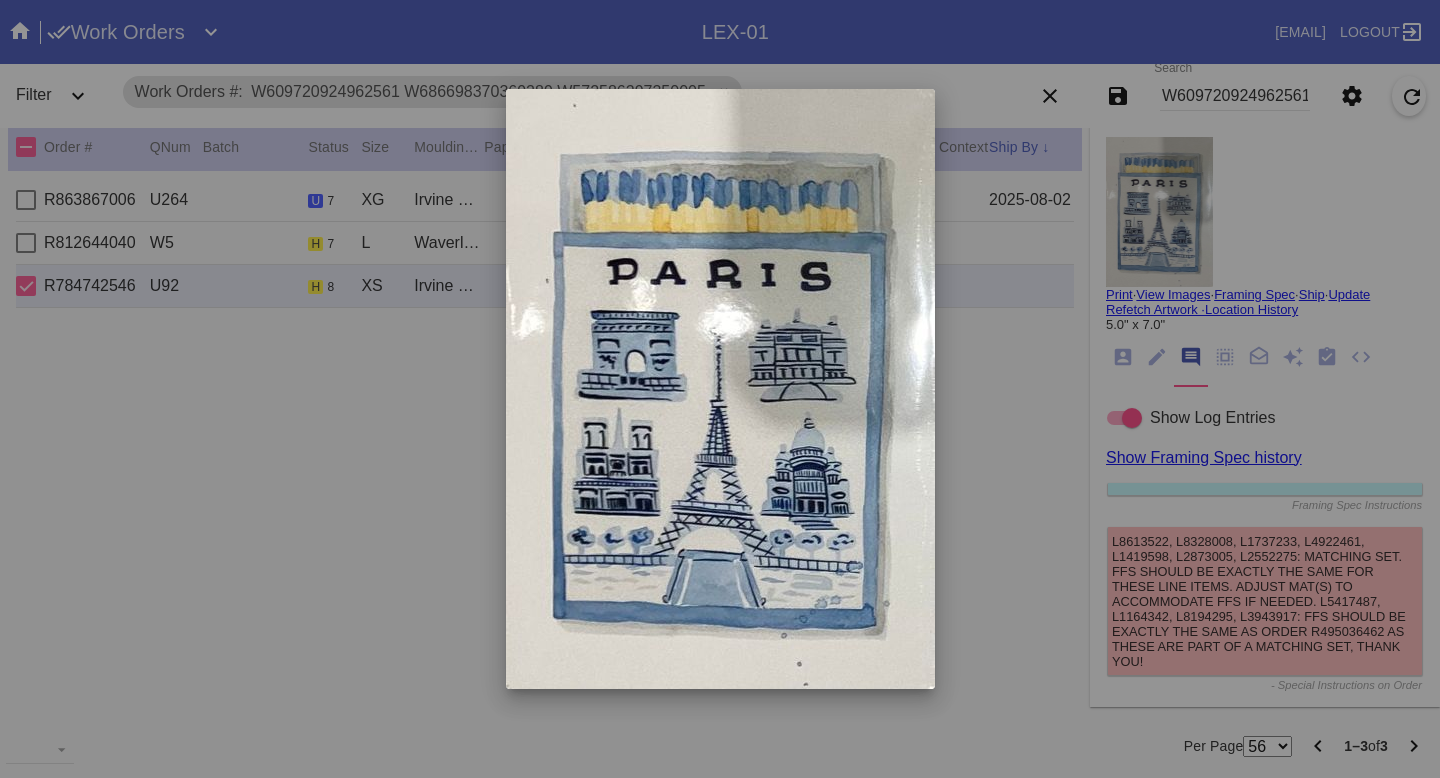 click at bounding box center [720, 389] 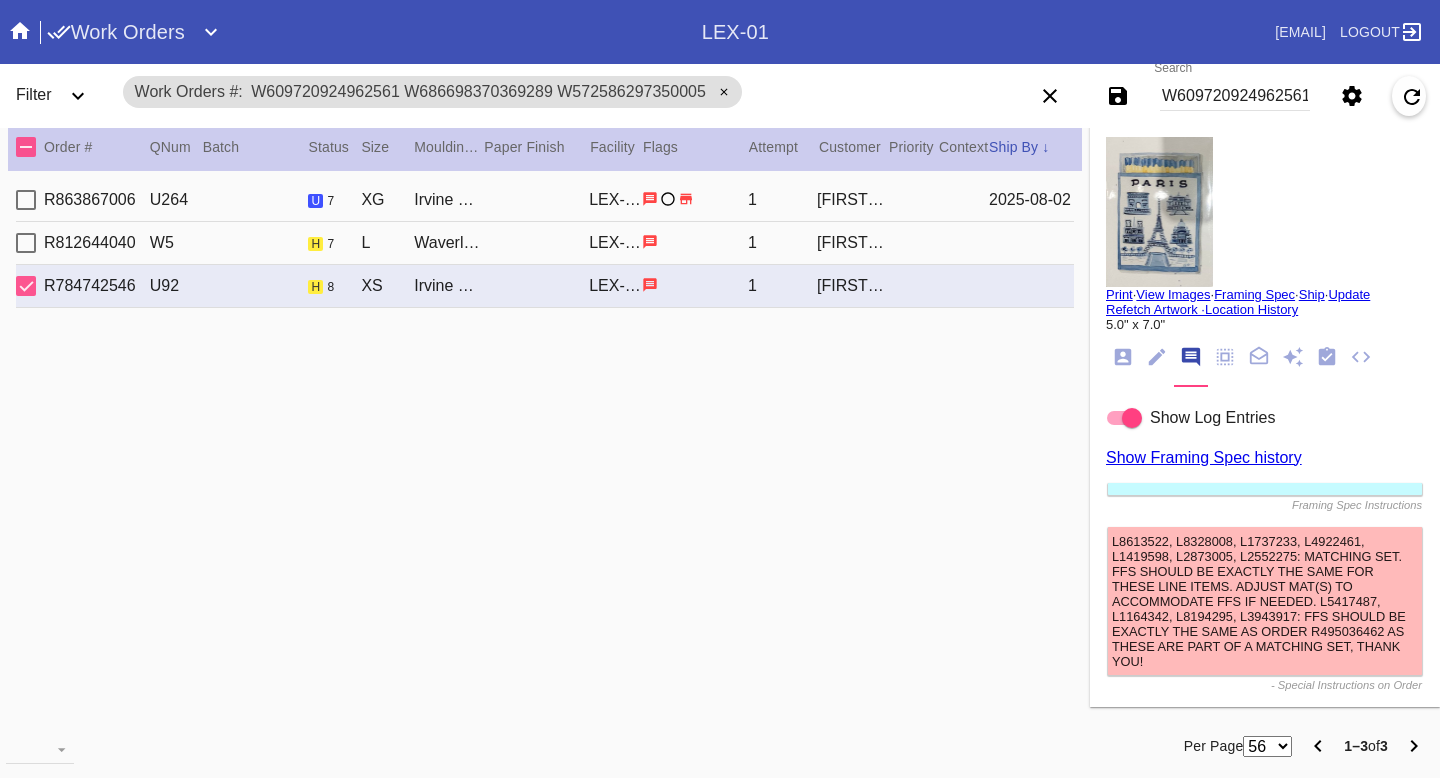 click at bounding box center (1159, 212) 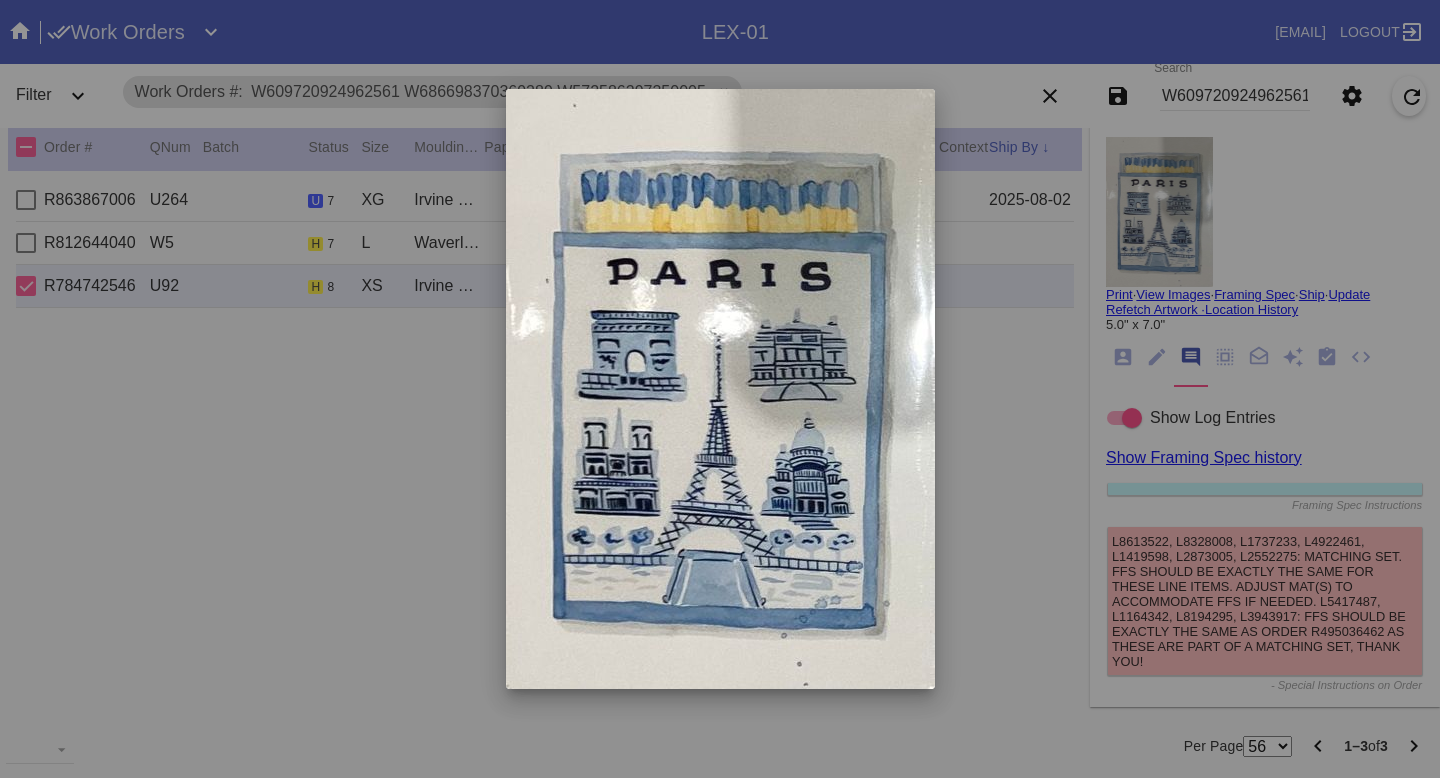 click at bounding box center [720, 389] 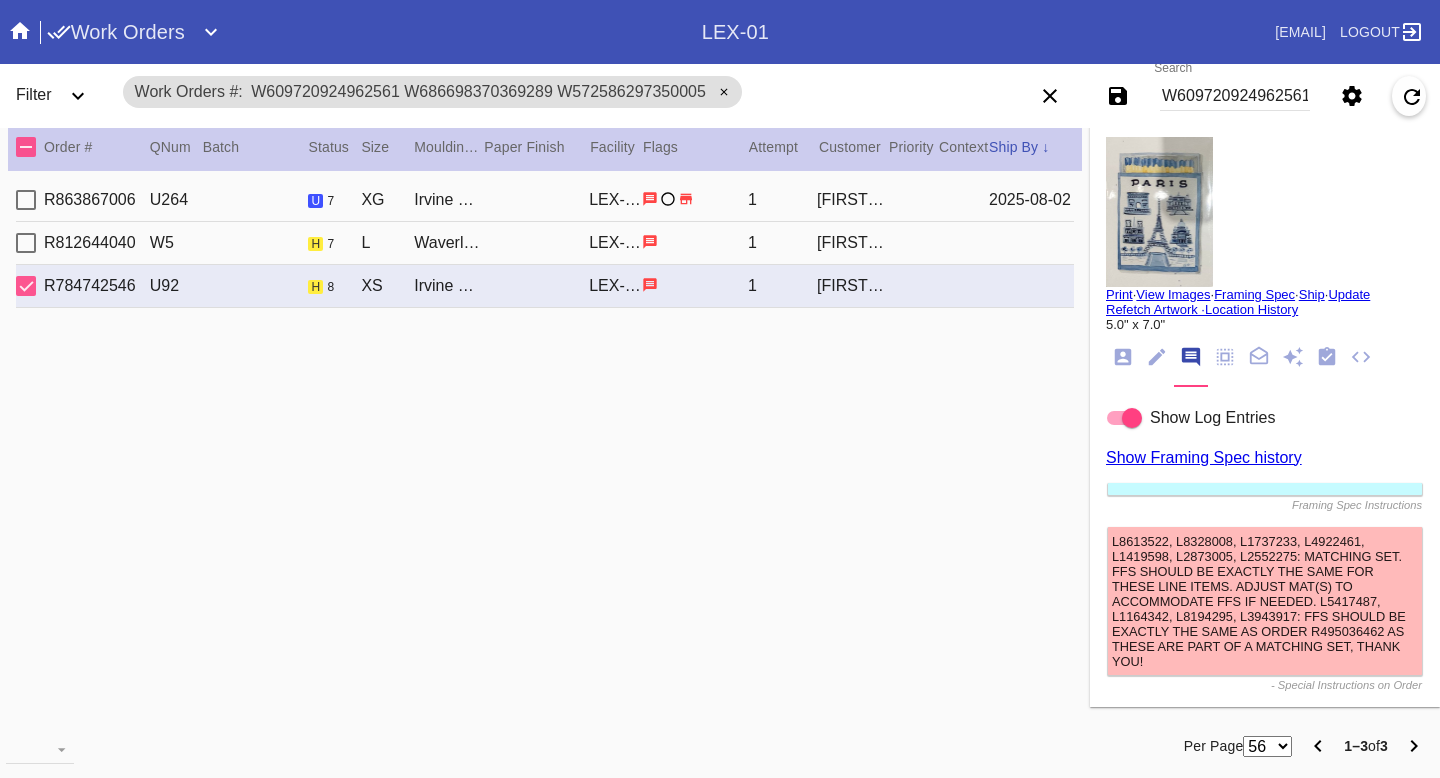 click at bounding box center [1159, 212] 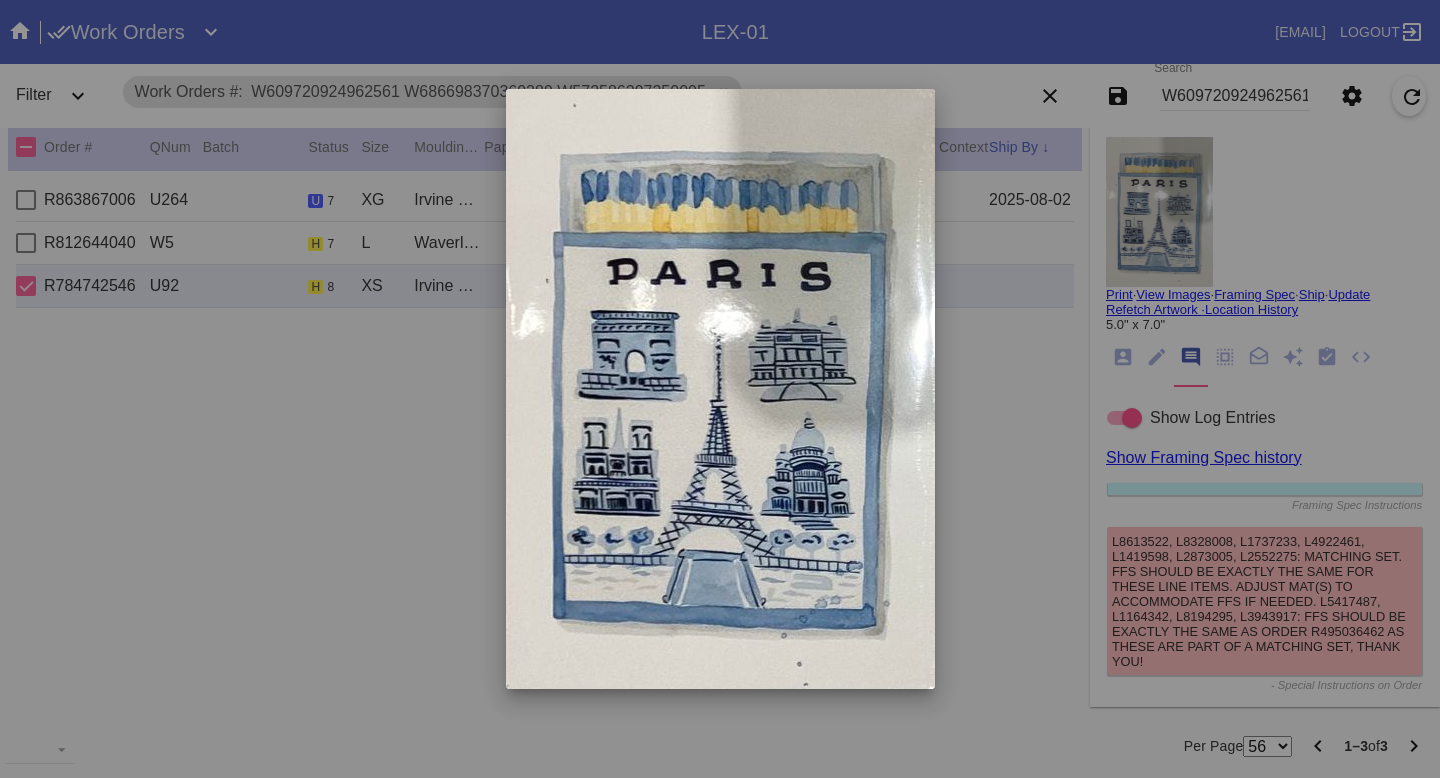 click at bounding box center (720, 389) 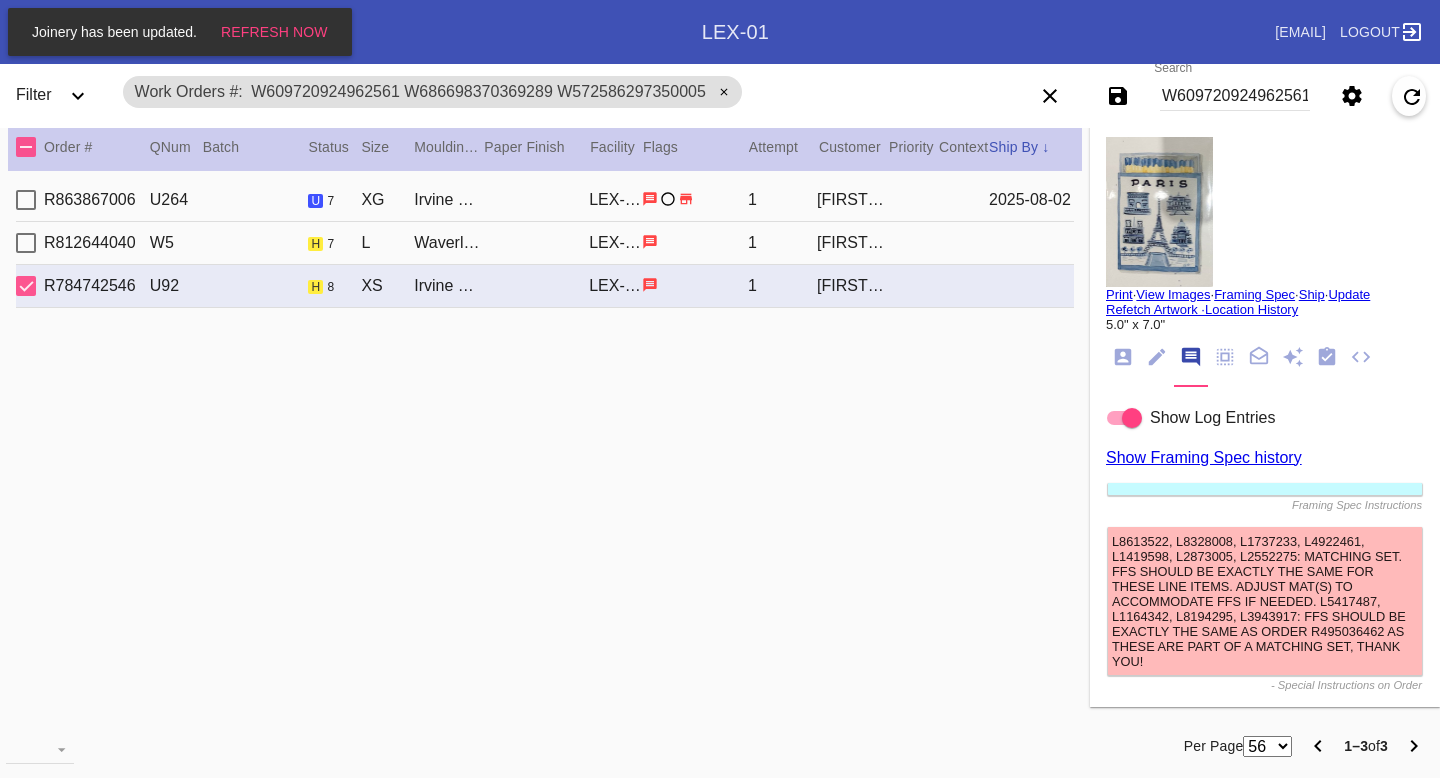 click on "R812644040 W5 h   7 L Waverley / No Mat LEX-01 1 Rachel Villarespe" at bounding box center (545, 243) 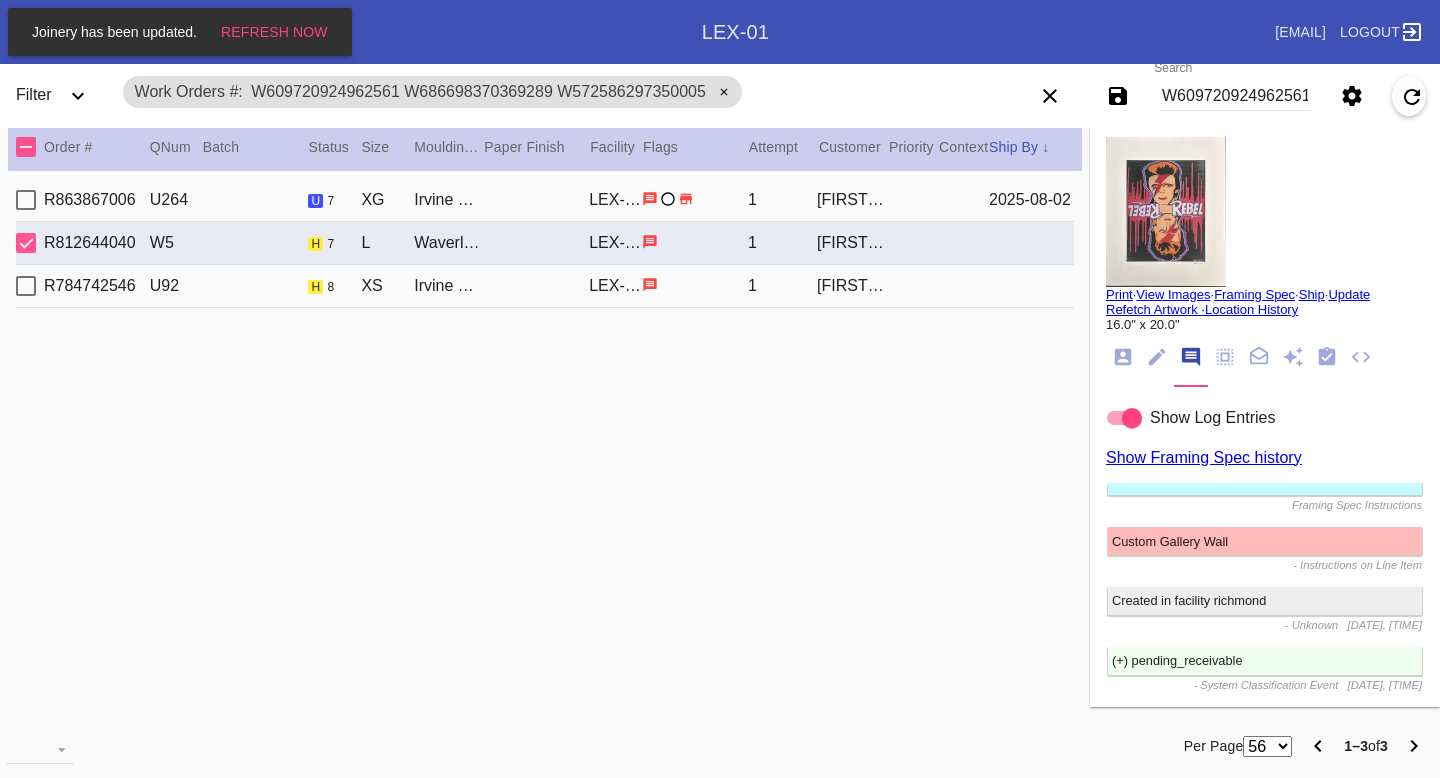 click on "R863867006 U264 u   7 XG Irvine Slim (Medium) / Digital White Oversized LEX-01 1 Albert Dematteo
2025-08-02" at bounding box center [545, 200] 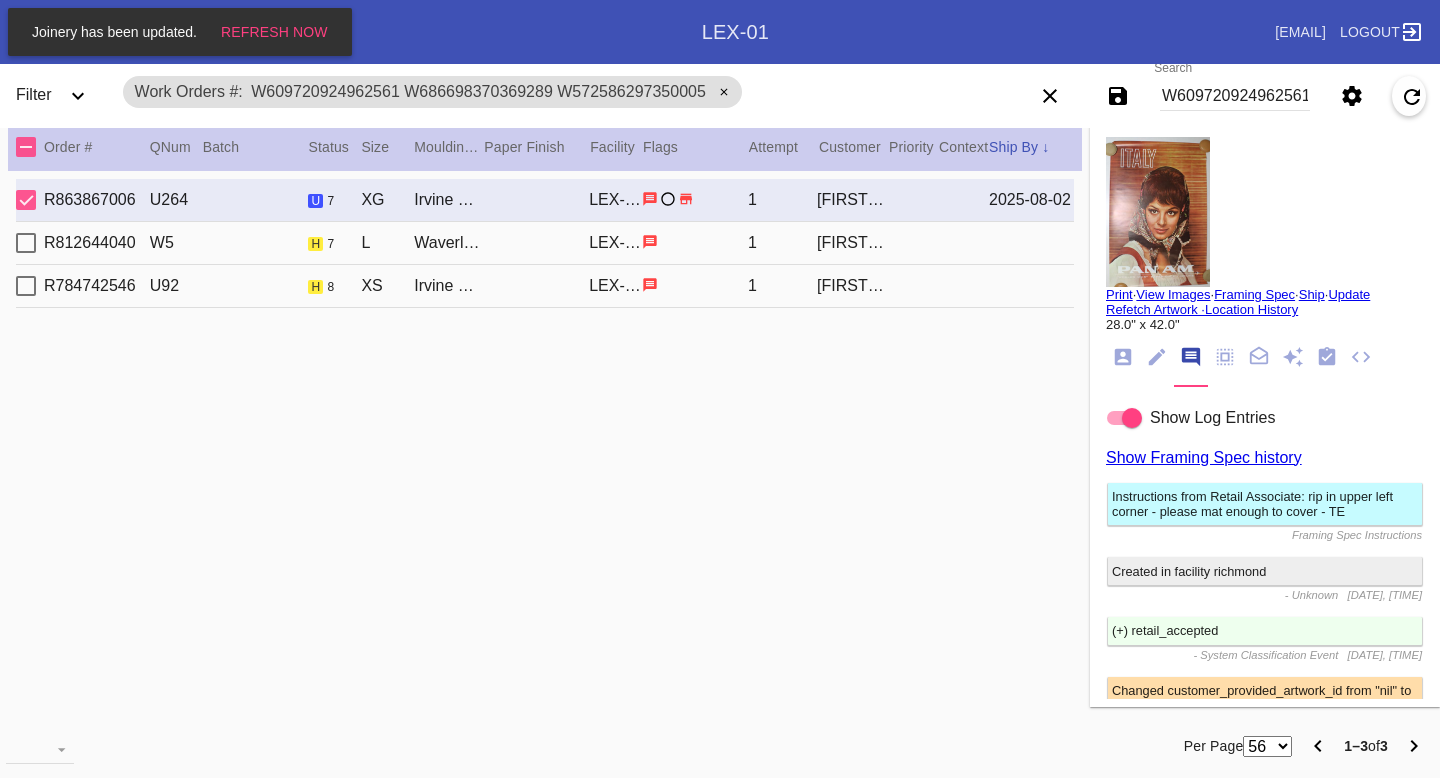 click on "R812644040 W5 h   7 L Waverley / No Mat LEX-01 1 Rachel Villarespe" at bounding box center (545, 243) 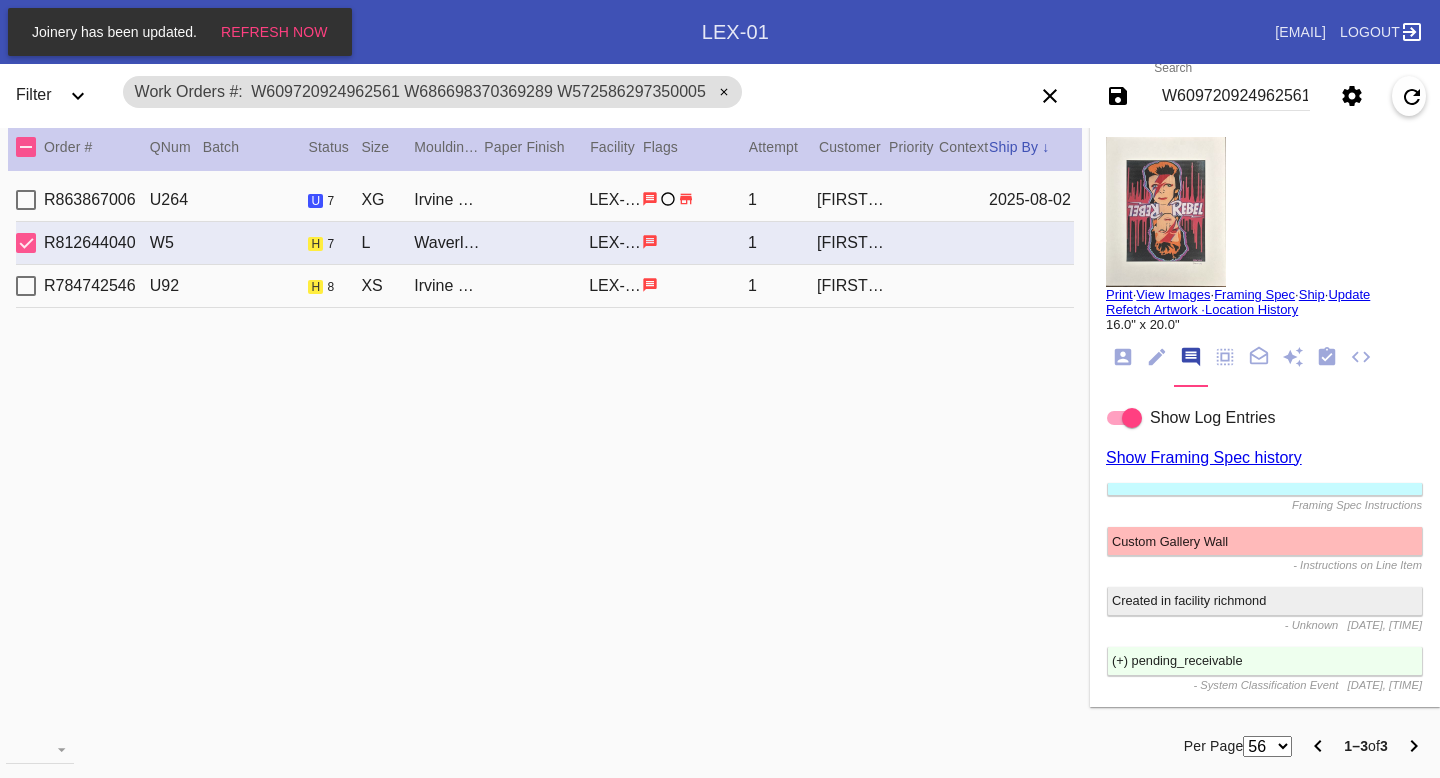 click 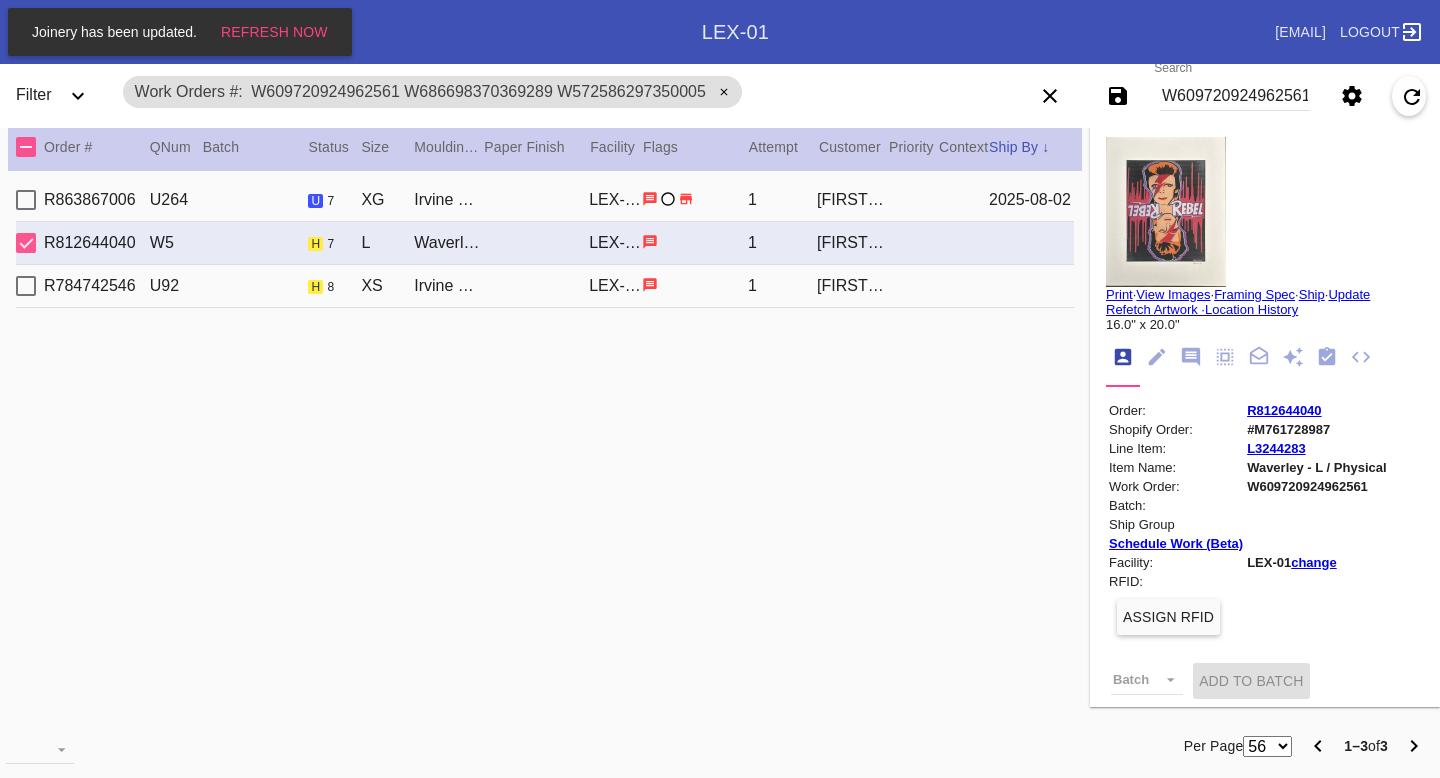 click at bounding box center [1166, 212] 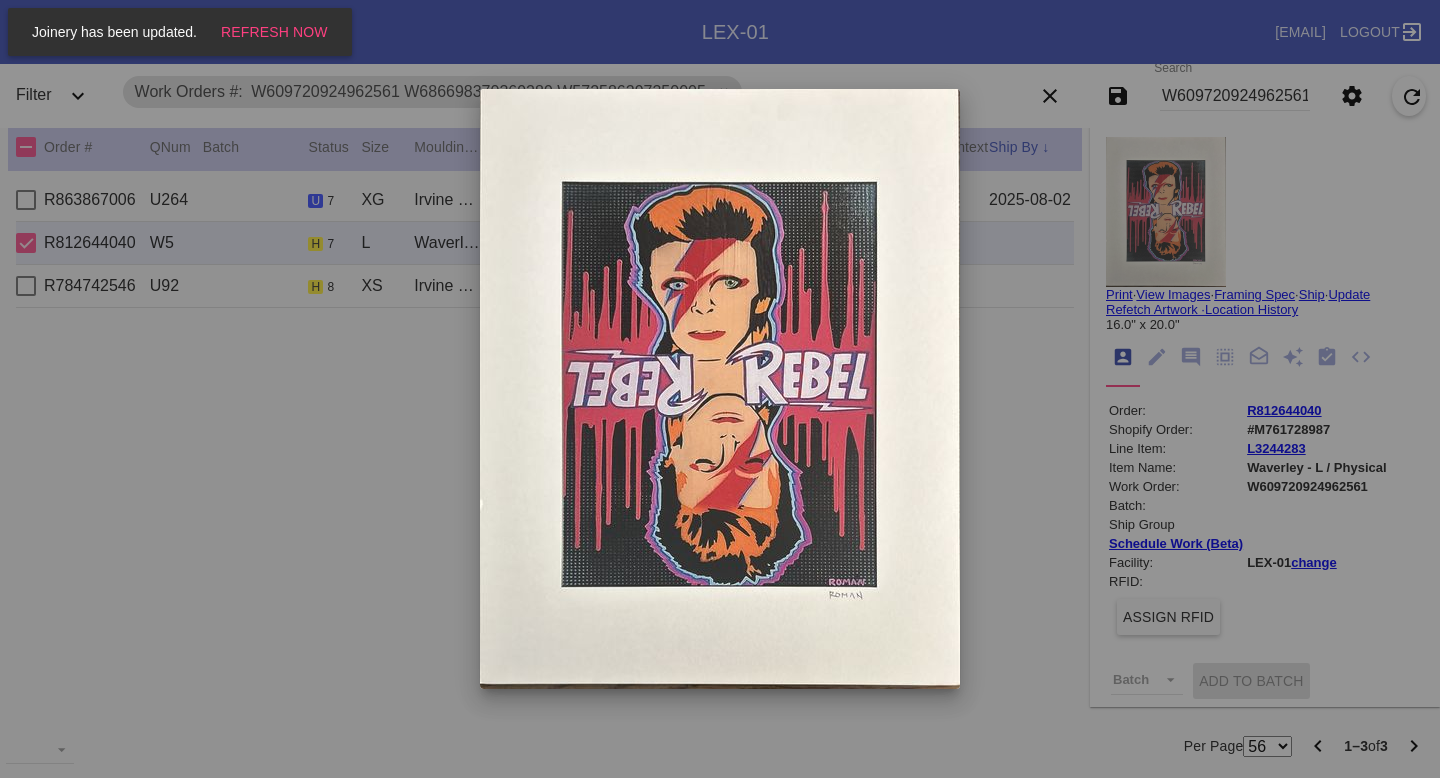 click at bounding box center (720, 389) 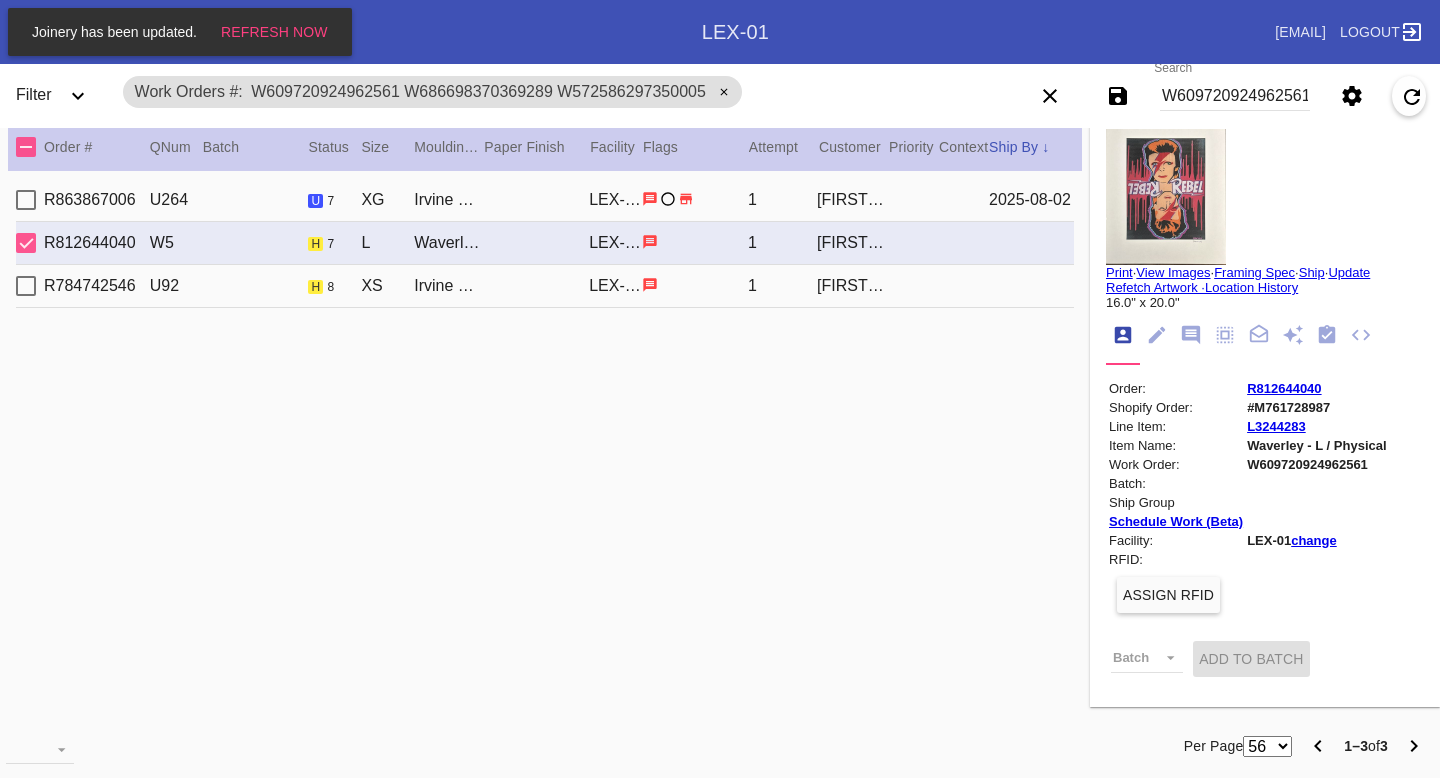 scroll, scrollTop: 0, scrollLeft: 0, axis: both 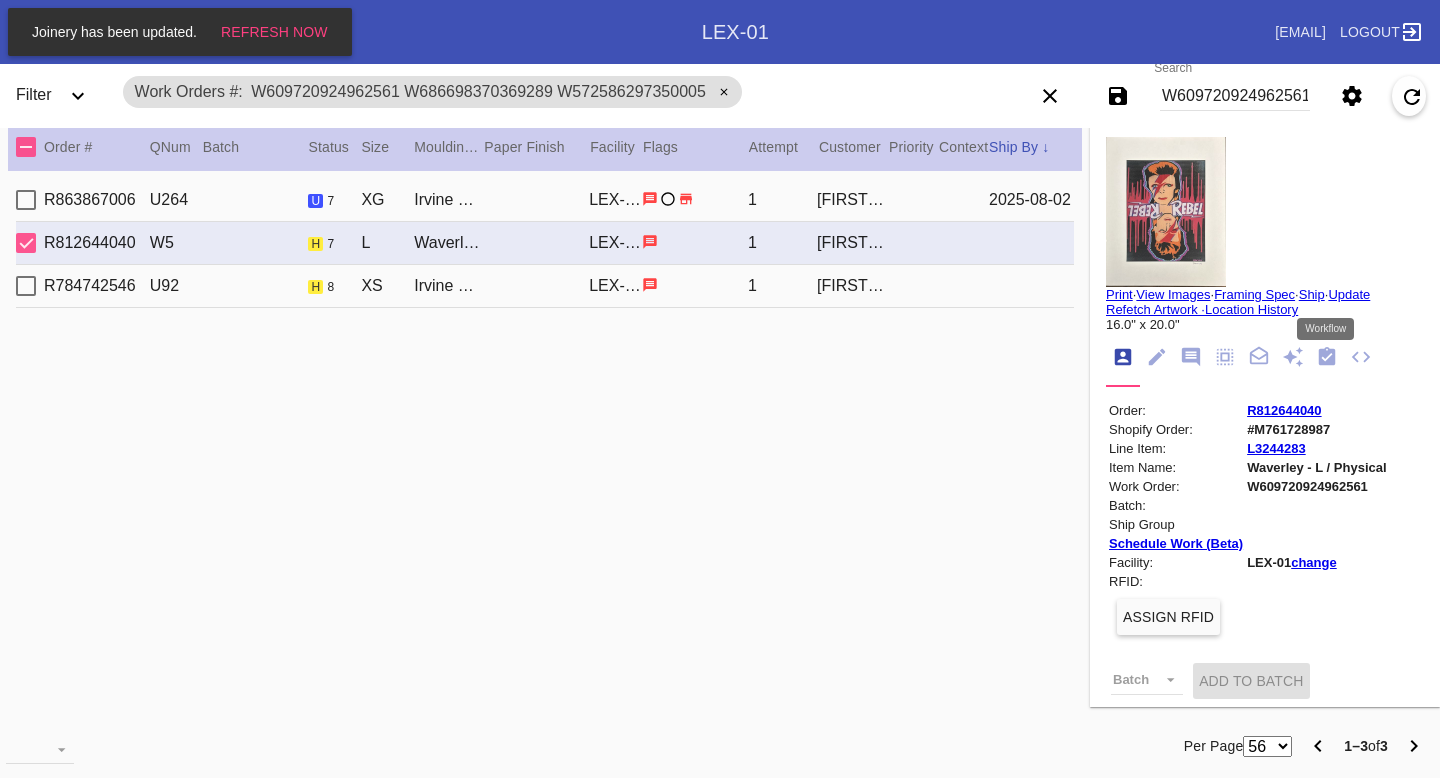 click 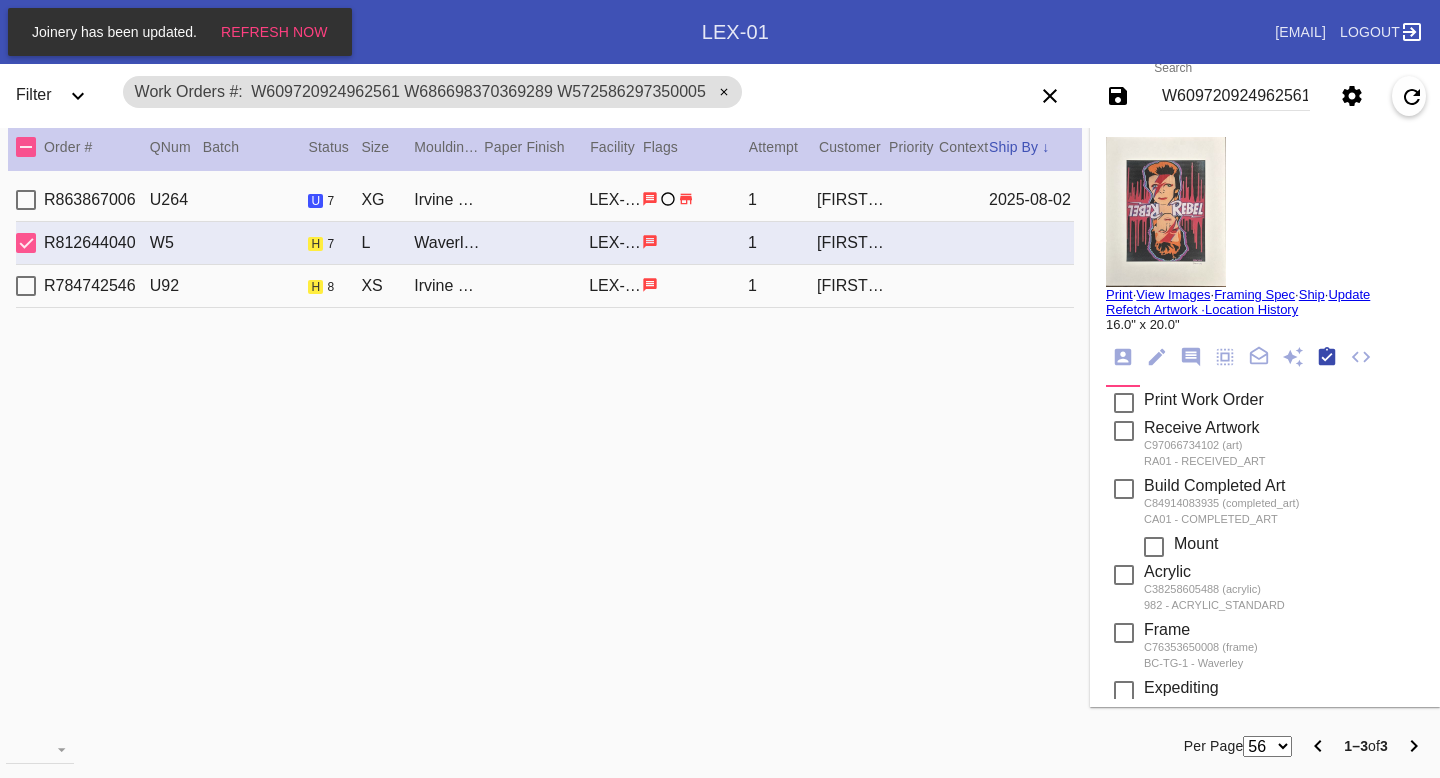 scroll, scrollTop: 320, scrollLeft: 0, axis: vertical 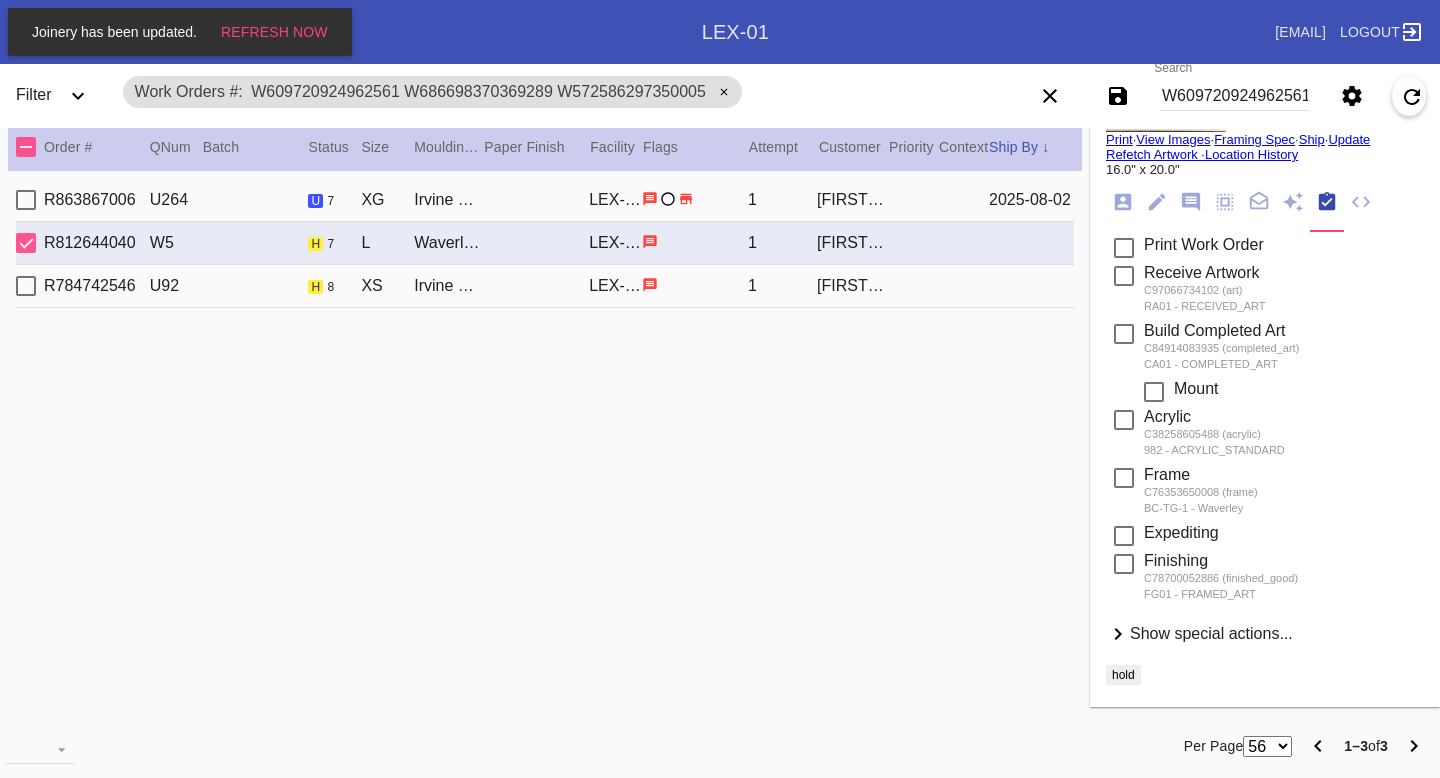 click on "Show special actions..." at bounding box center [1211, 633] 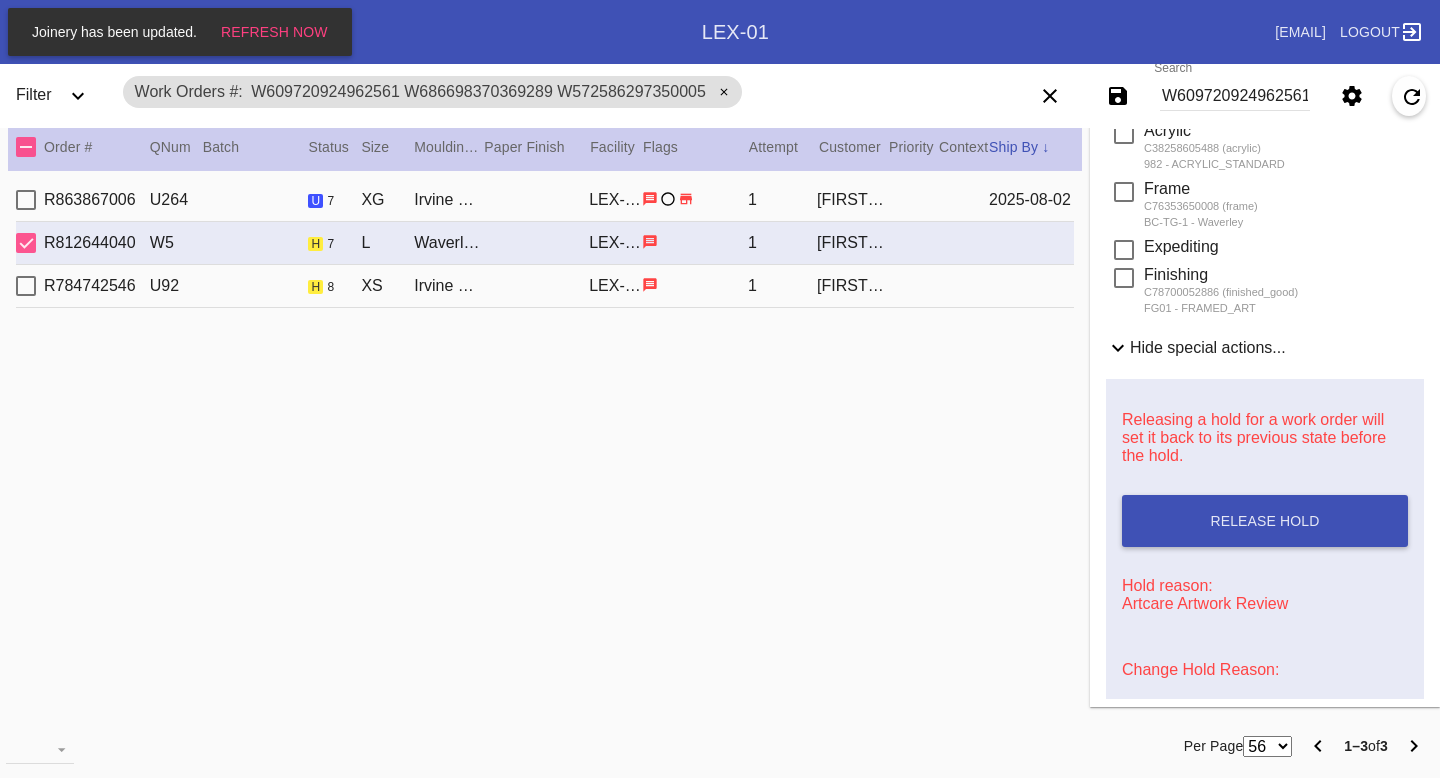 scroll, scrollTop: 622, scrollLeft: 0, axis: vertical 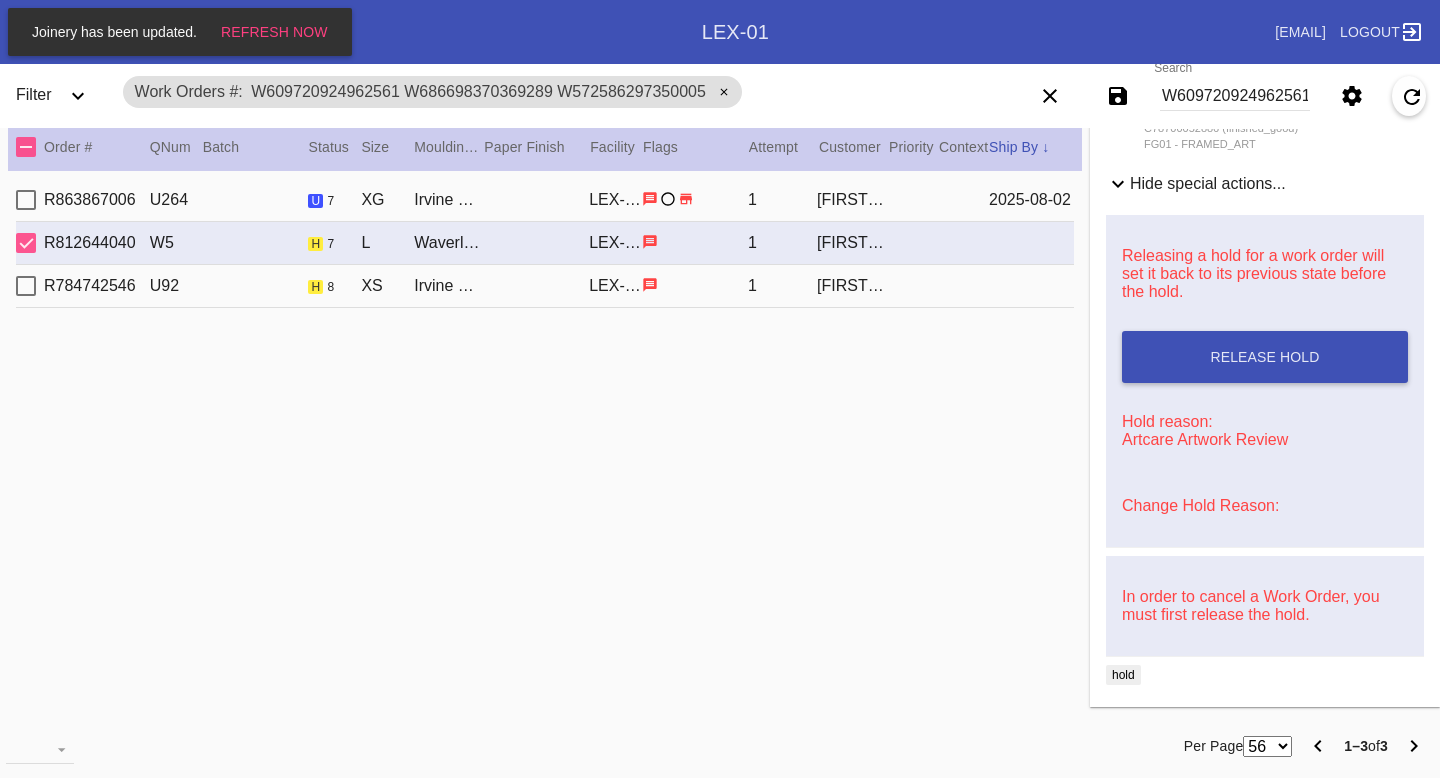 click on "Change Hold Reason:" at bounding box center (1200, 505) 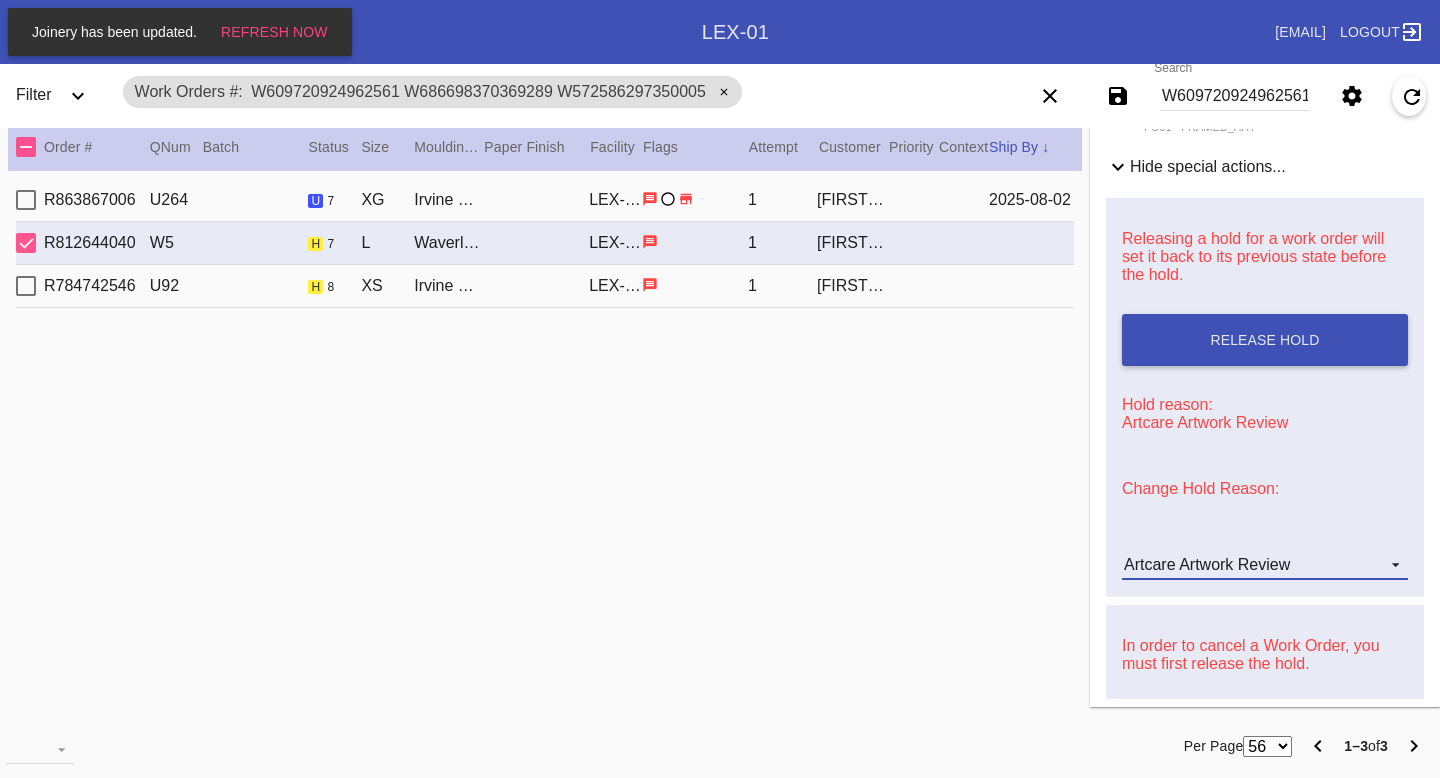 click on "Artcare Artwork Review" at bounding box center (1207, 564) 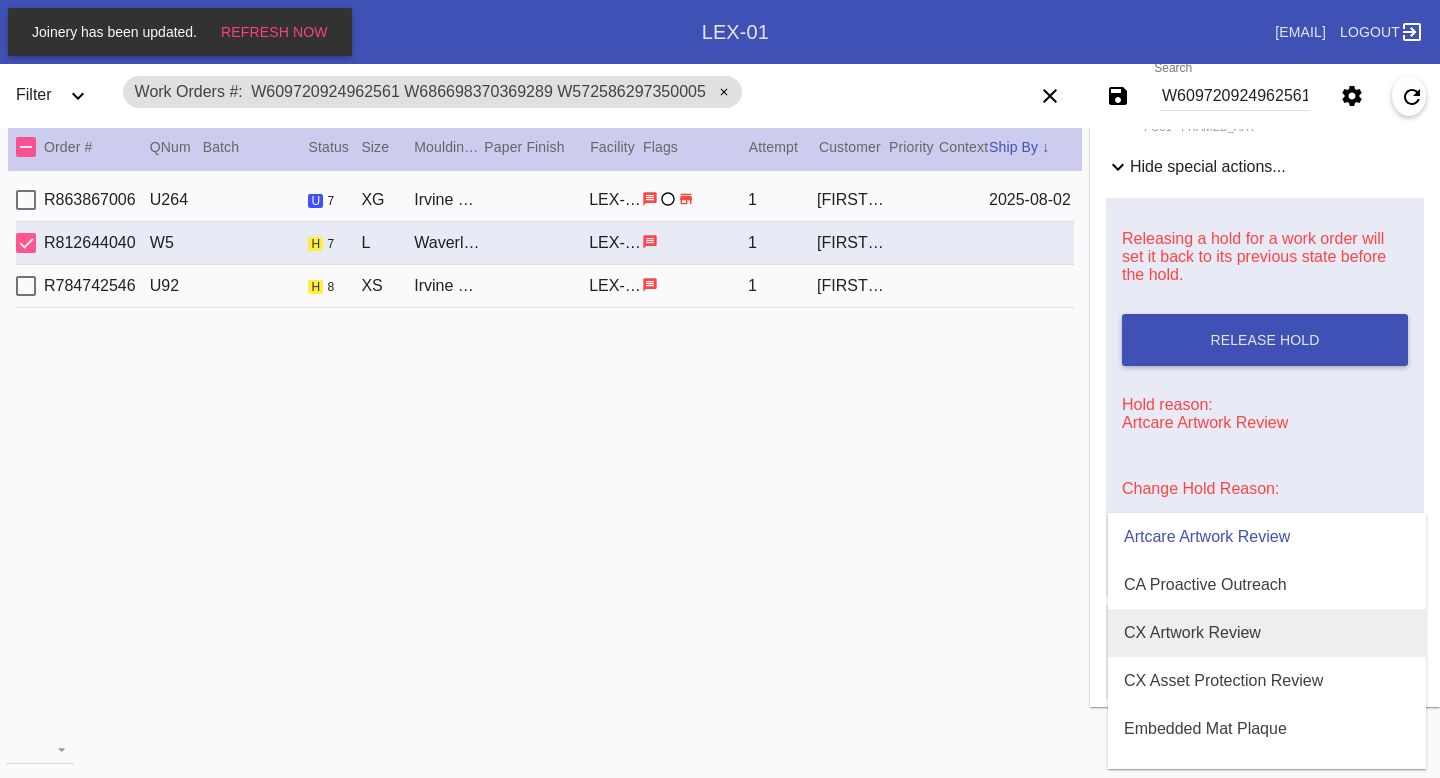 click on "CX Artwork Review" at bounding box center (1192, 633) 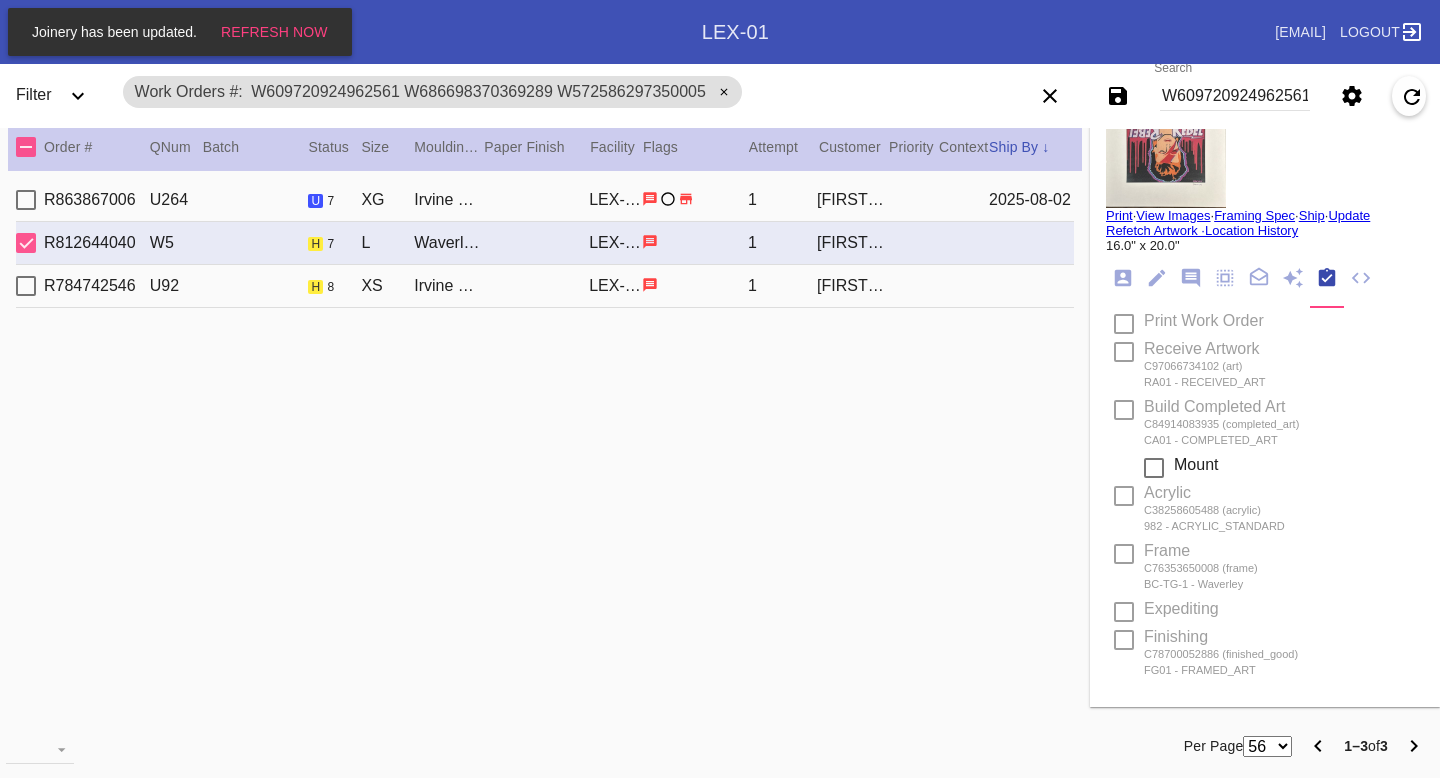 scroll, scrollTop: 0, scrollLeft: 0, axis: both 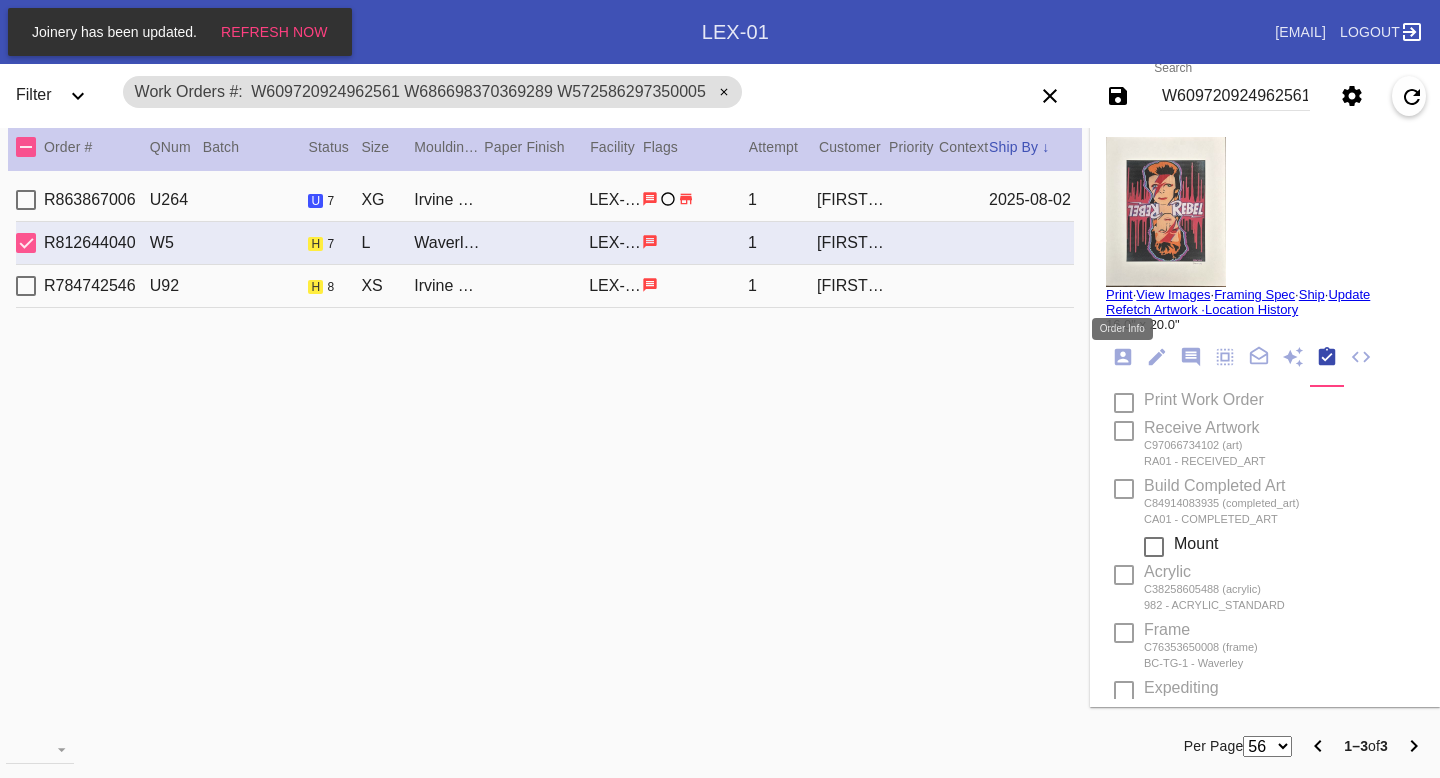 click 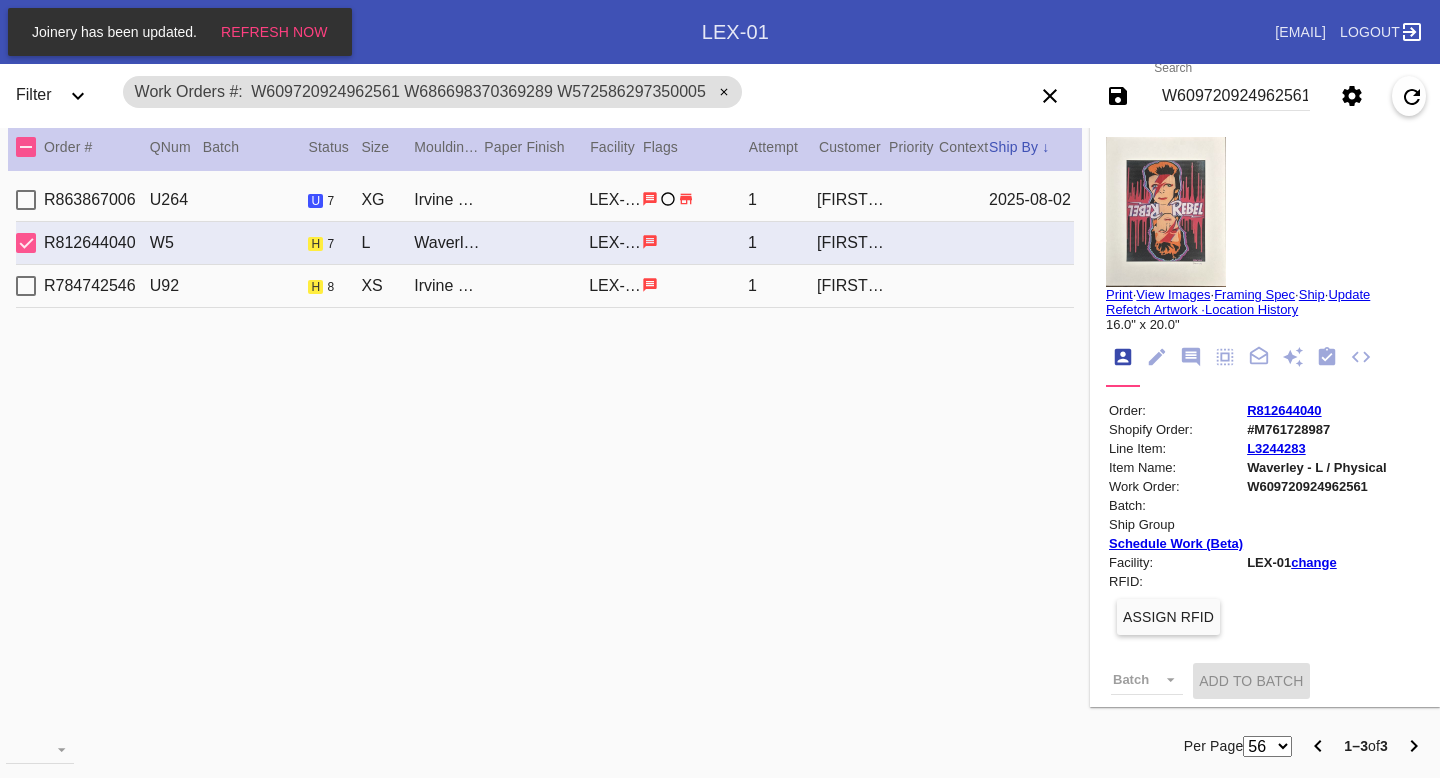 type on "7/23/2025" 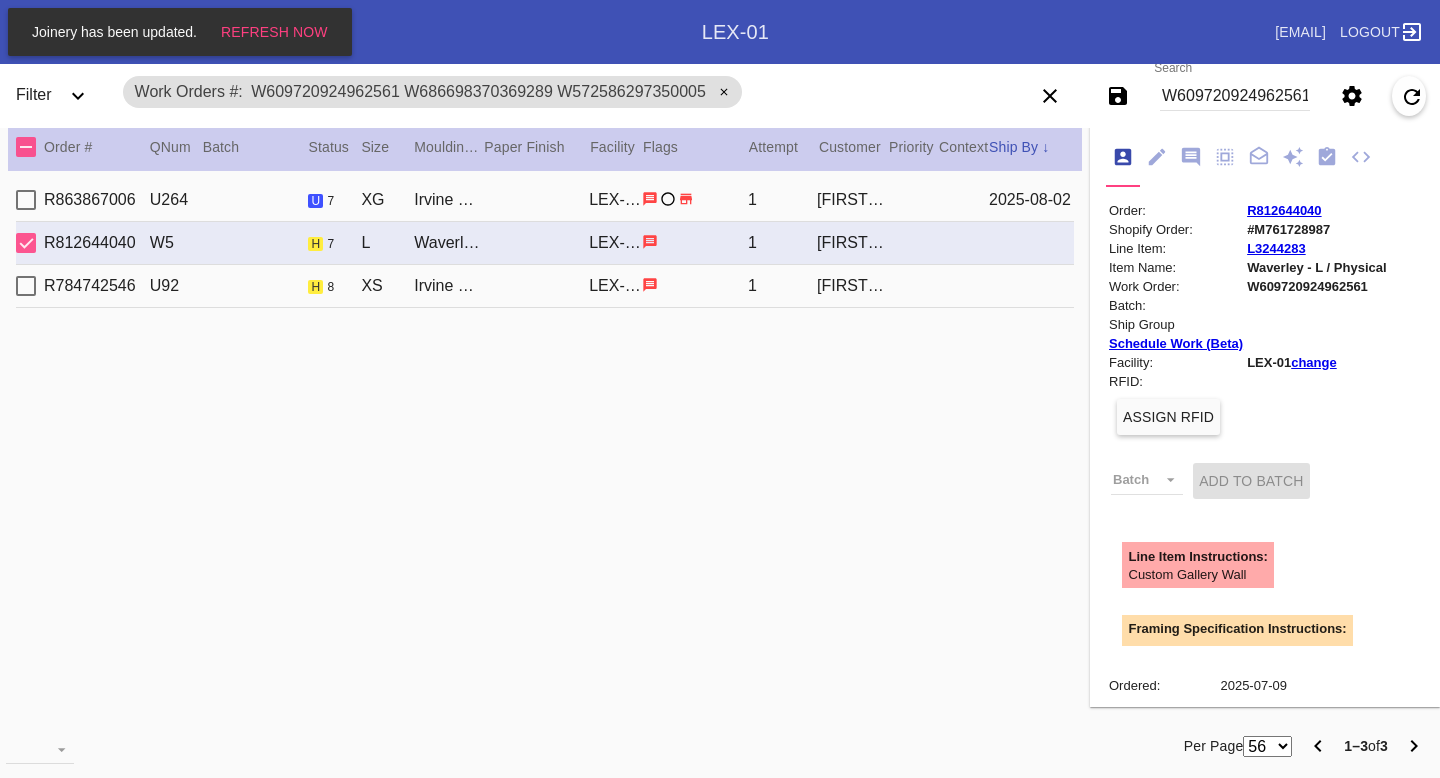 scroll, scrollTop: 550, scrollLeft: 0, axis: vertical 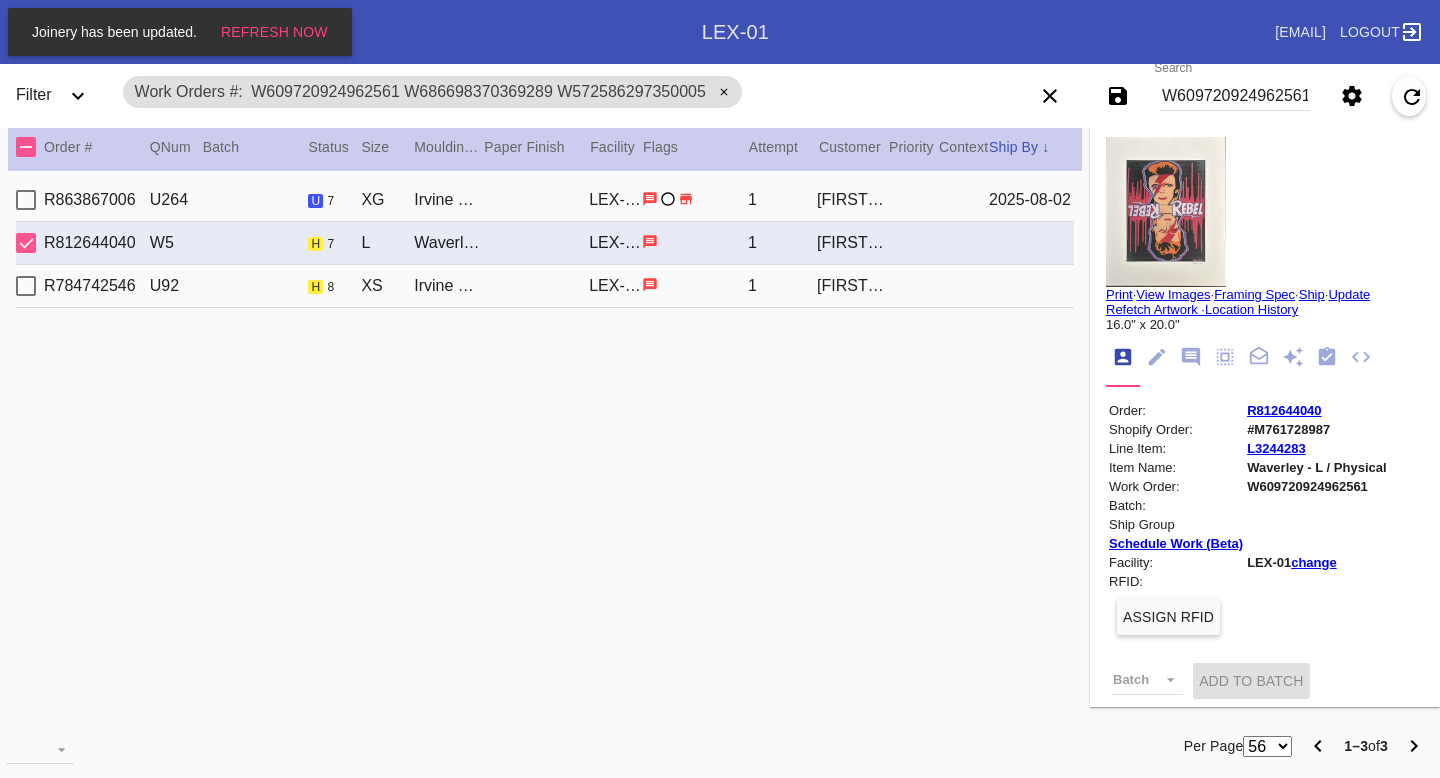 click on "R812644040" at bounding box center (1316, 410) 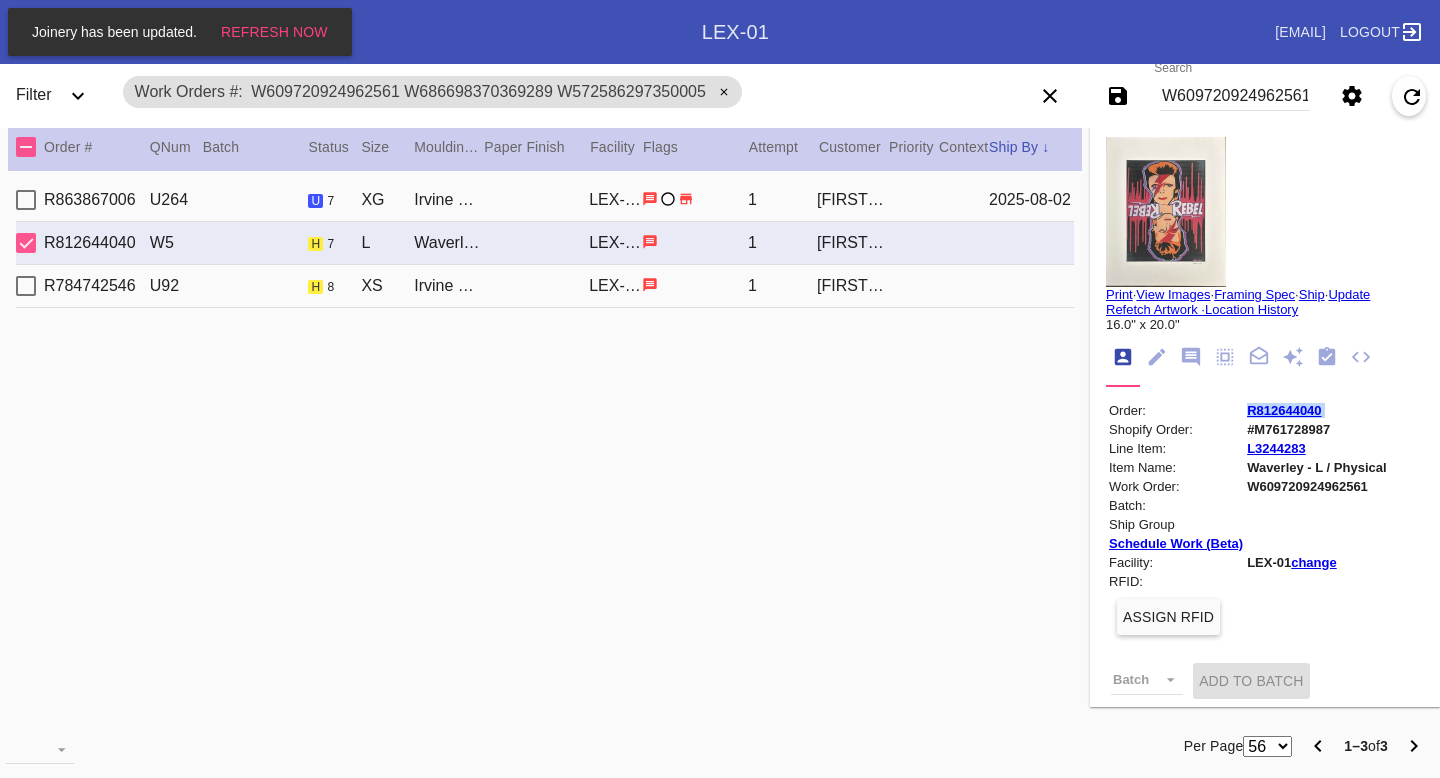 click on "R812644040" at bounding box center [1316, 410] 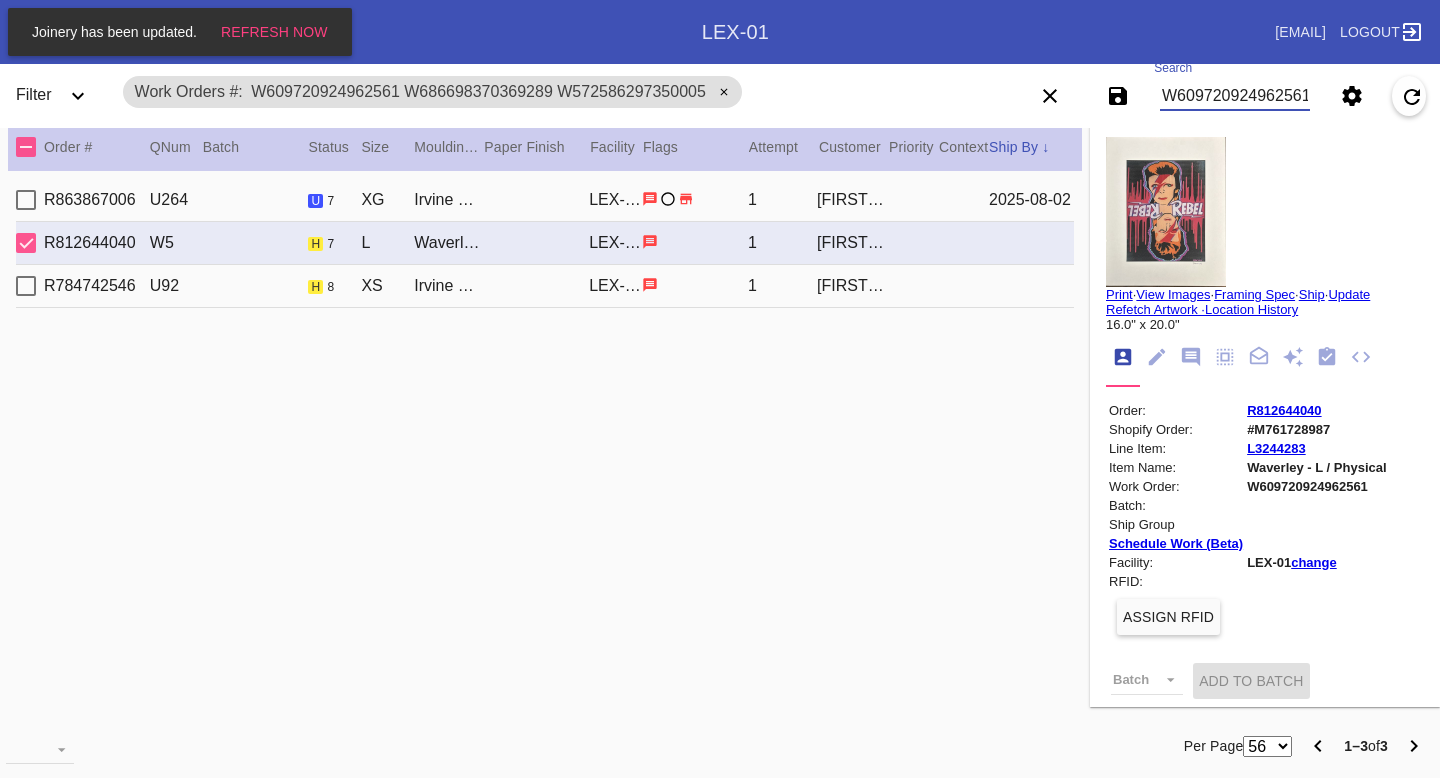 click on "W609720924962561 W686698370369289 W572586297350005" at bounding box center [1235, 96] 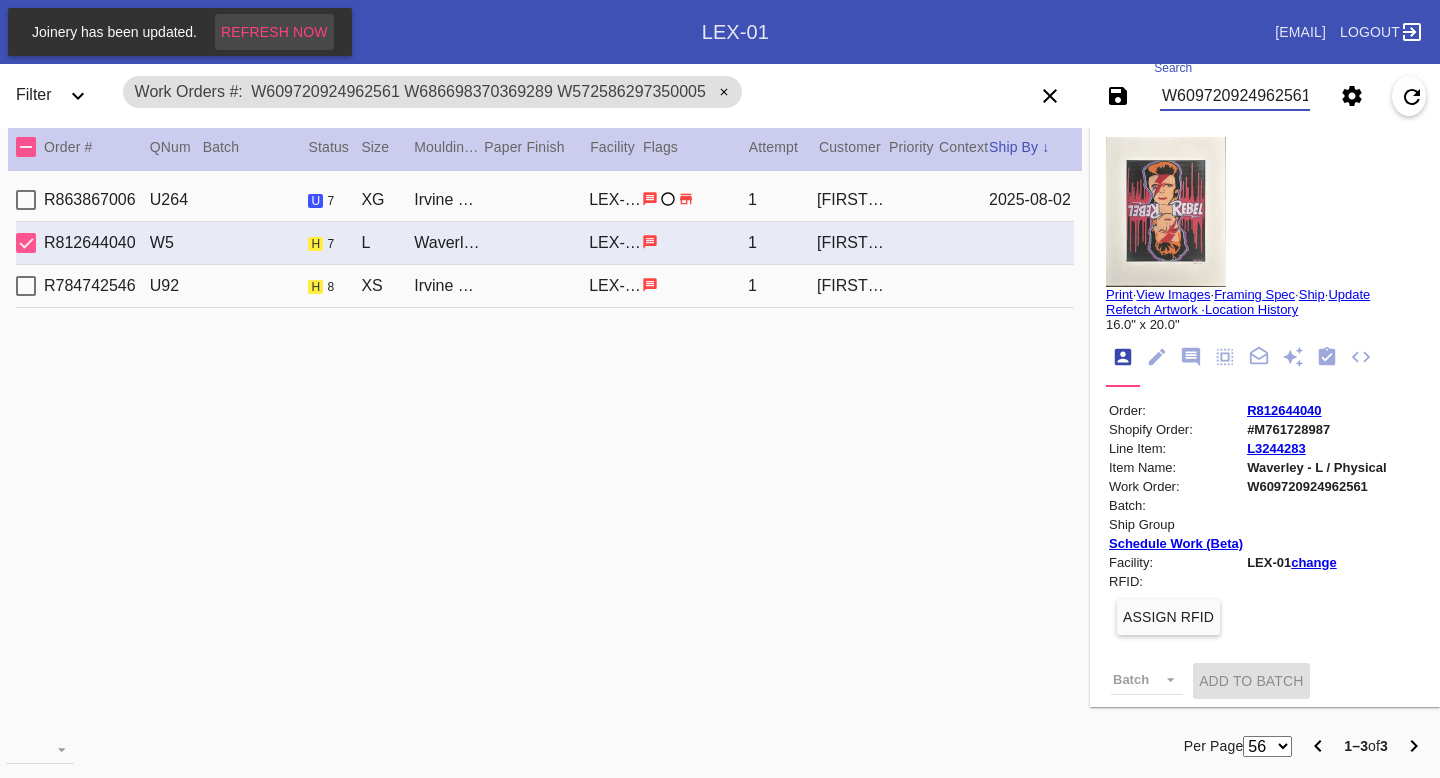 click on "Refresh Now" at bounding box center [274, 32] 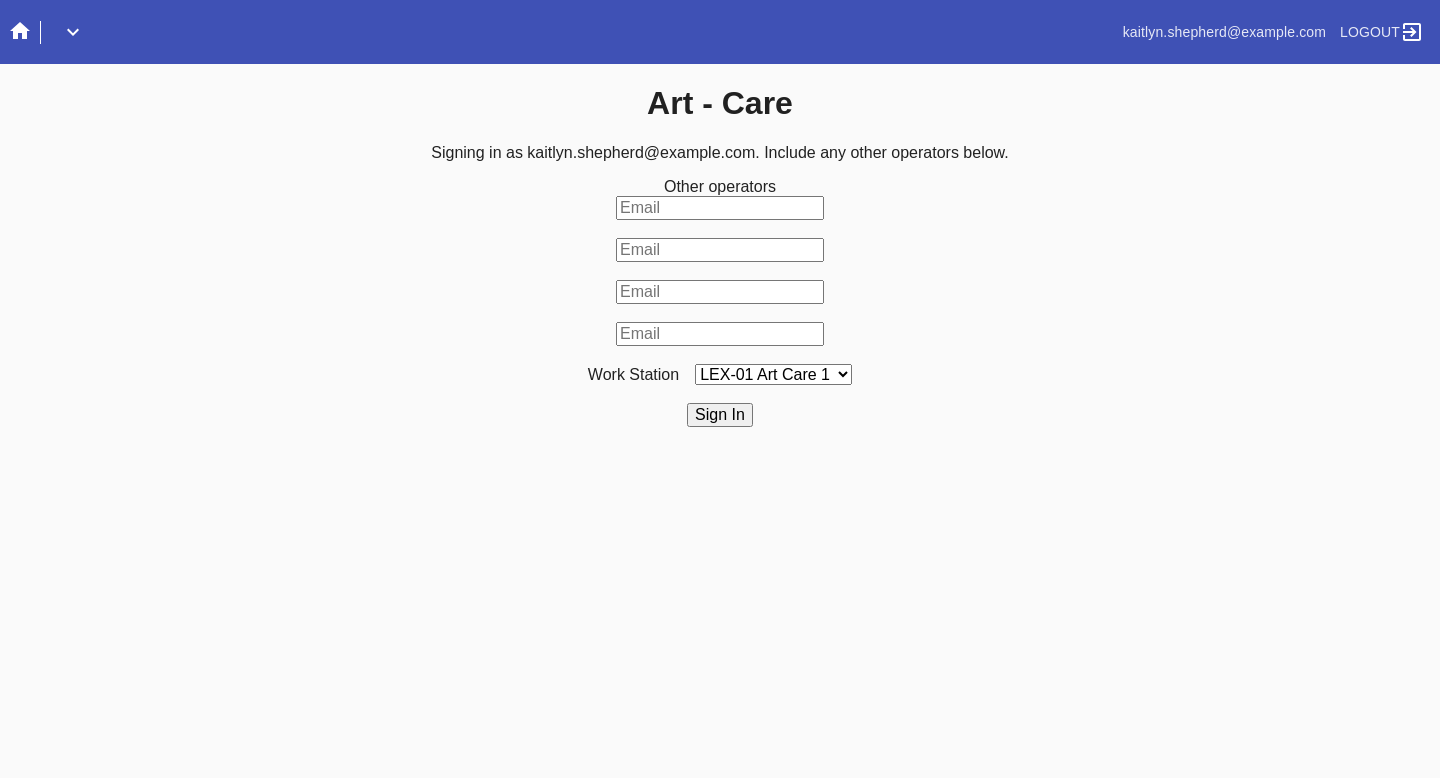 scroll, scrollTop: 0, scrollLeft: 0, axis: both 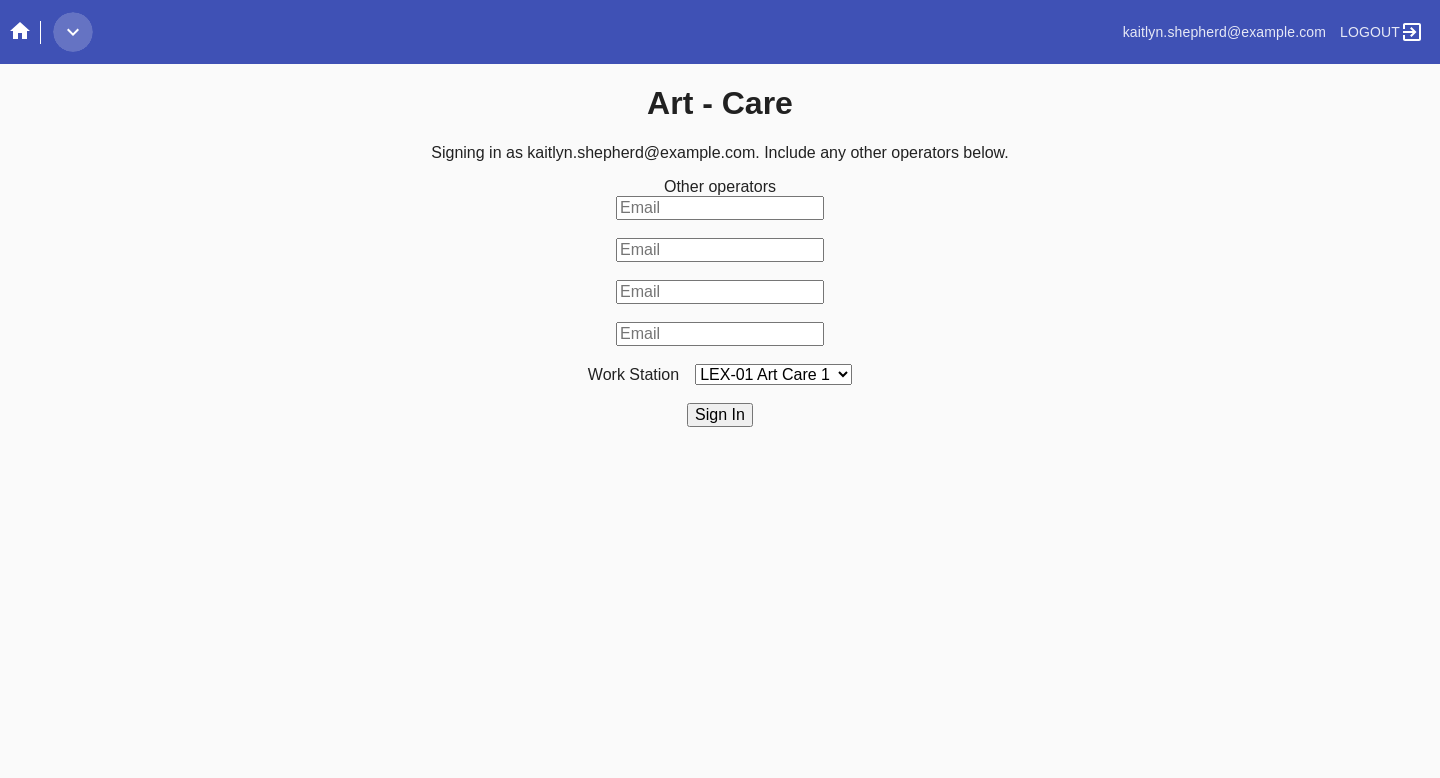 click 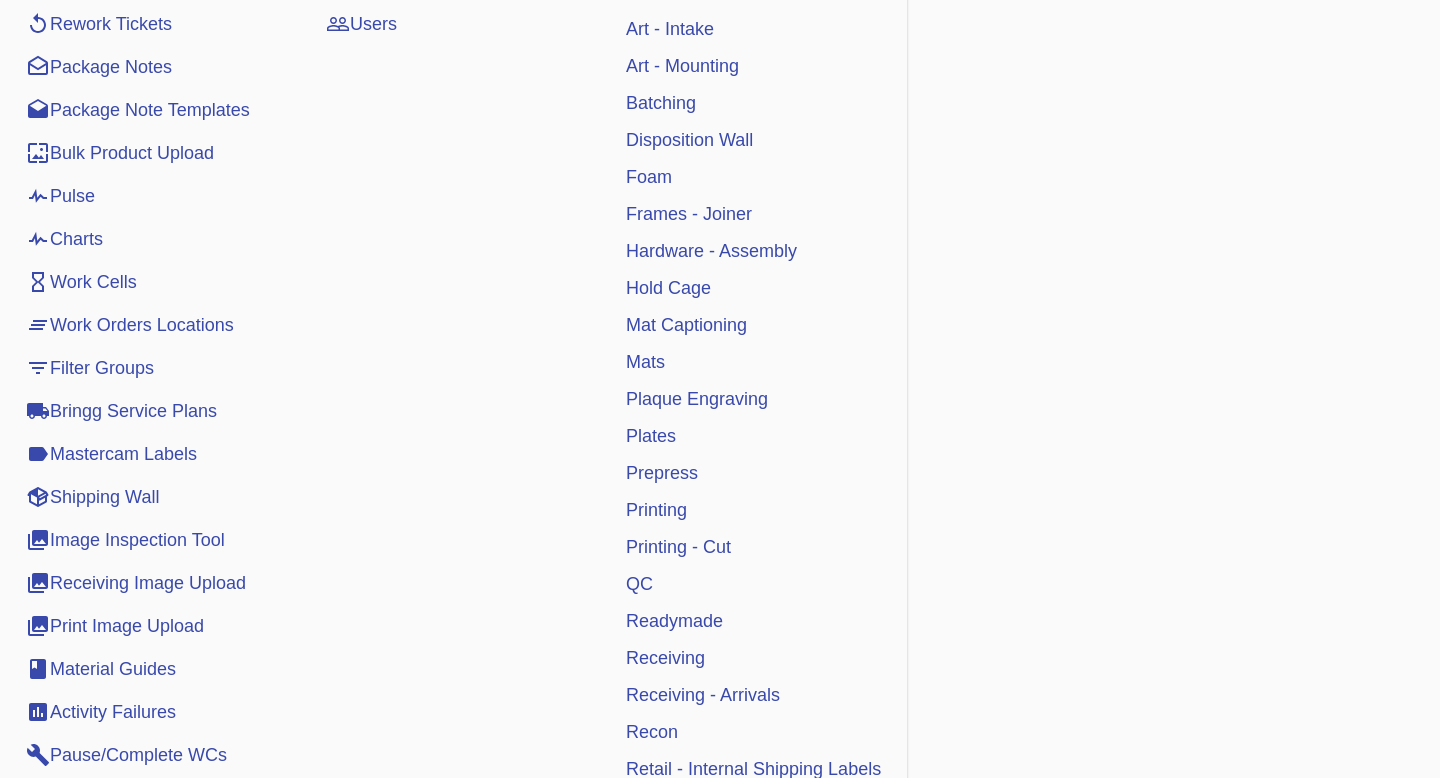 scroll, scrollTop: 329, scrollLeft: 0, axis: vertical 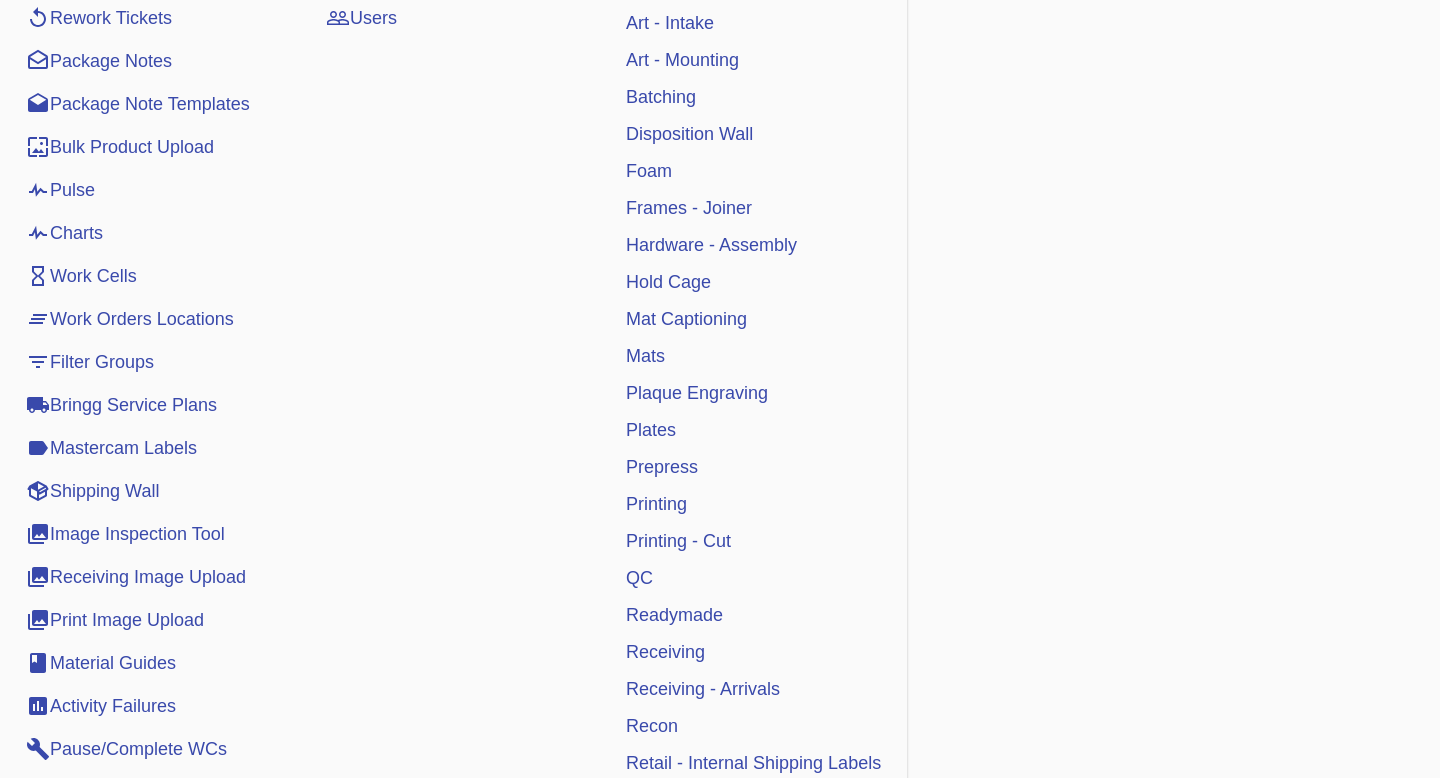 click on "Receiving" at bounding box center [665, 652] 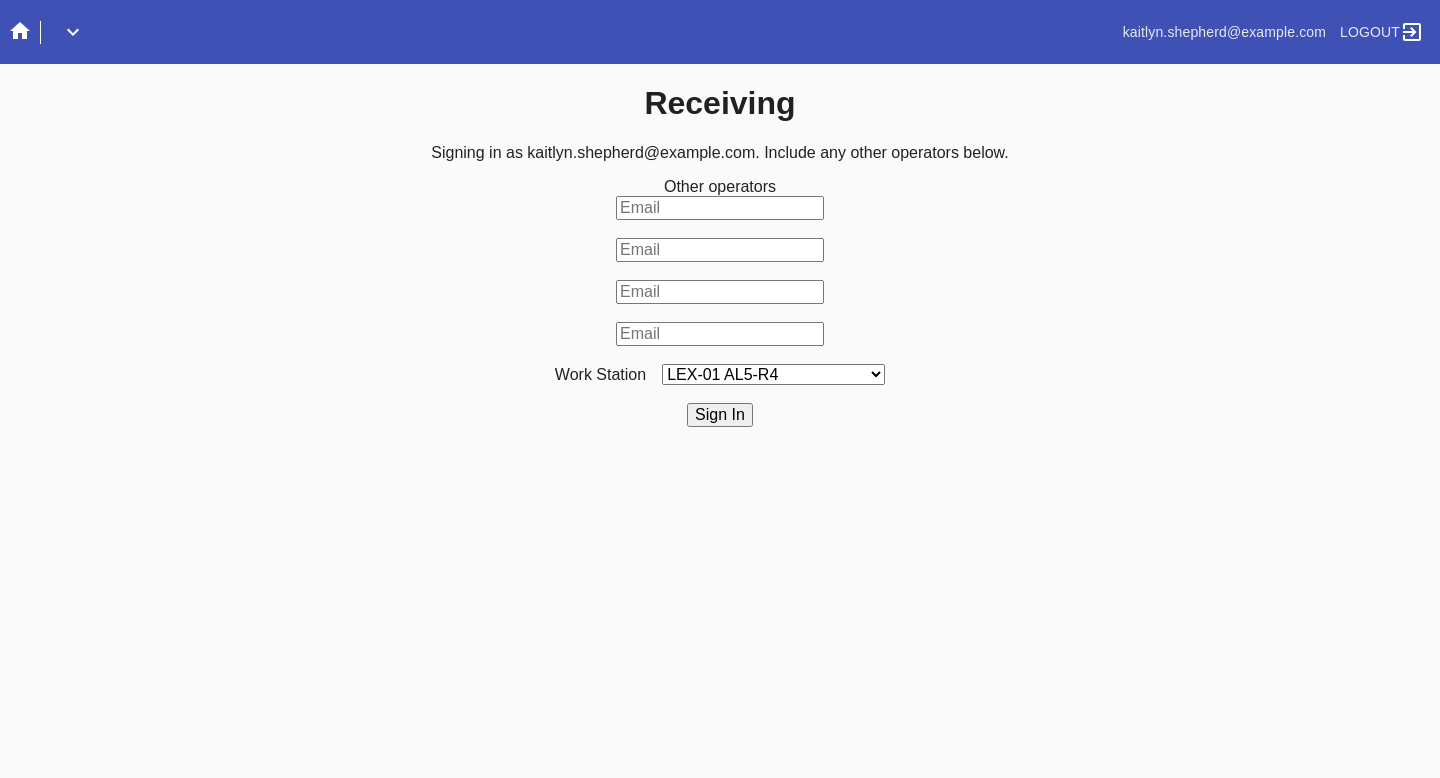 scroll, scrollTop: 0, scrollLeft: 0, axis: both 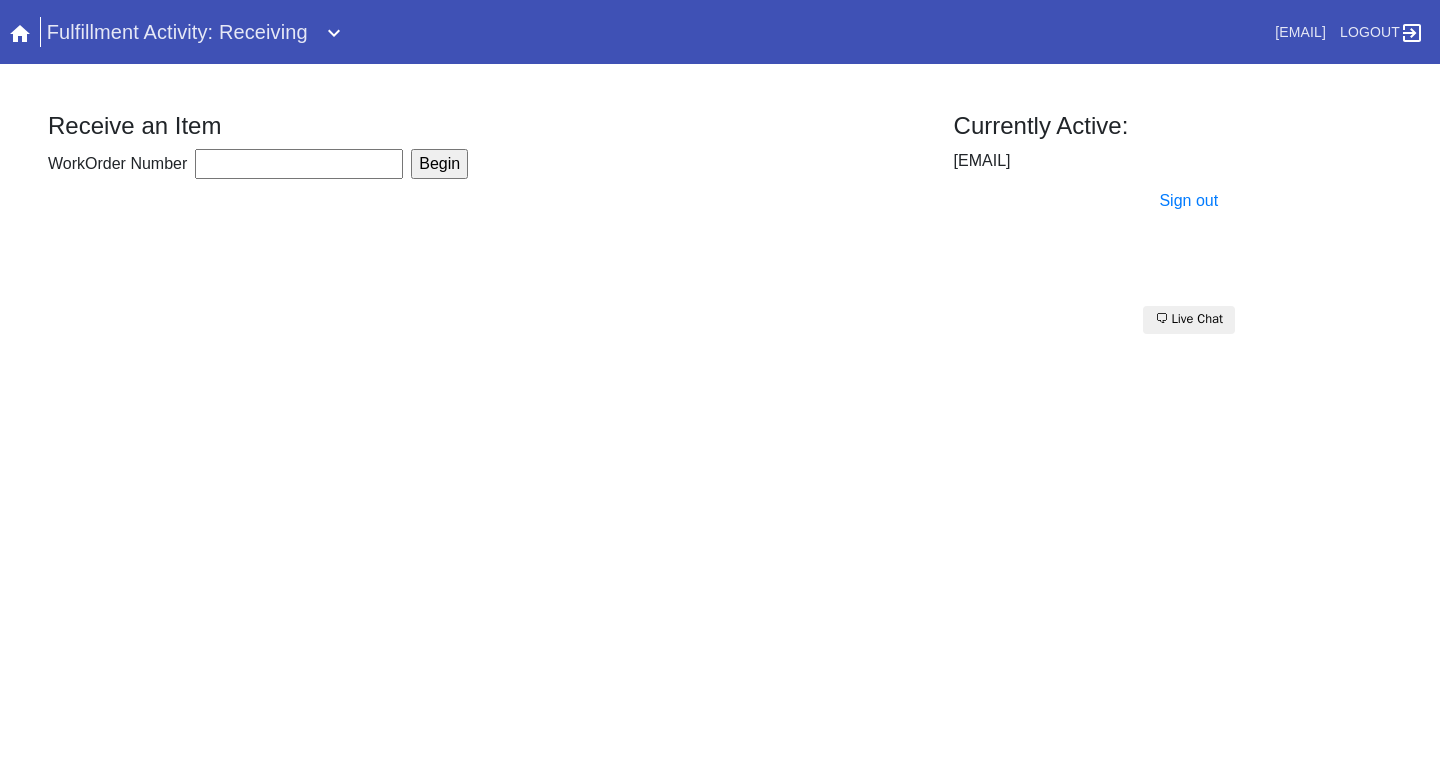 click on "WorkOrder Number" at bounding box center [299, 164] 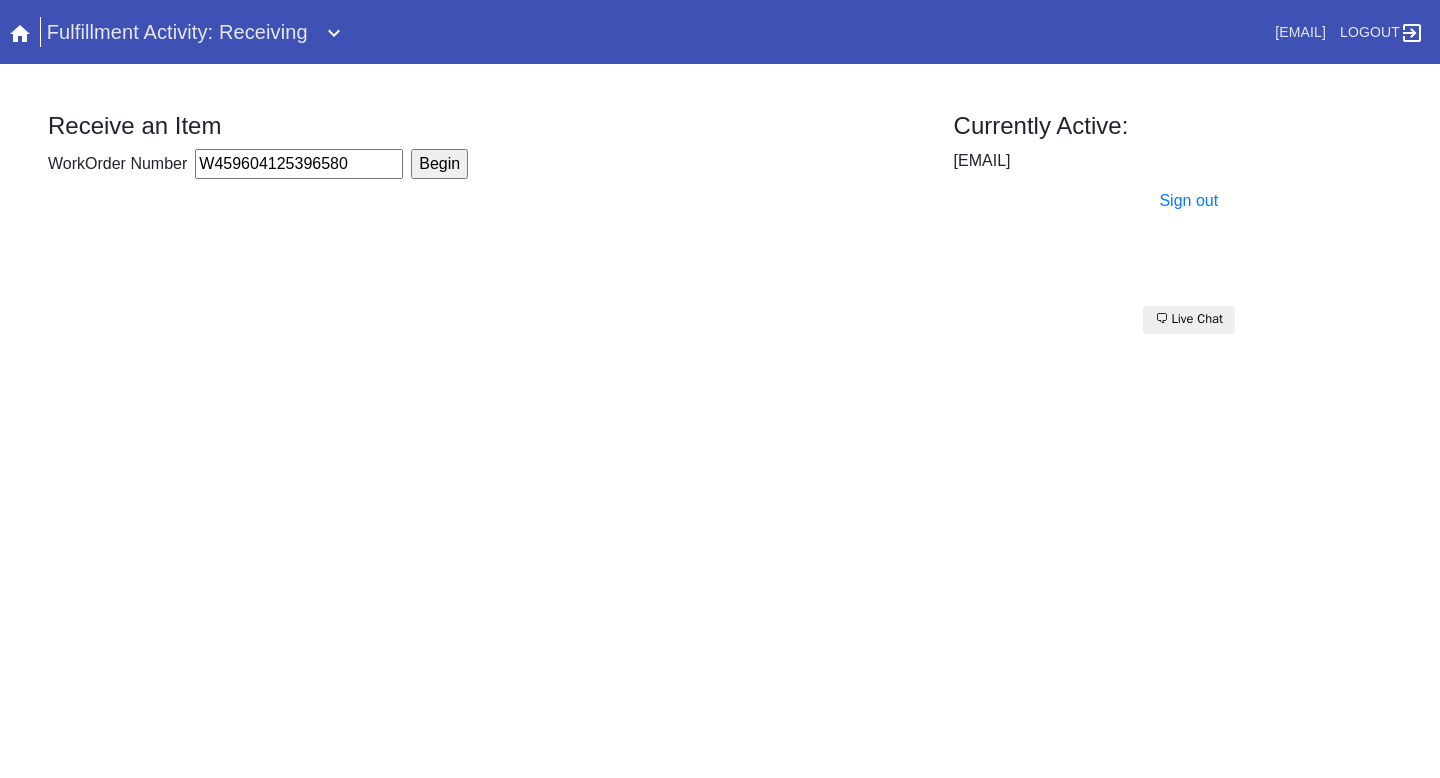 type on "W459604125396580" 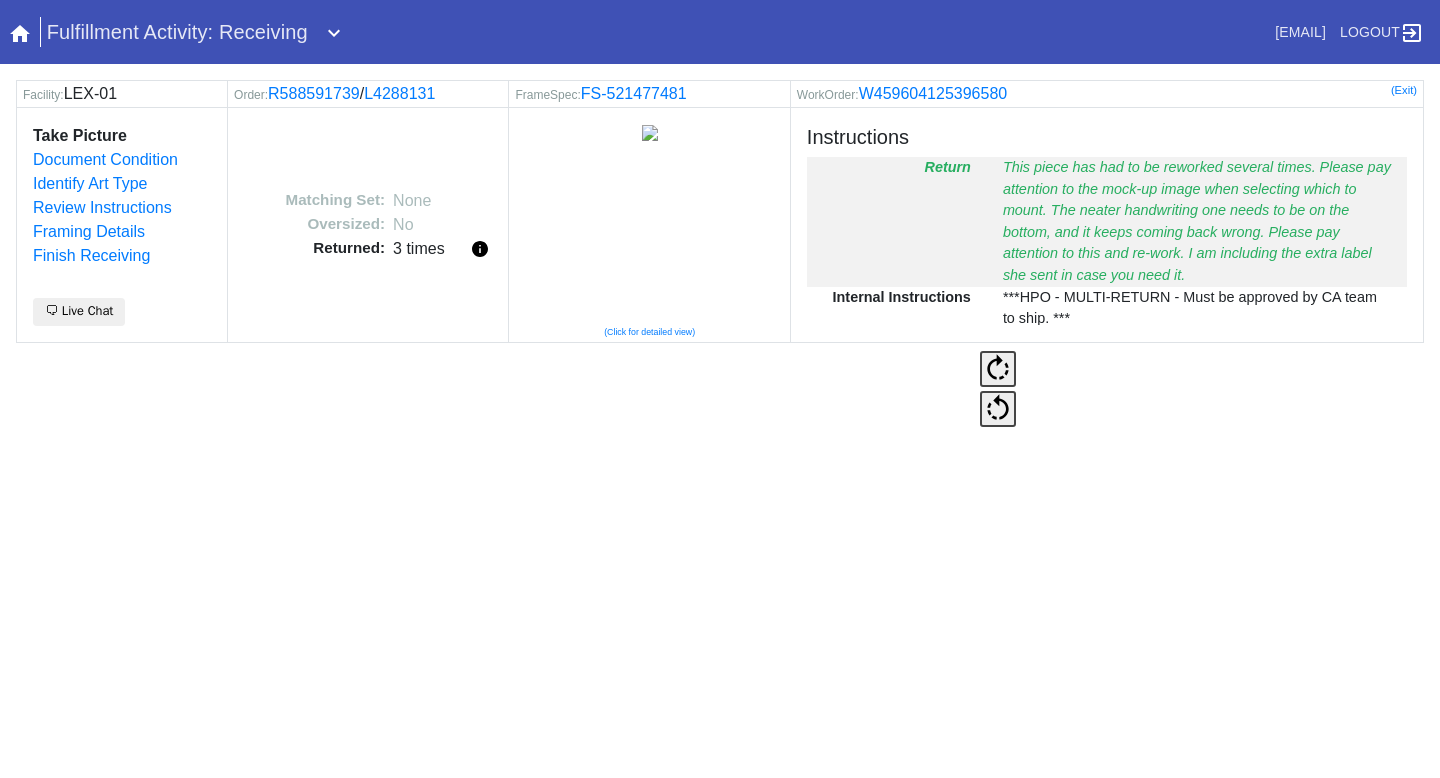 scroll, scrollTop: 0, scrollLeft: 0, axis: both 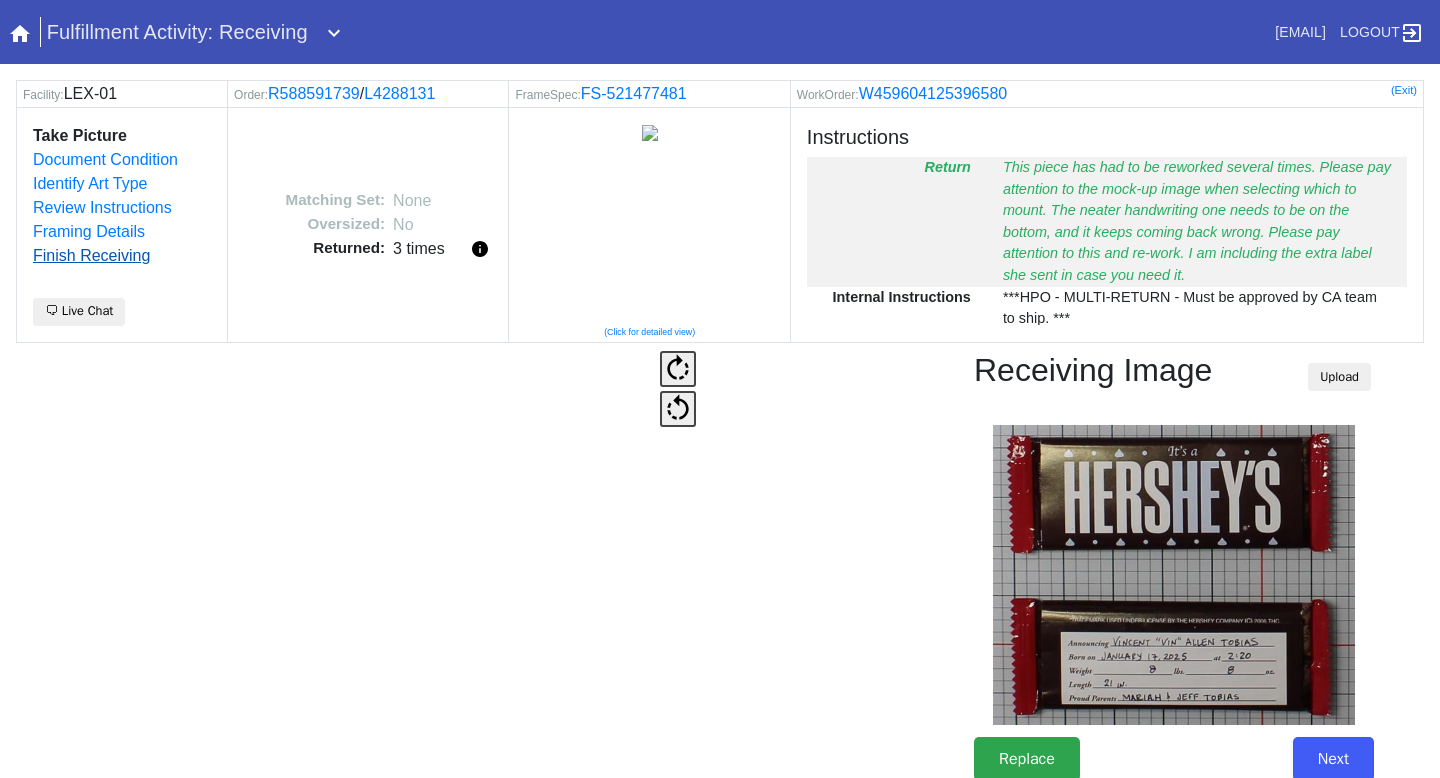 click on "Finish Receiving" at bounding box center (91, 255) 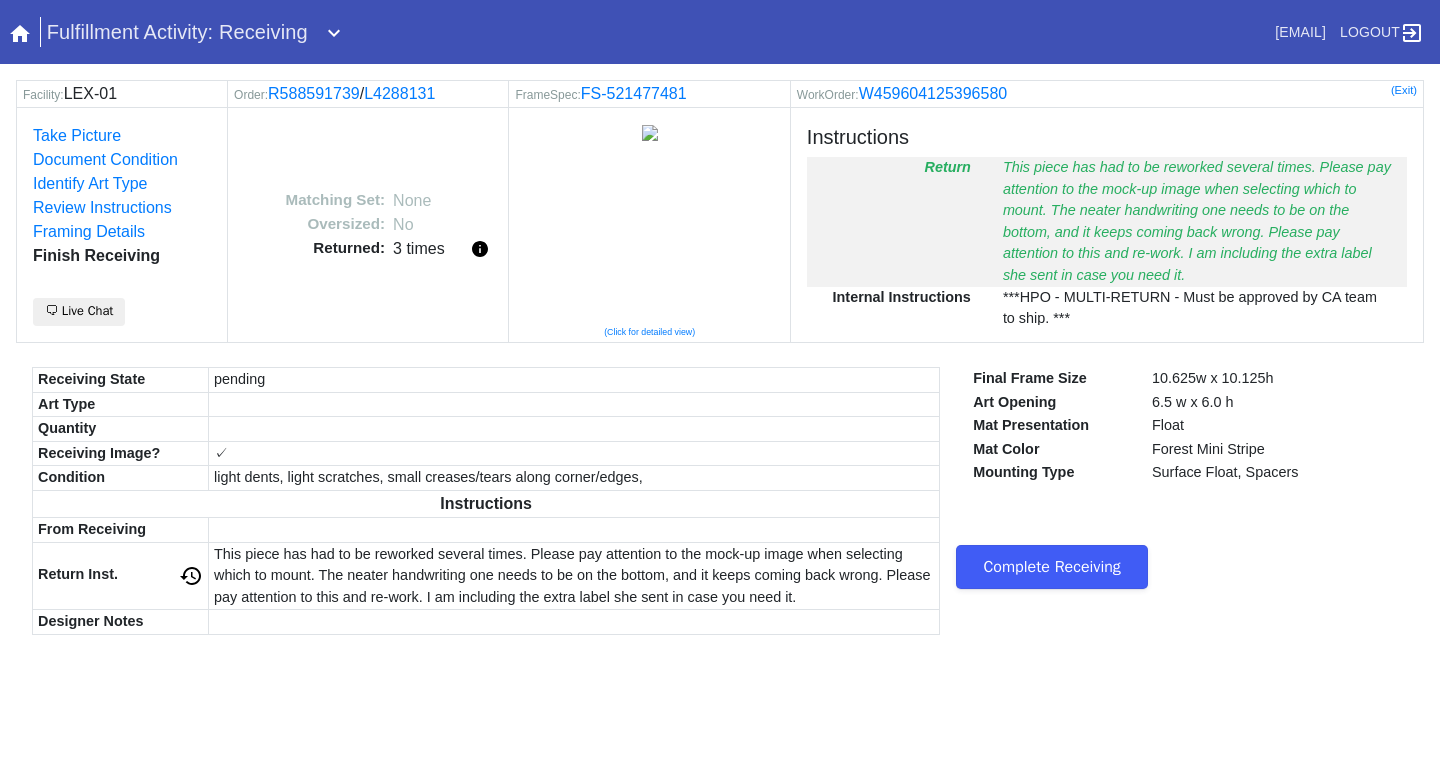 scroll, scrollTop: 0, scrollLeft: 0, axis: both 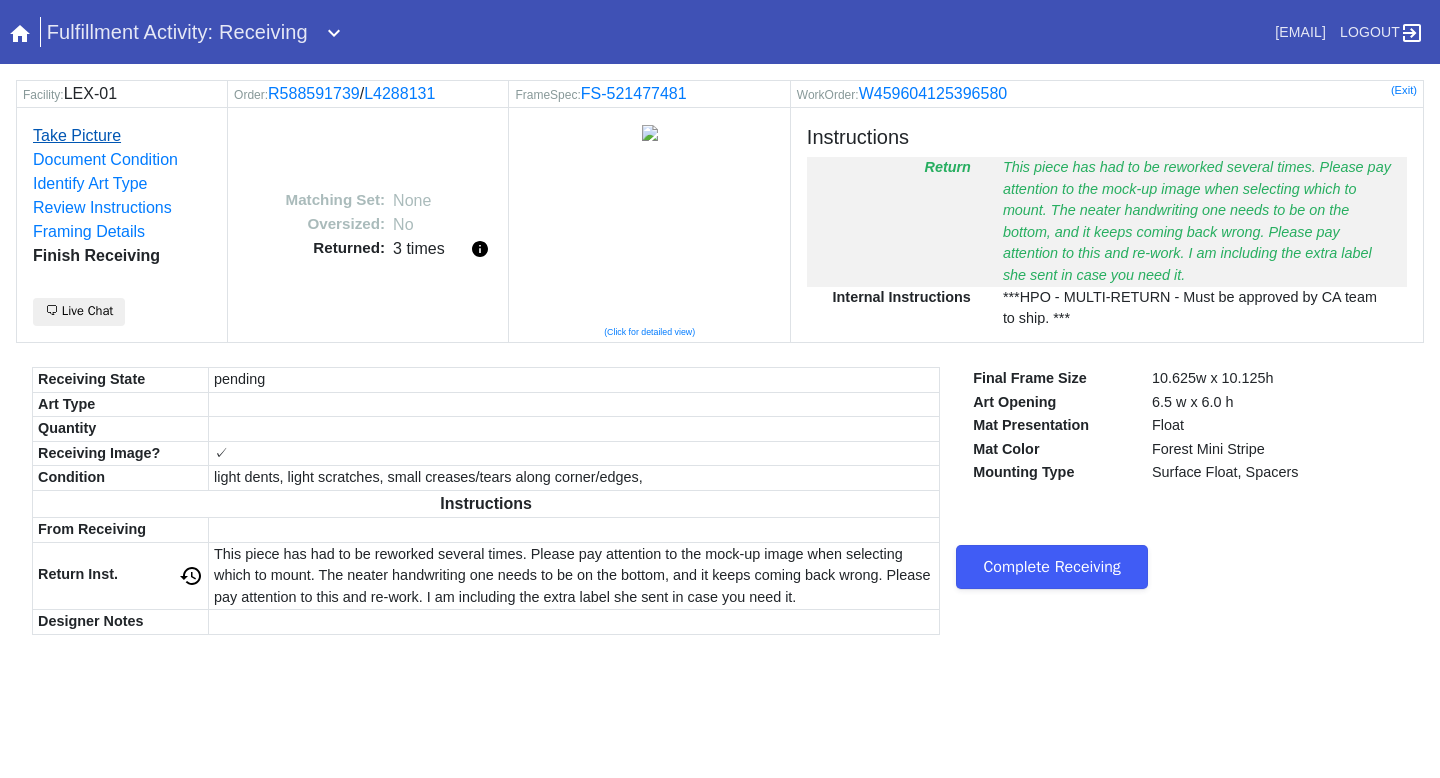 click on "Take Picture" at bounding box center [77, 135] 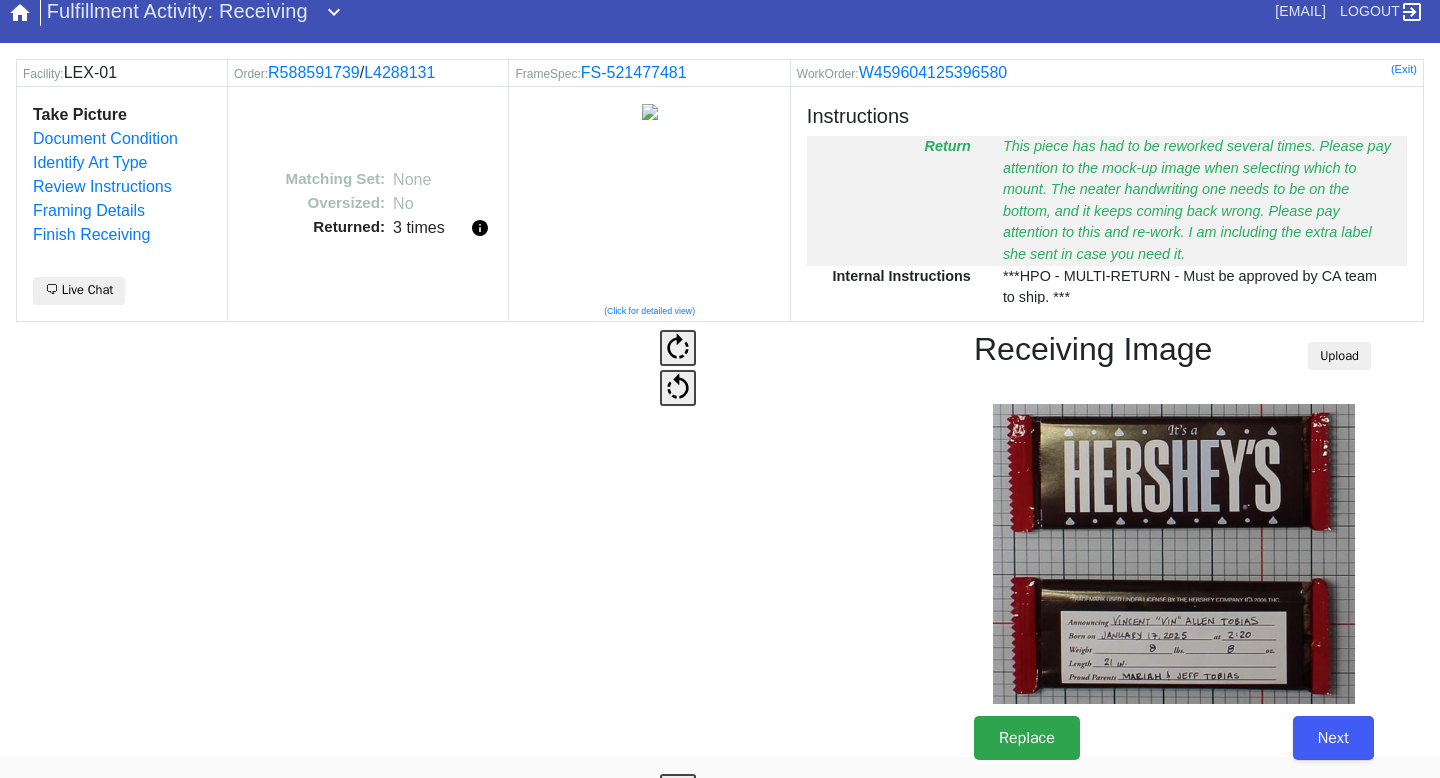 scroll, scrollTop: 61, scrollLeft: 0, axis: vertical 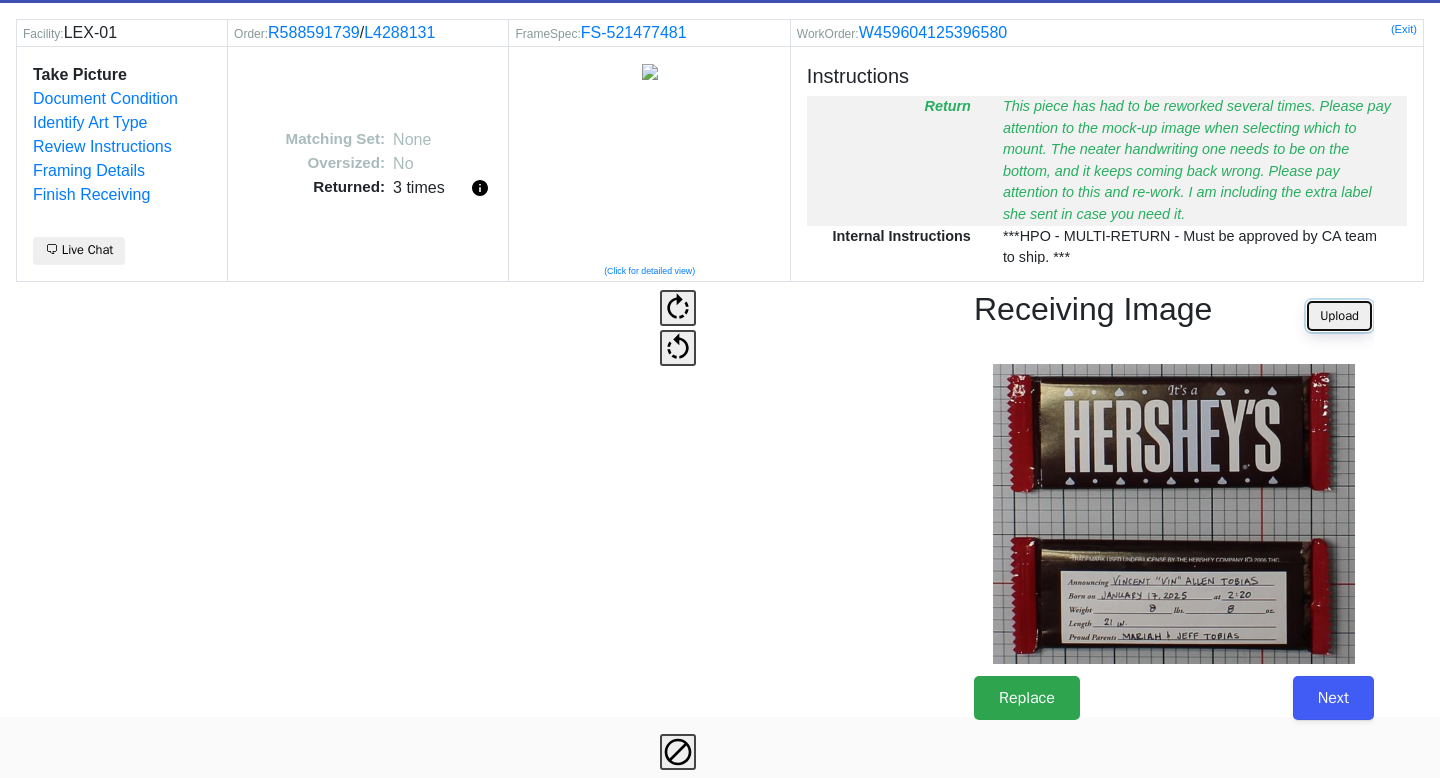 click on "Upload" at bounding box center [1339, 316] 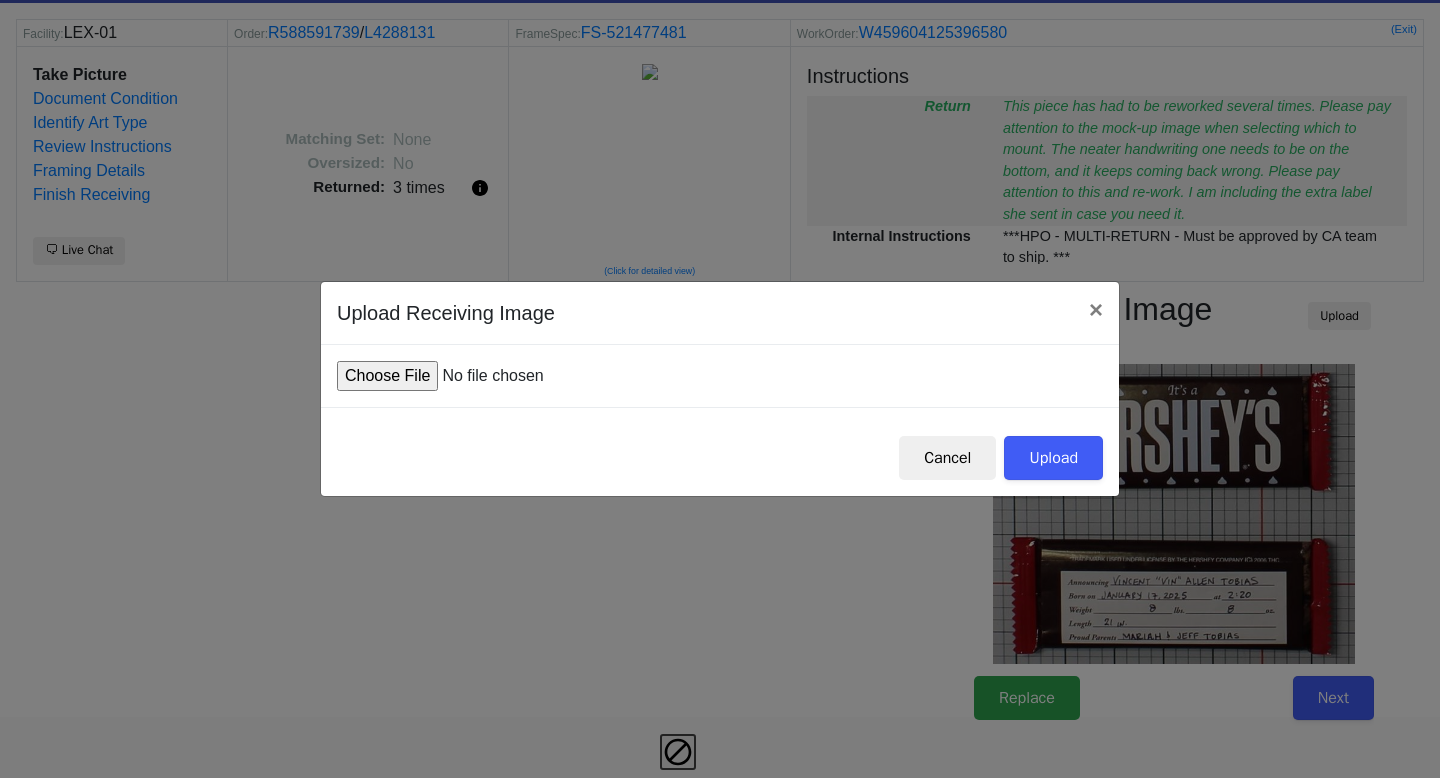 click at bounding box center [488, 376] 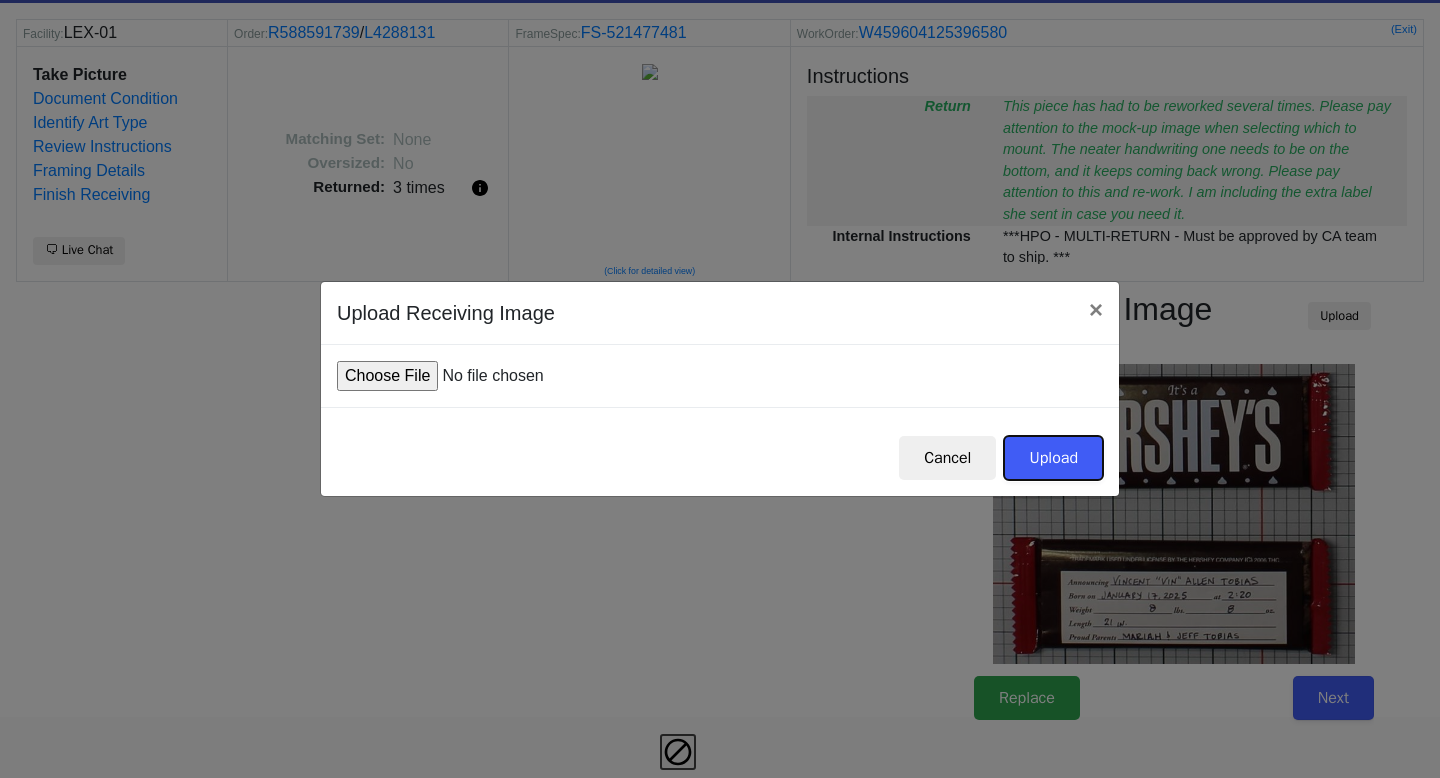 click on "Upload" at bounding box center [1053, 458] 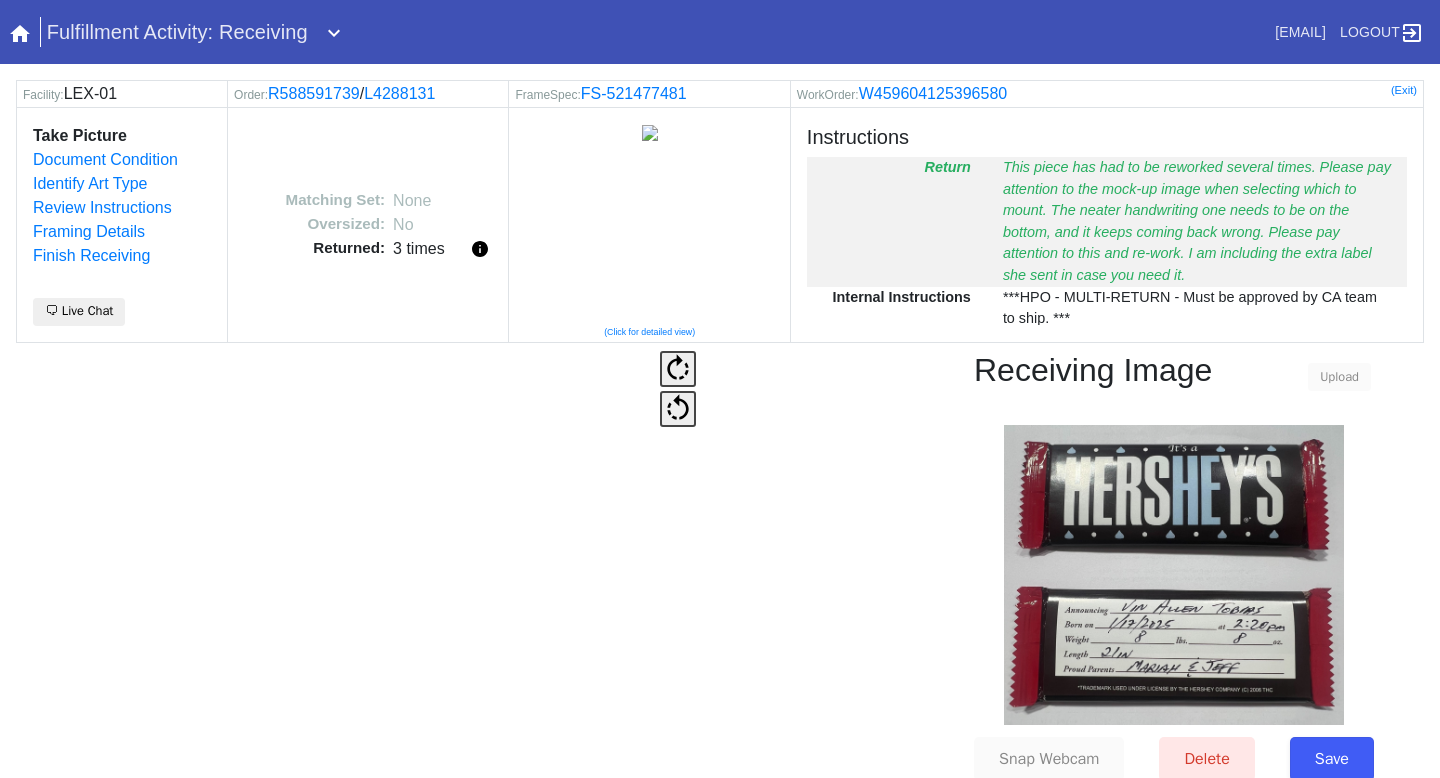 scroll, scrollTop: 61, scrollLeft: 0, axis: vertical 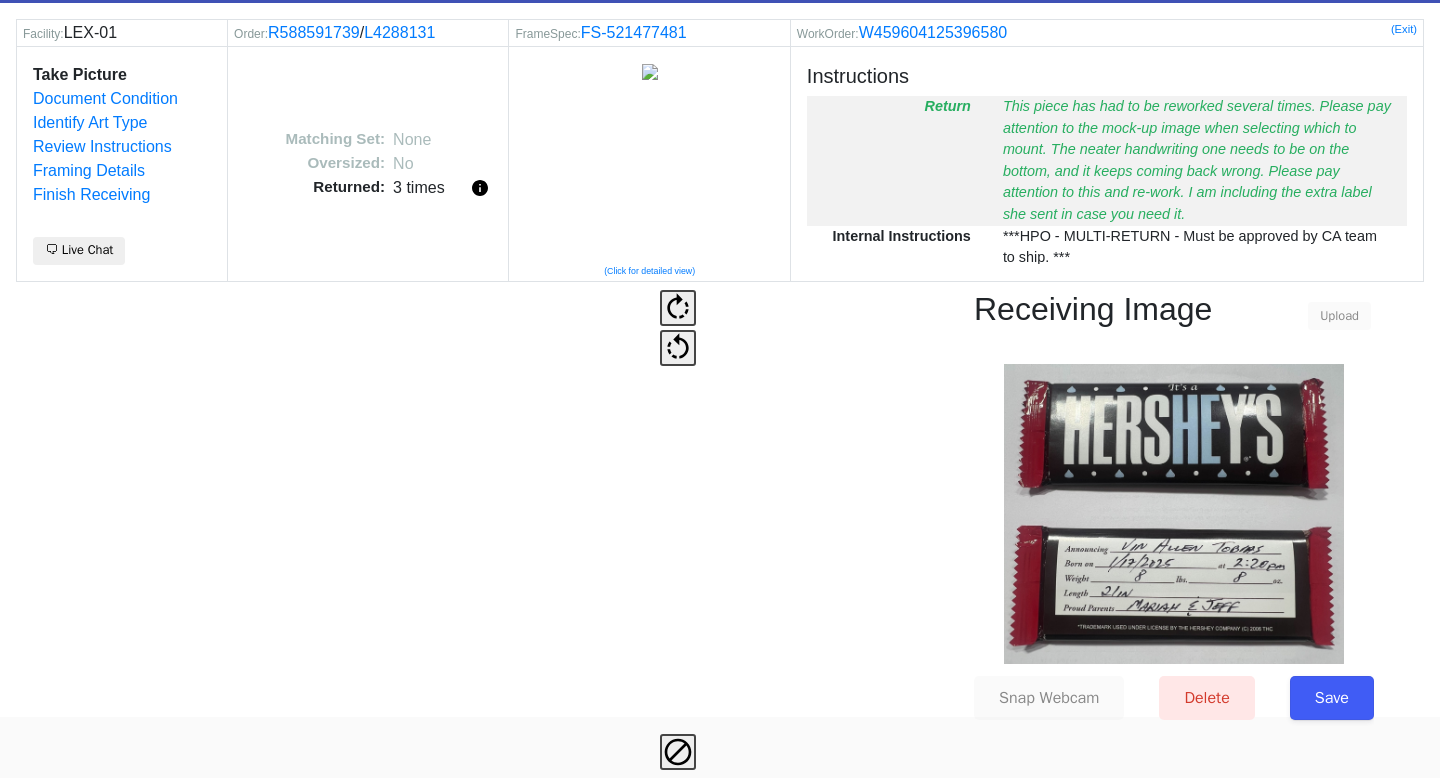 click on "Save" at bounding box center (1332, 698) 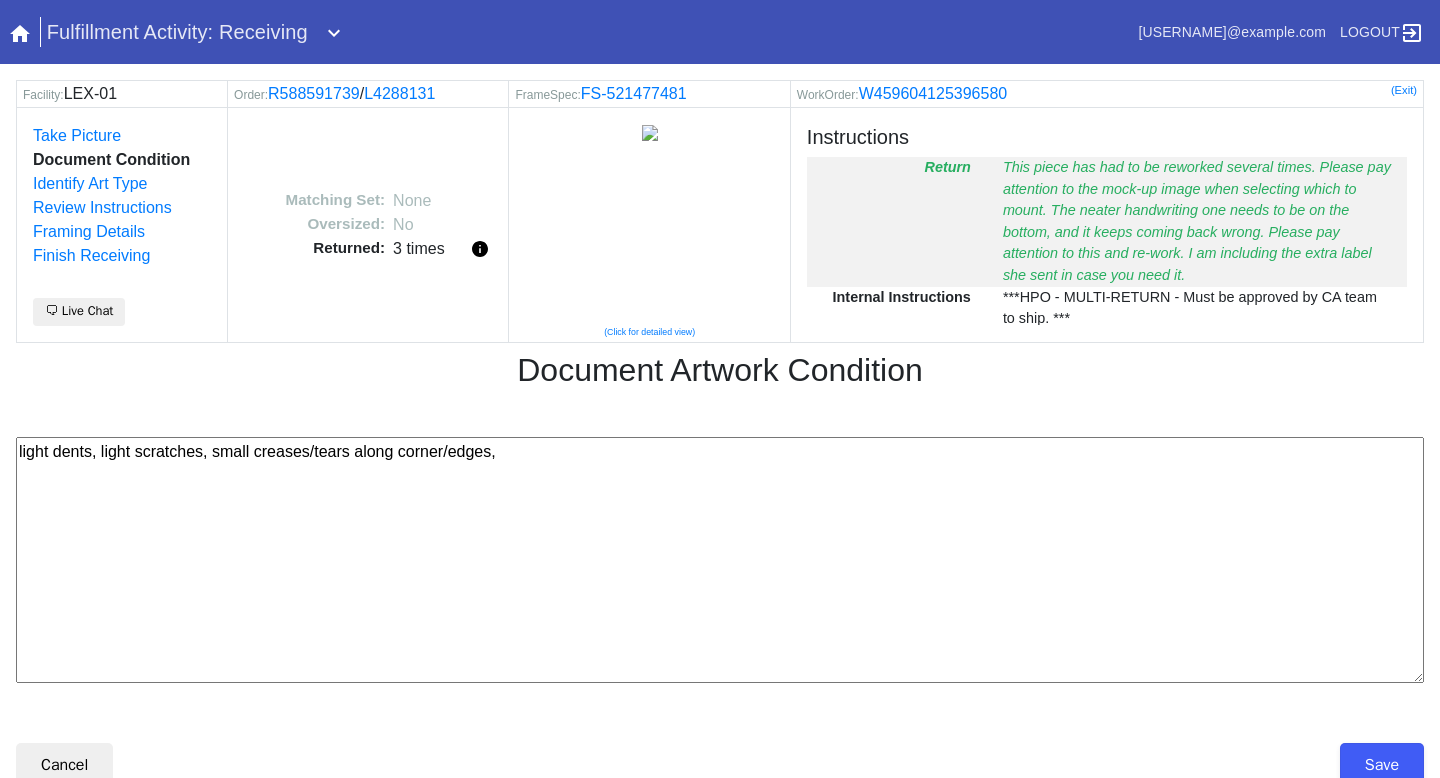 scroll, scrollTop: 17, scrollLeft: 0, axis: vertical 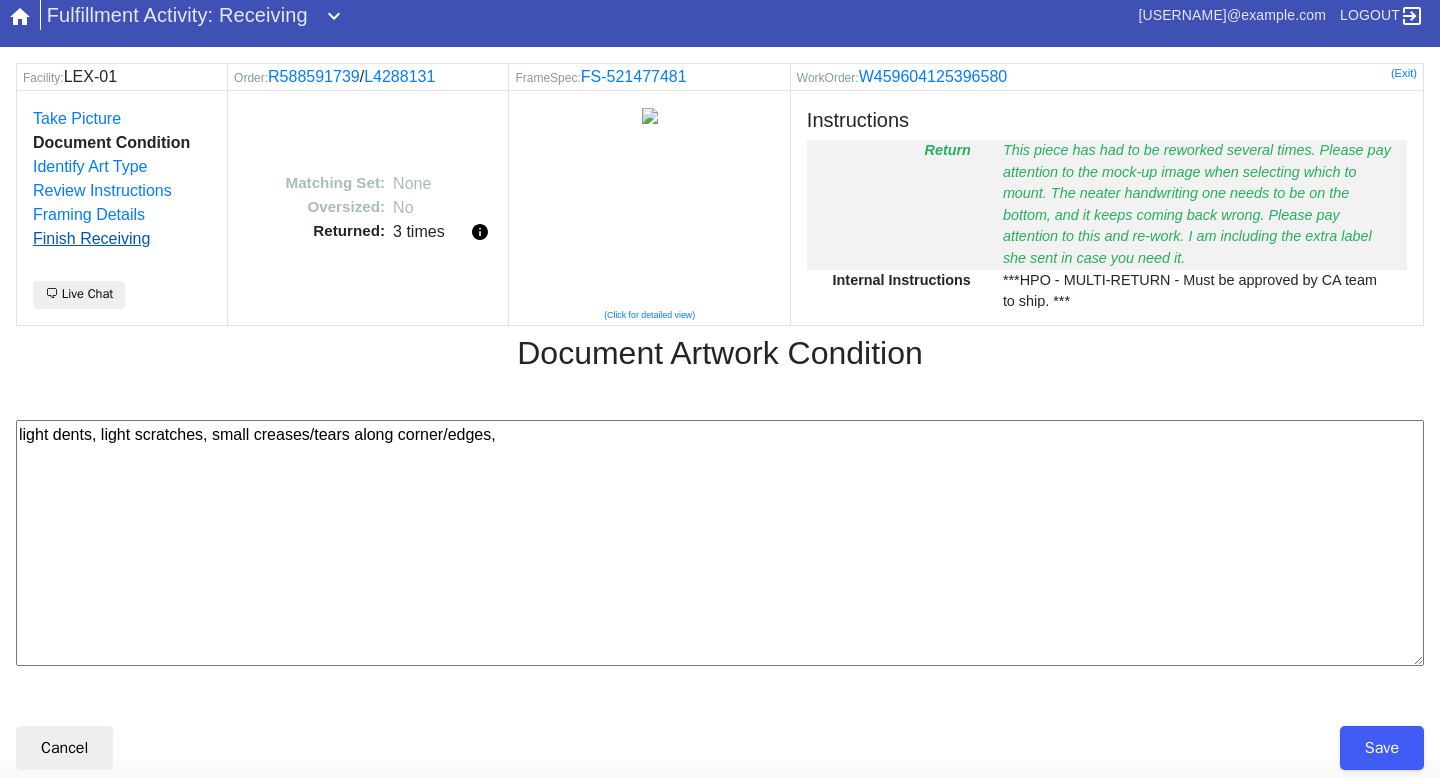 click on "Finish Receiving" at bounding box center (91, 238) 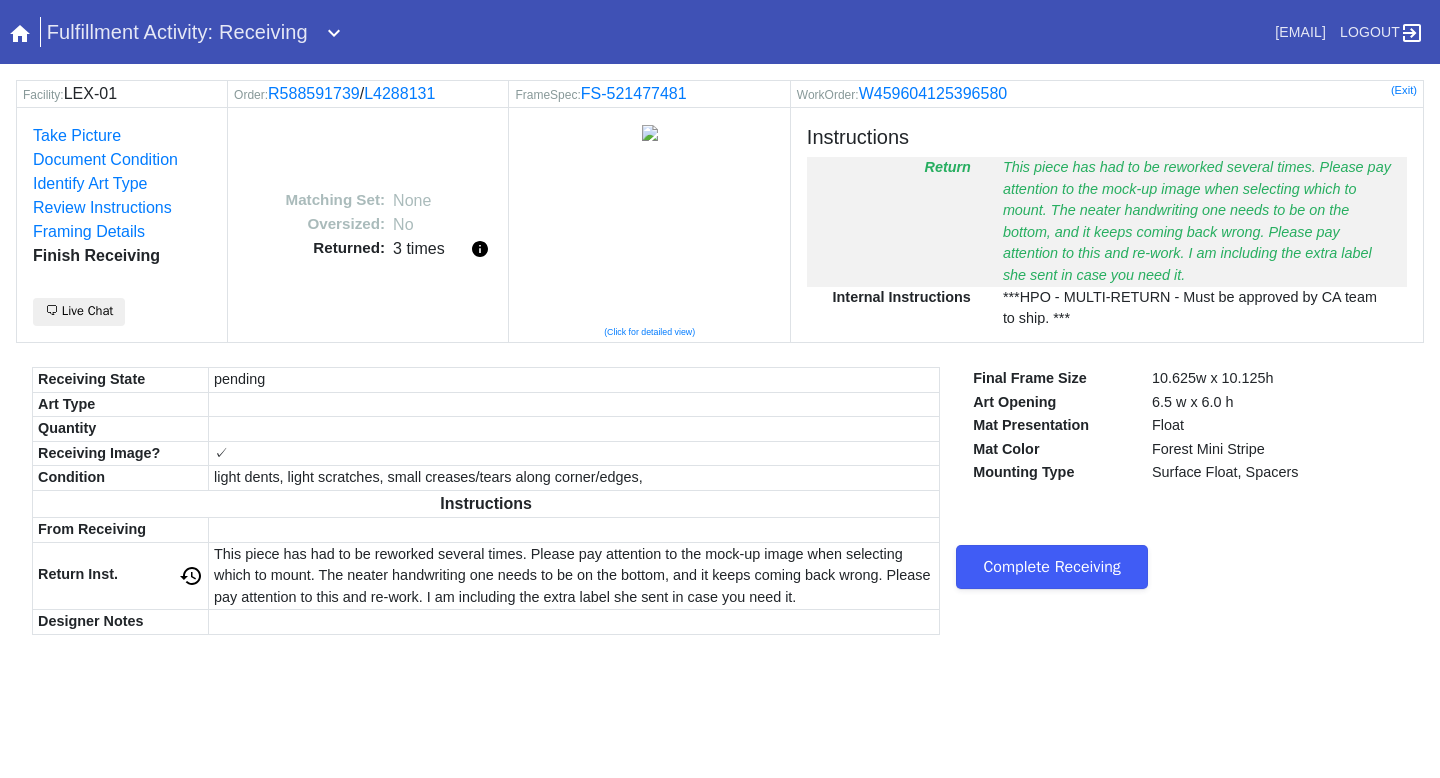 scroll, scrollTop: 0, scrollLeft: 0, axis: both 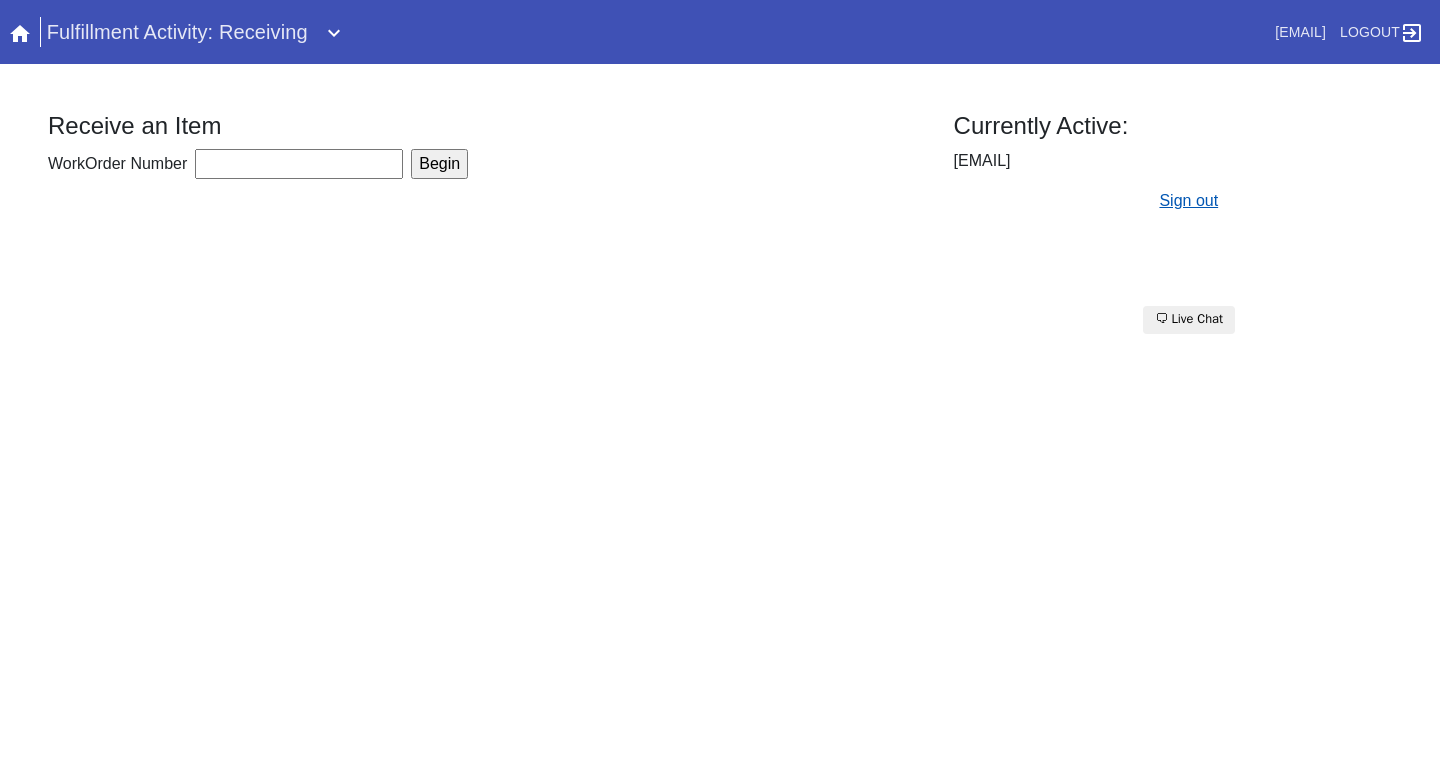 click on "Sign out" at bounding box center [1188, 200] 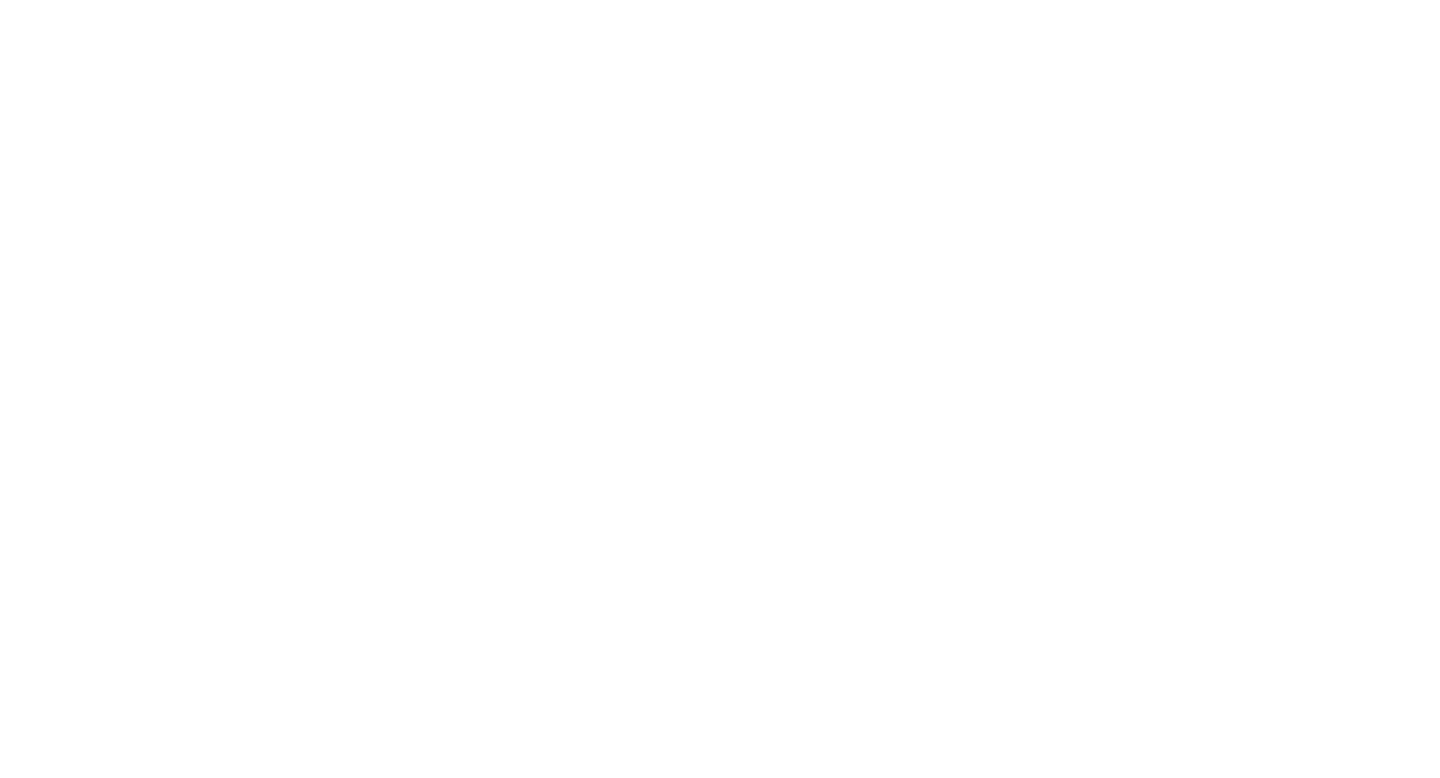 scroll, scrollTop: 0, scrollLeft: 0, axis: both 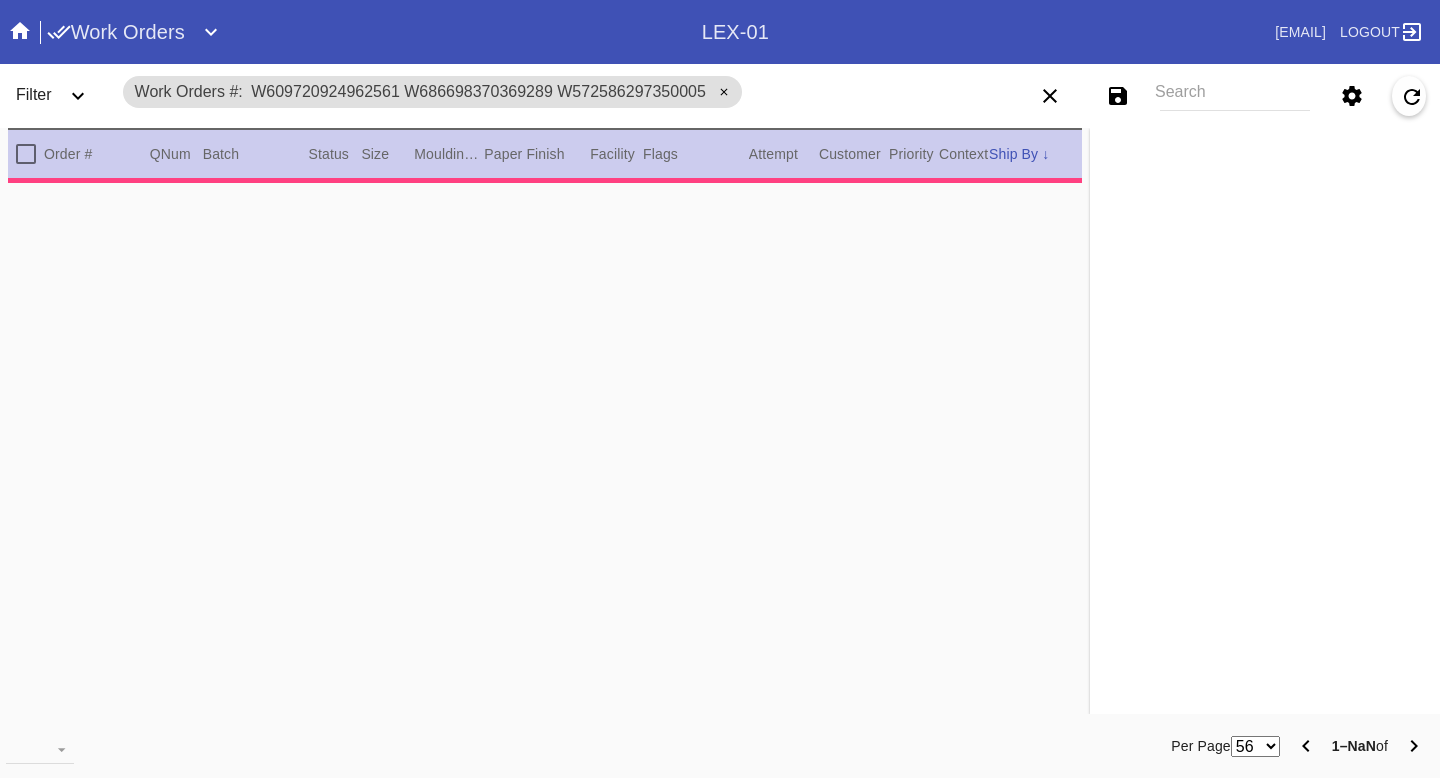 click on "Search" at bounding box center (1235, 96) 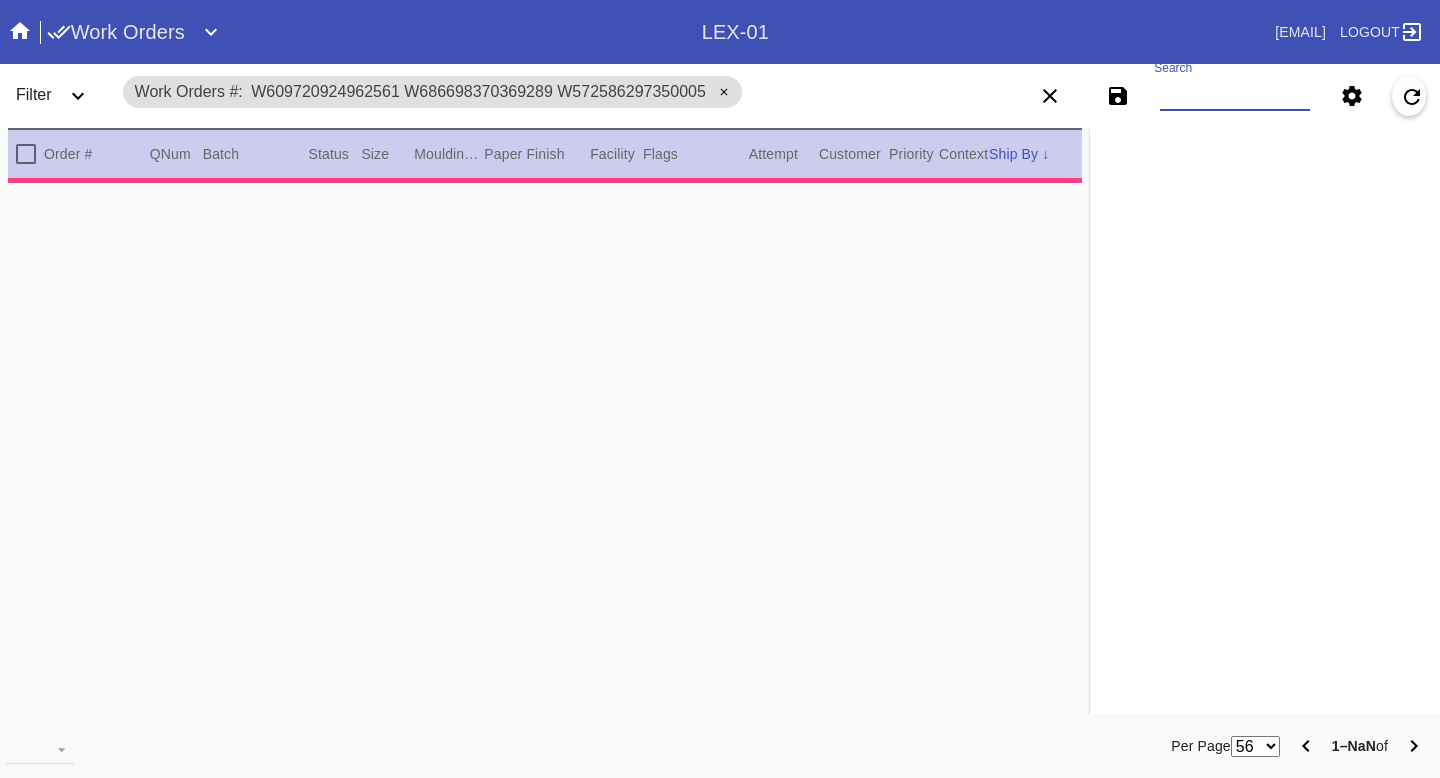 paste on "R812644040" 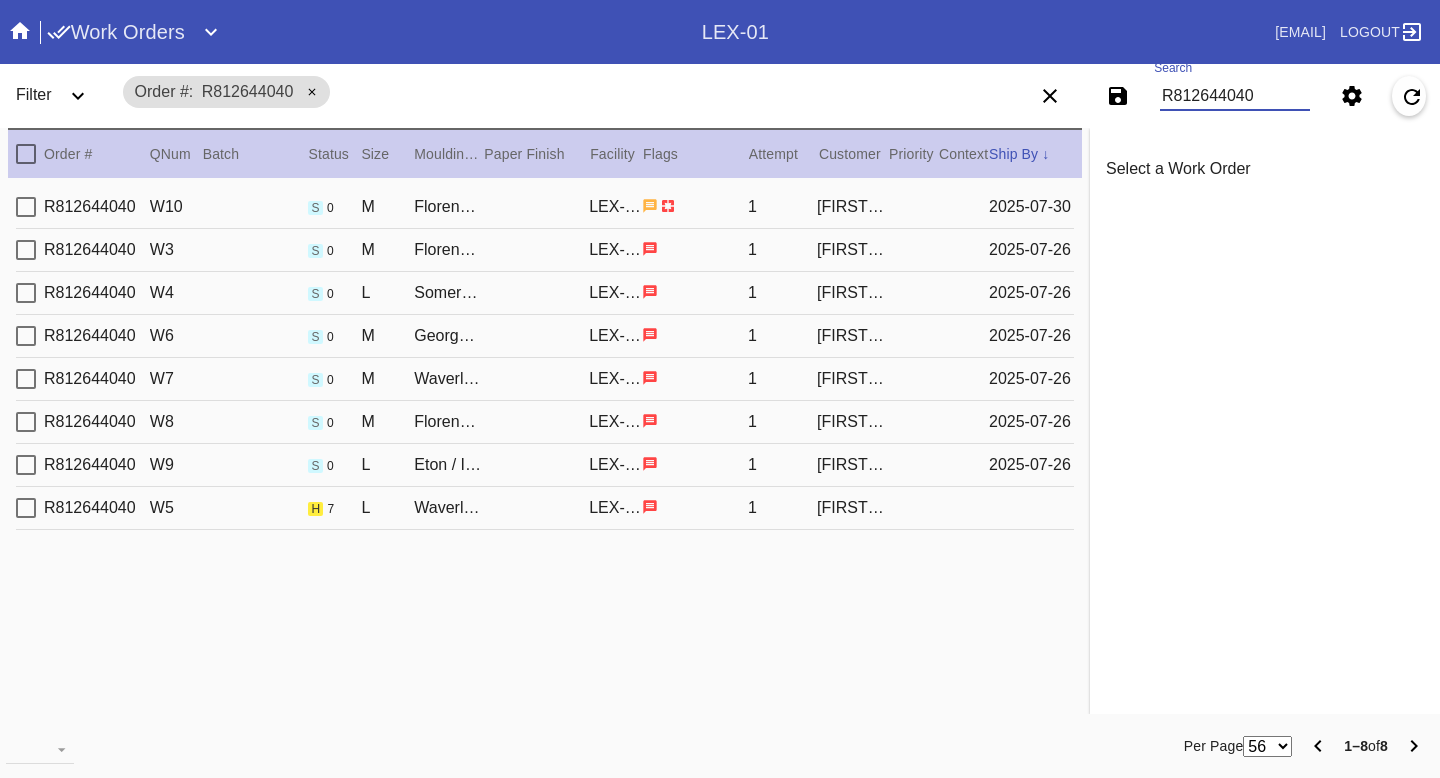 type on "R812644040" 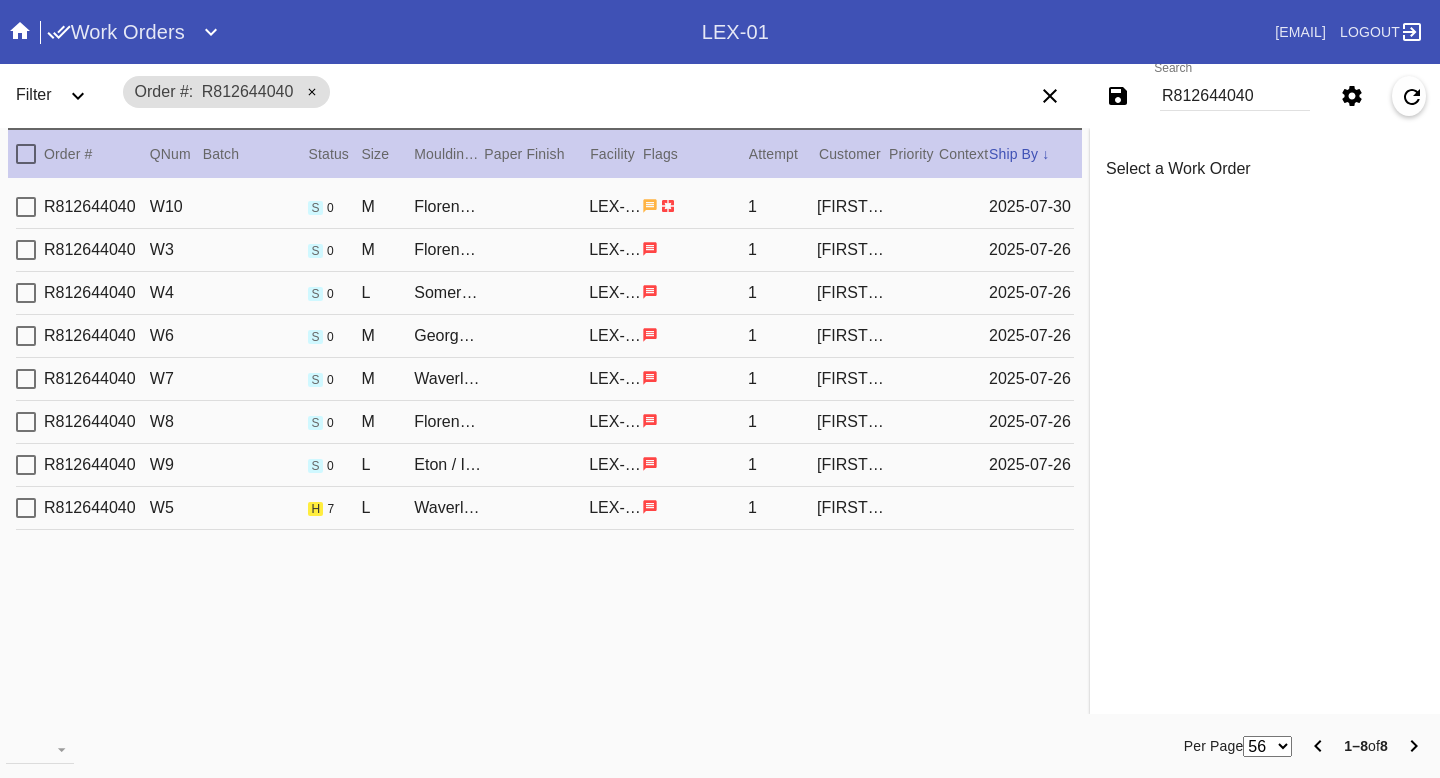 click on "R812644040 W5 h   7 L Waverley / No Mat LEX-01 1 Rachel Villarespe" at bounding box center (545, 508) 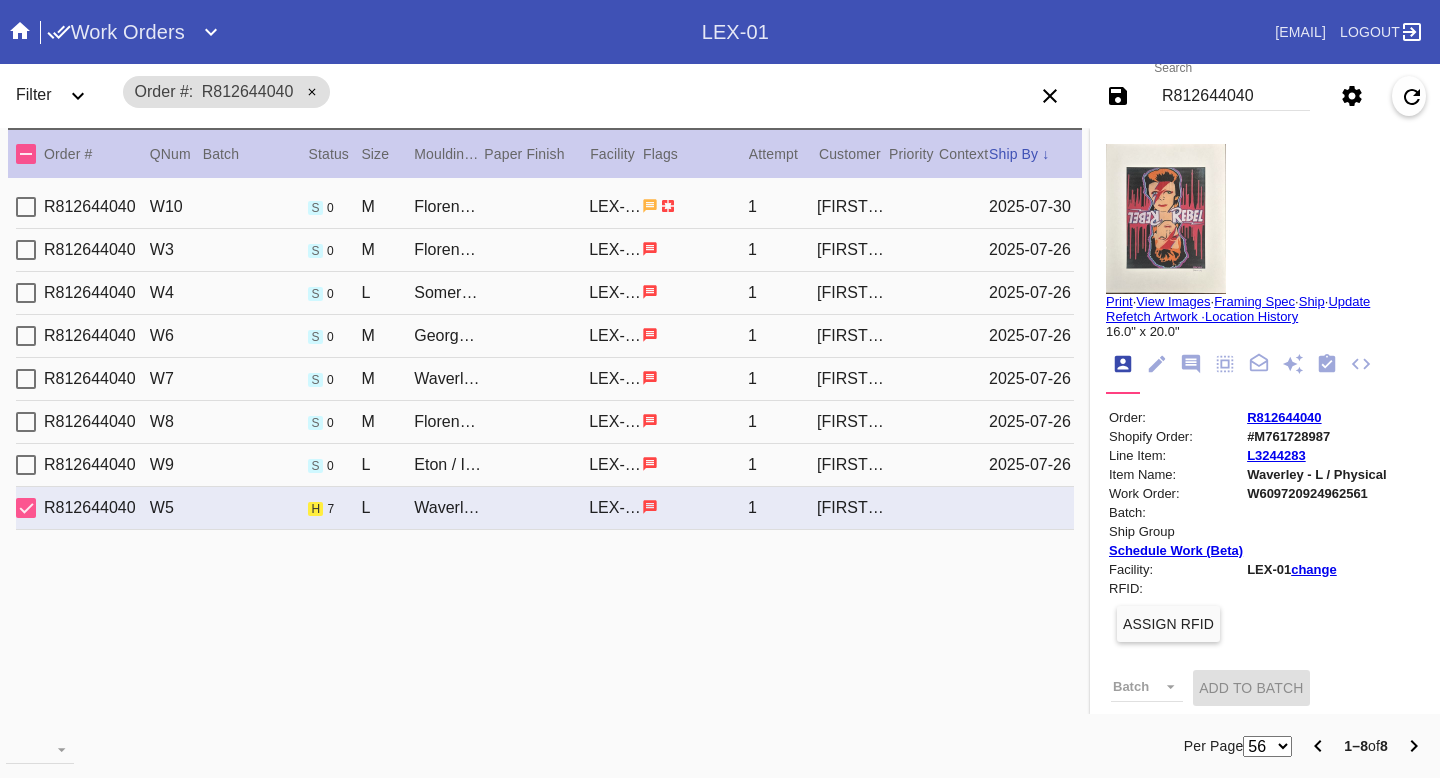 type on "3.0" 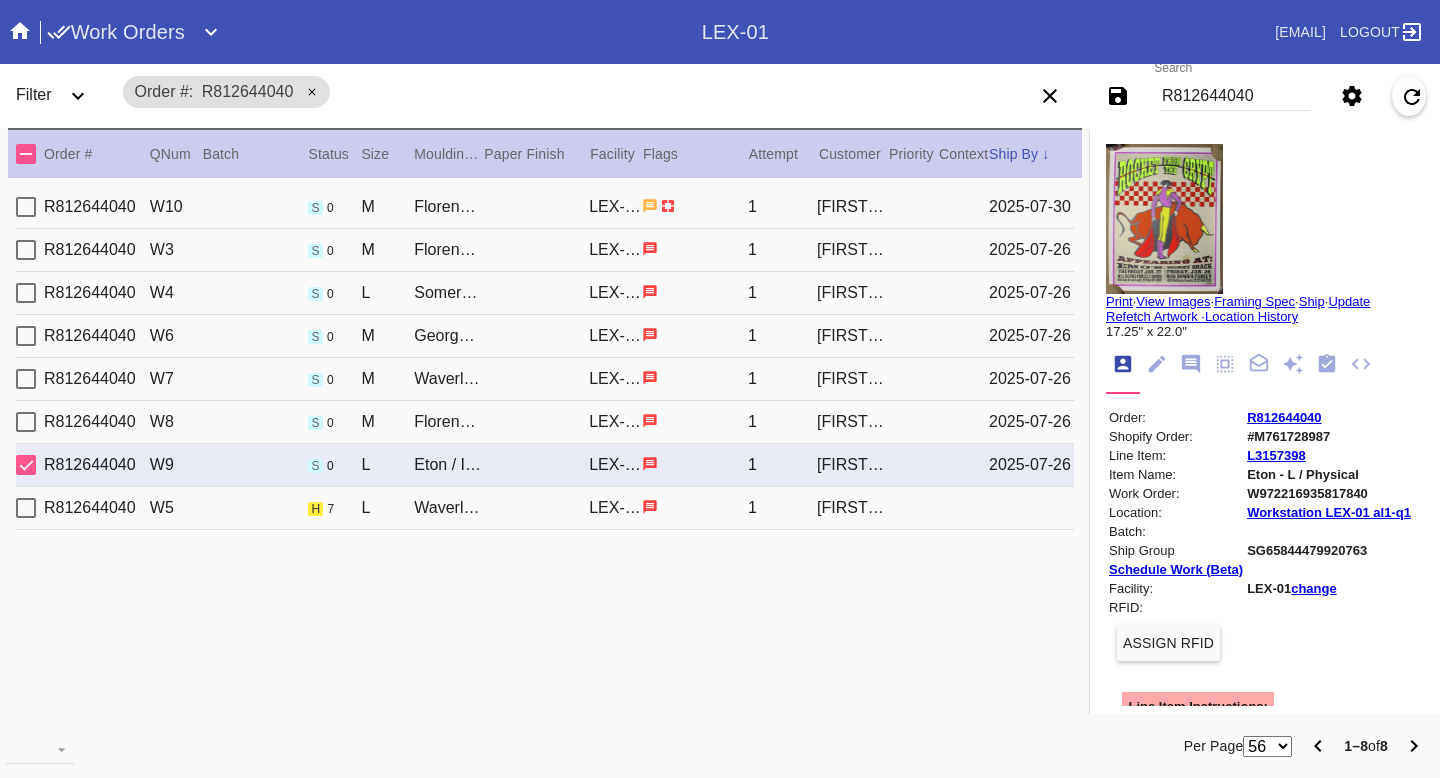 type on "0.0" 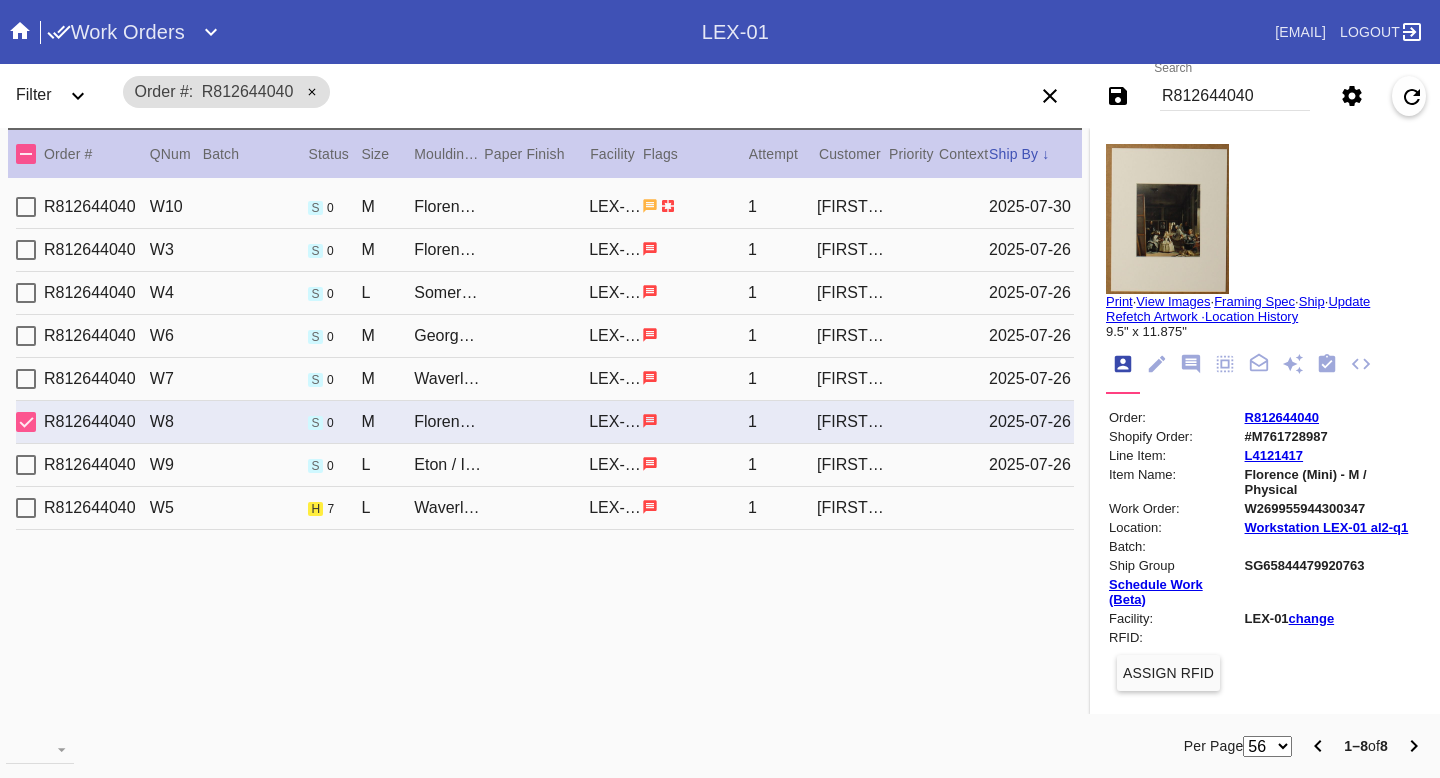 type on "11.0" 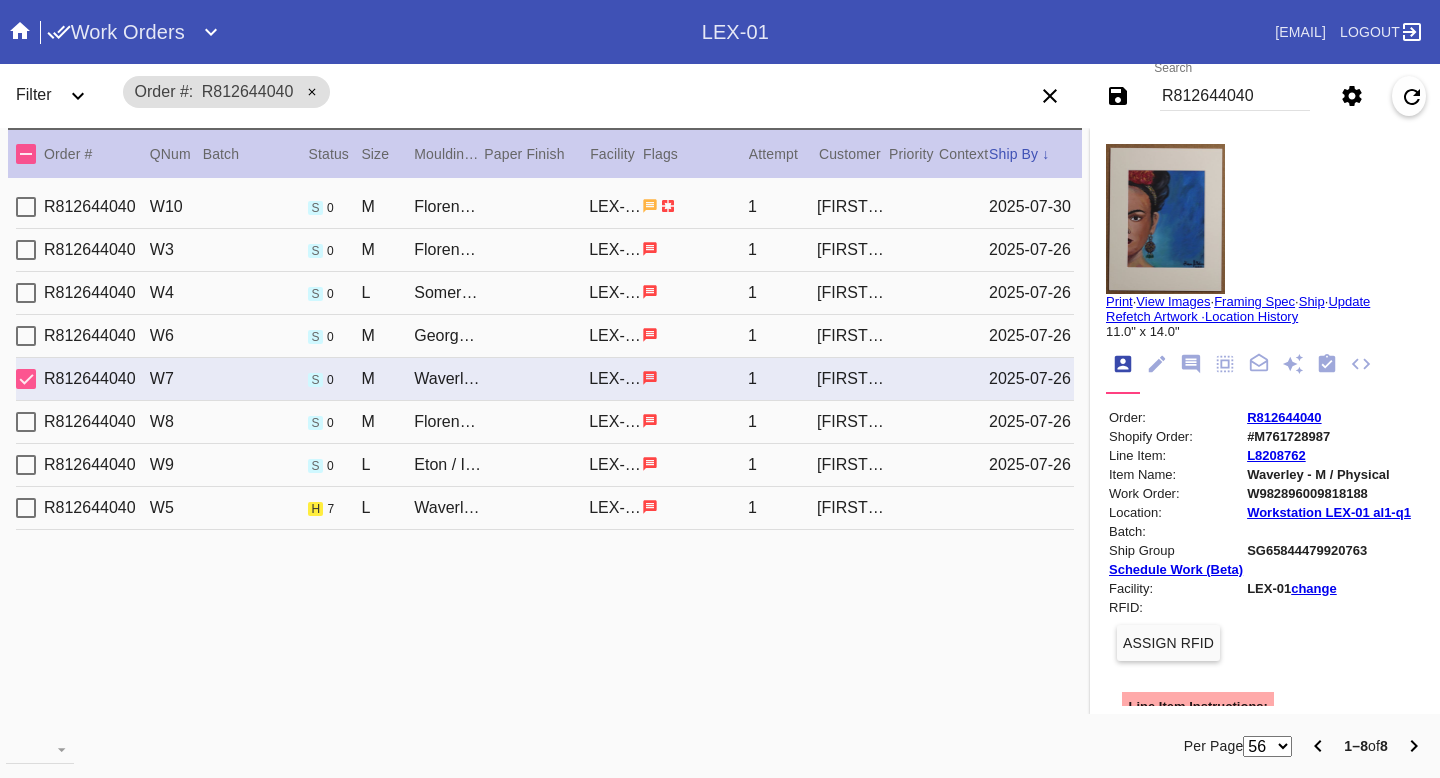 type on "3.0" 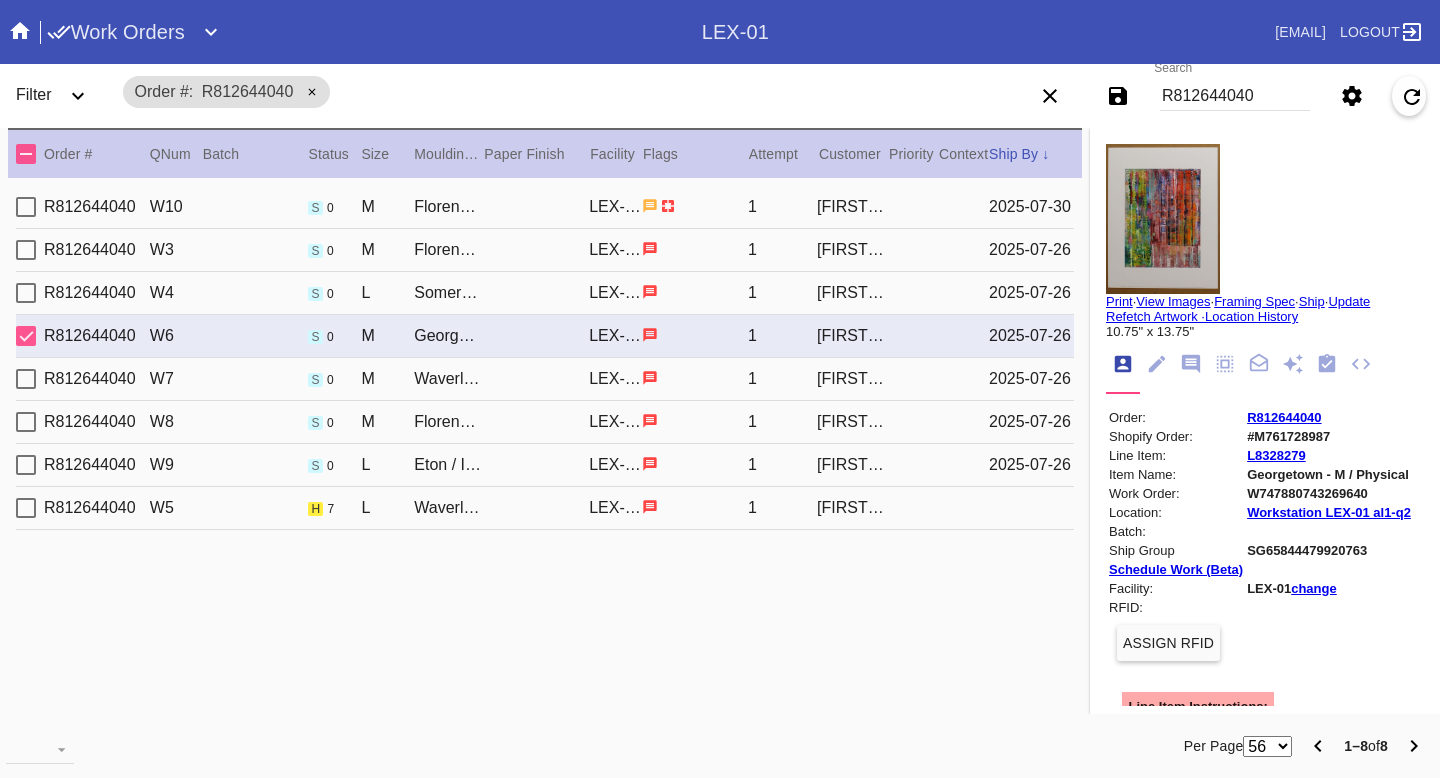 type on "0.0" 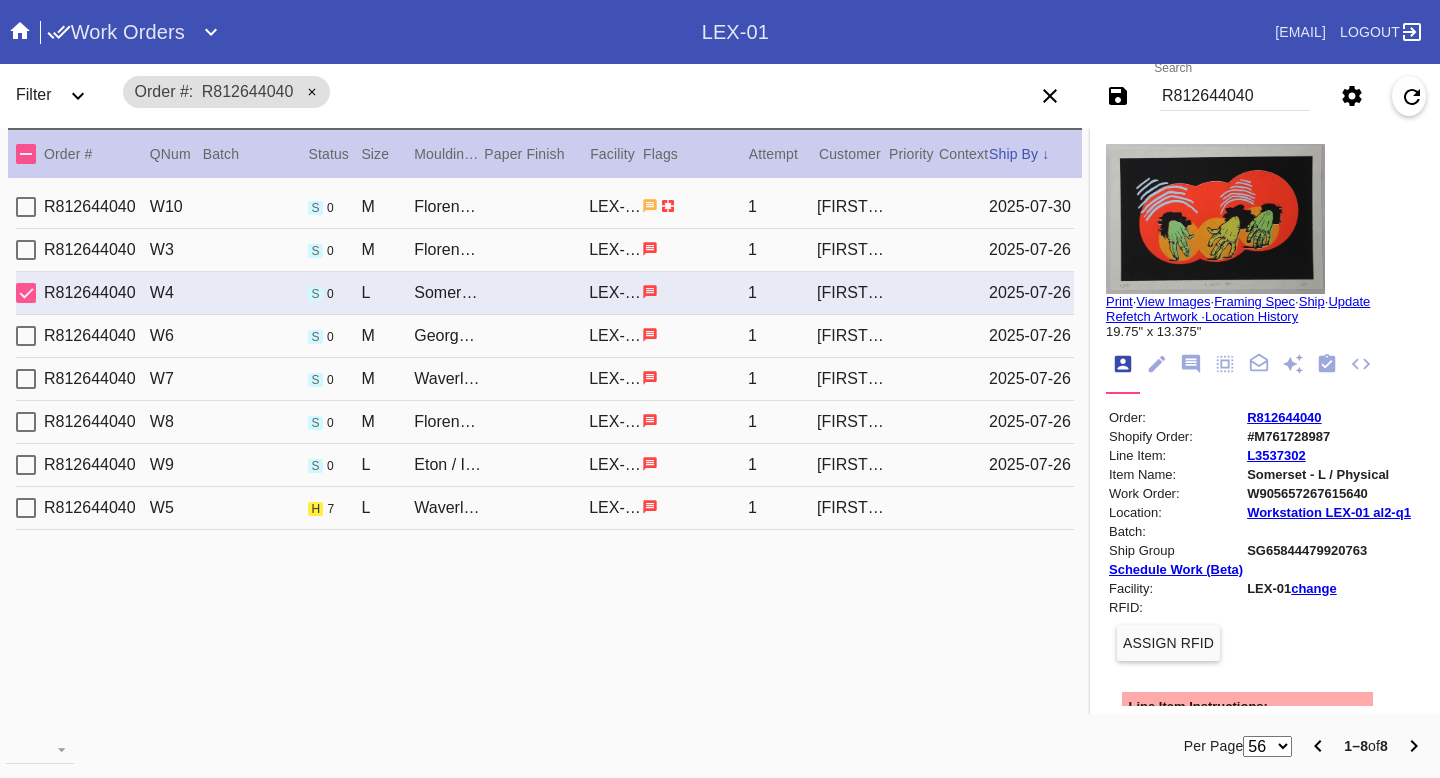 type on "10.875" 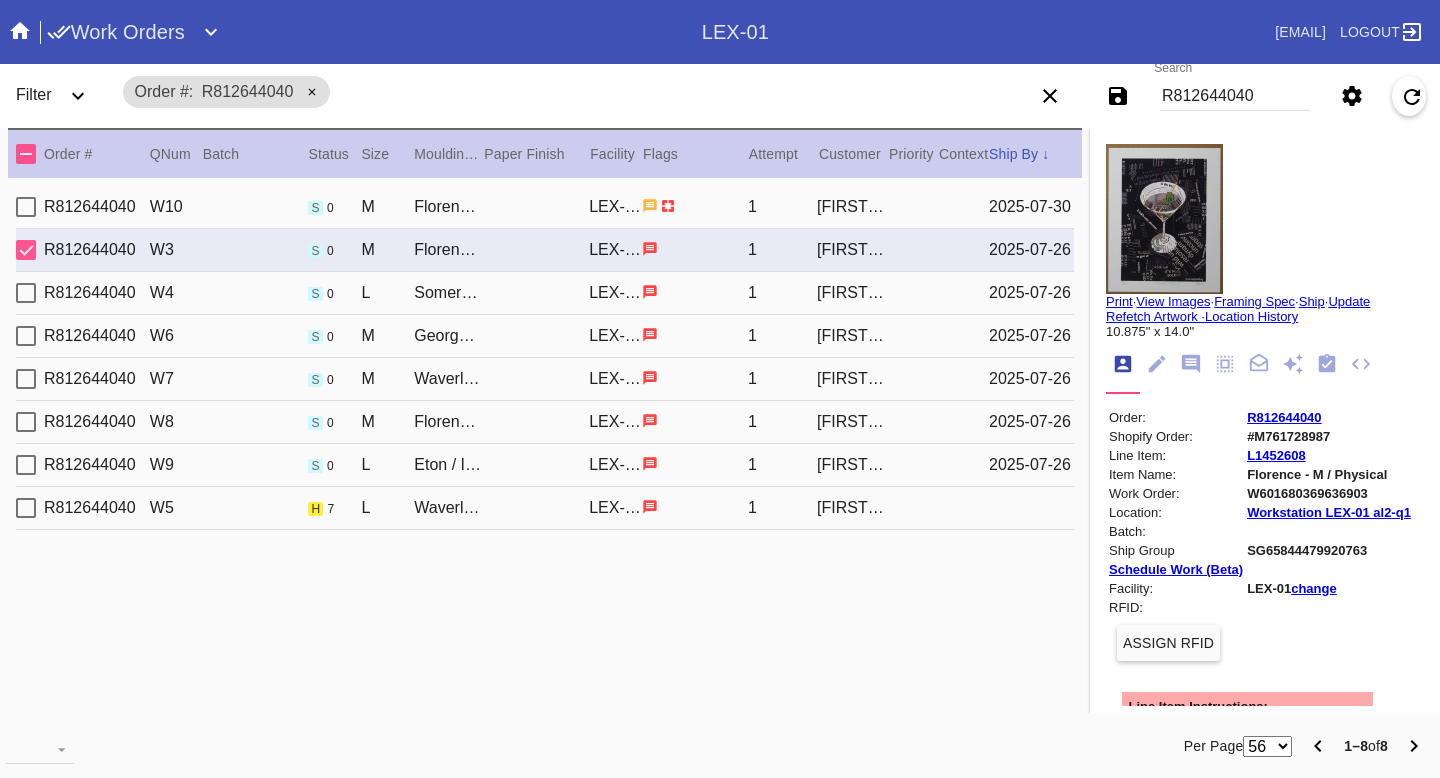 type on "PRO NOTE: OK to remove backing. DC 7.25" 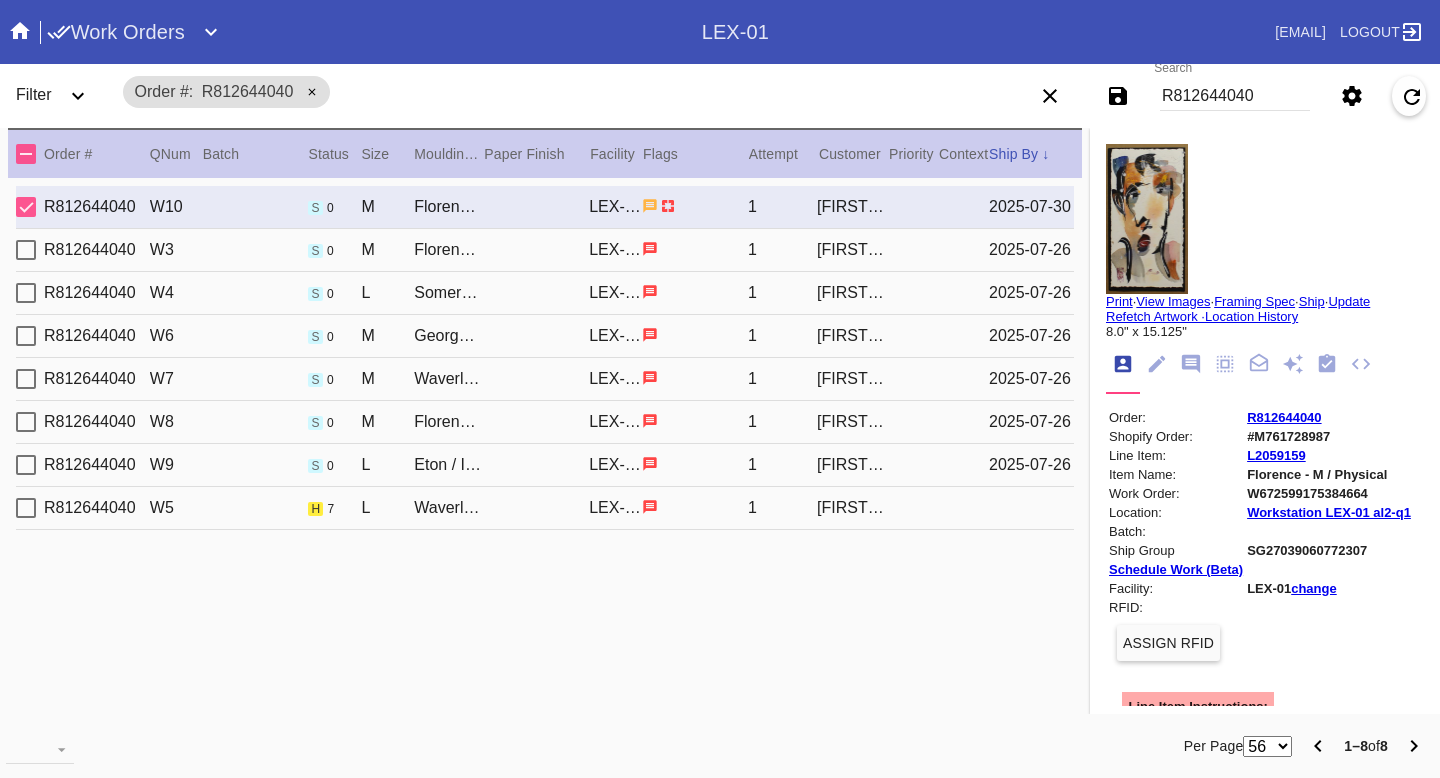 click on "R812644040 W5 h   7 L Waverley / No Mat LEX-01 1 Rachel Villarespe" at bounding box center [545, 508] 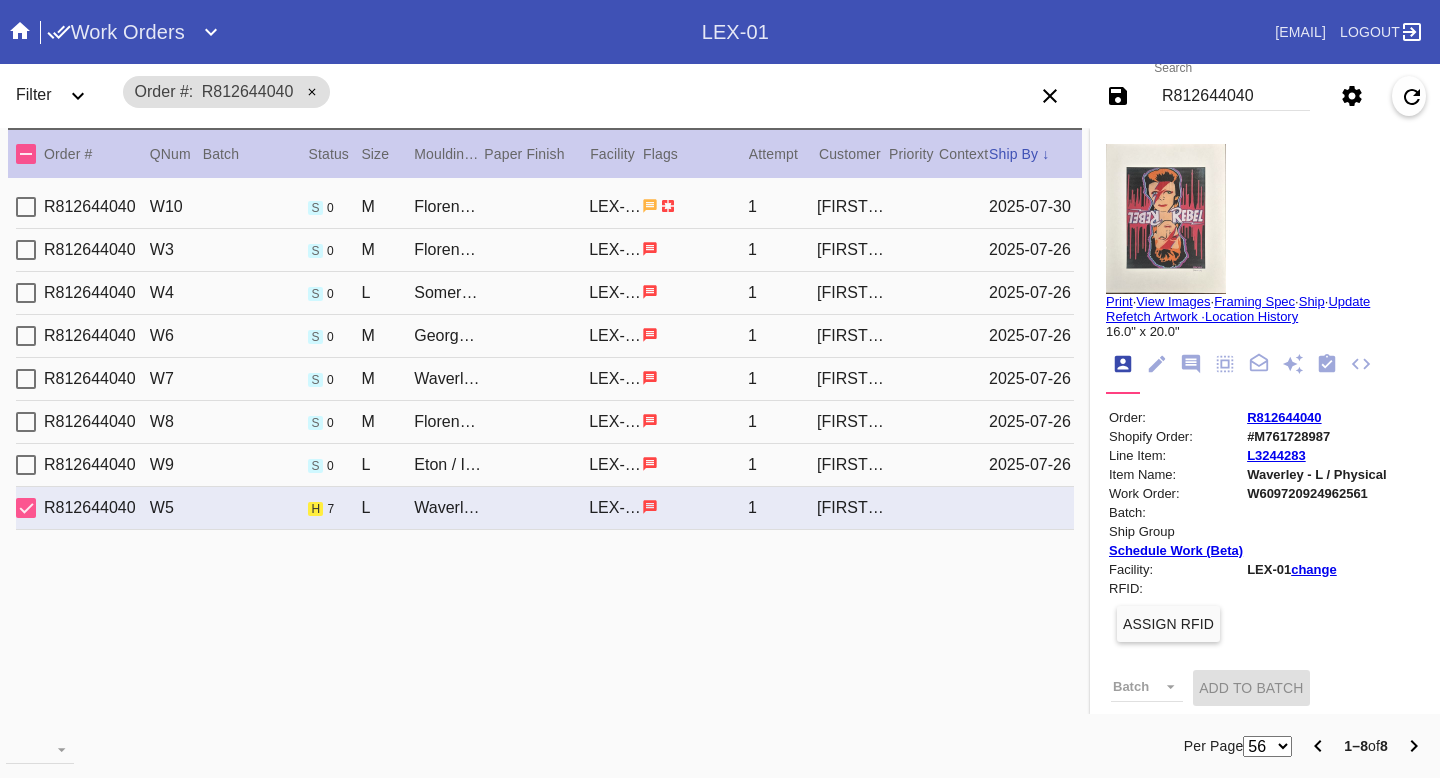 click on "R812644040" at bounding box center [1284, 417] 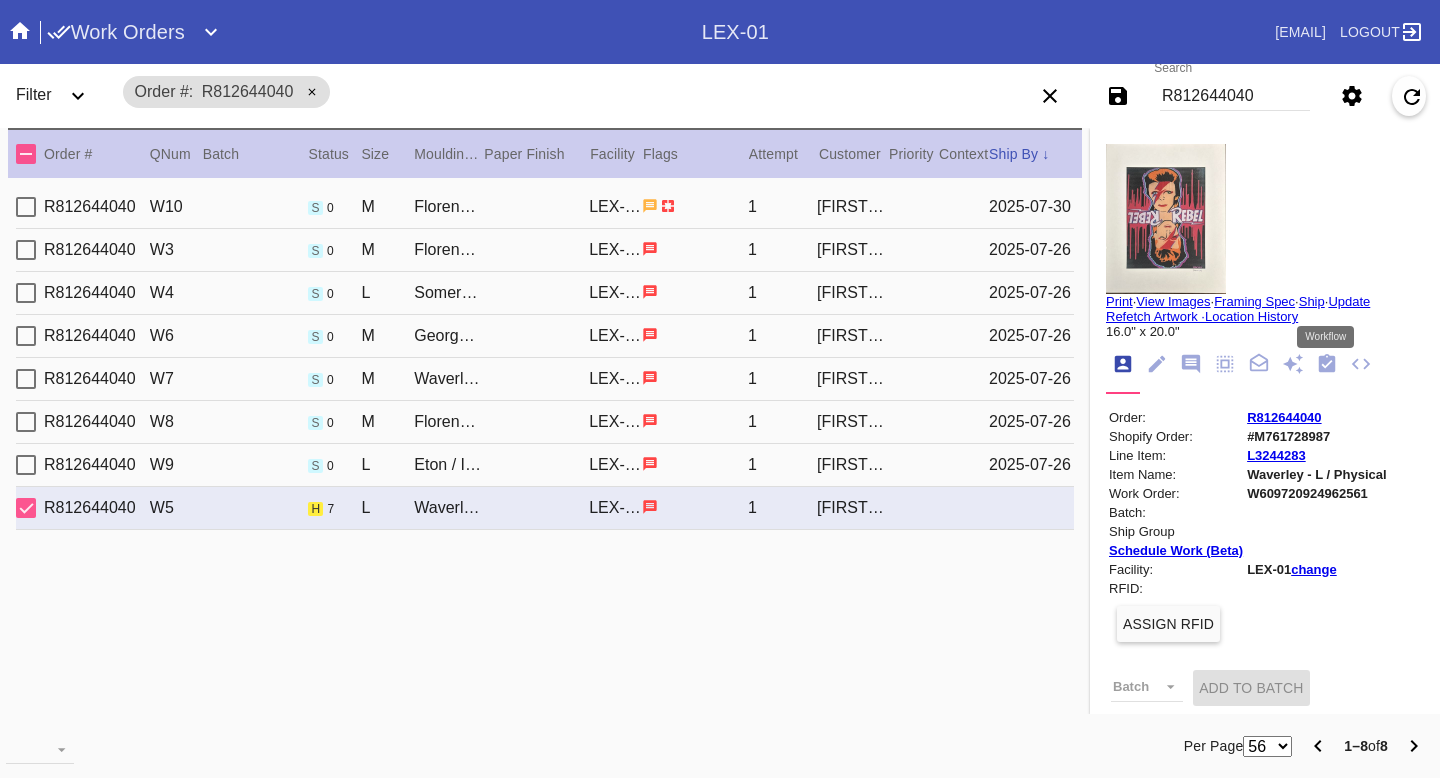 click 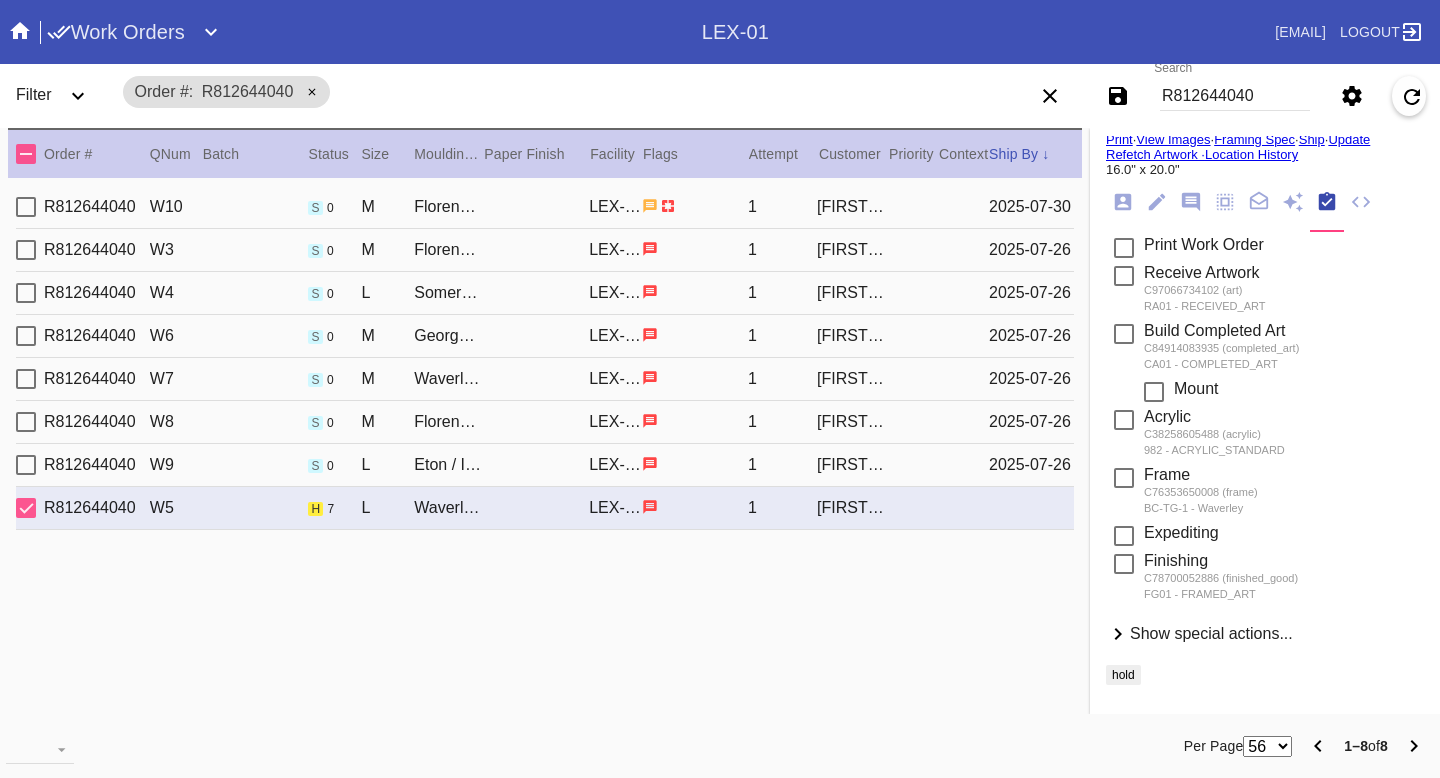 scroll, scrollTop: 164, scrollLeft: 0, axis: vertical 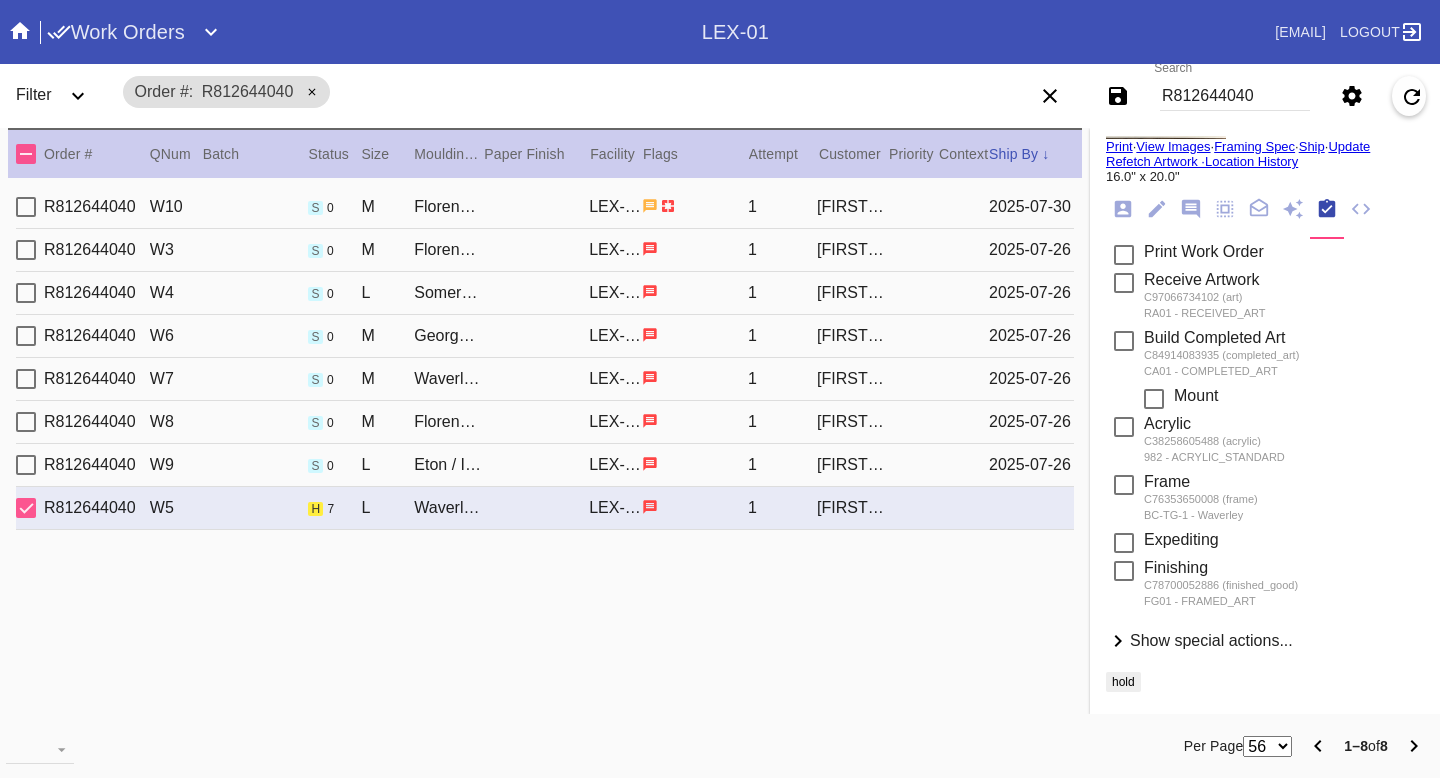 click on "Show special actions... Hide special actions..." at bounding box center [1265, 642] 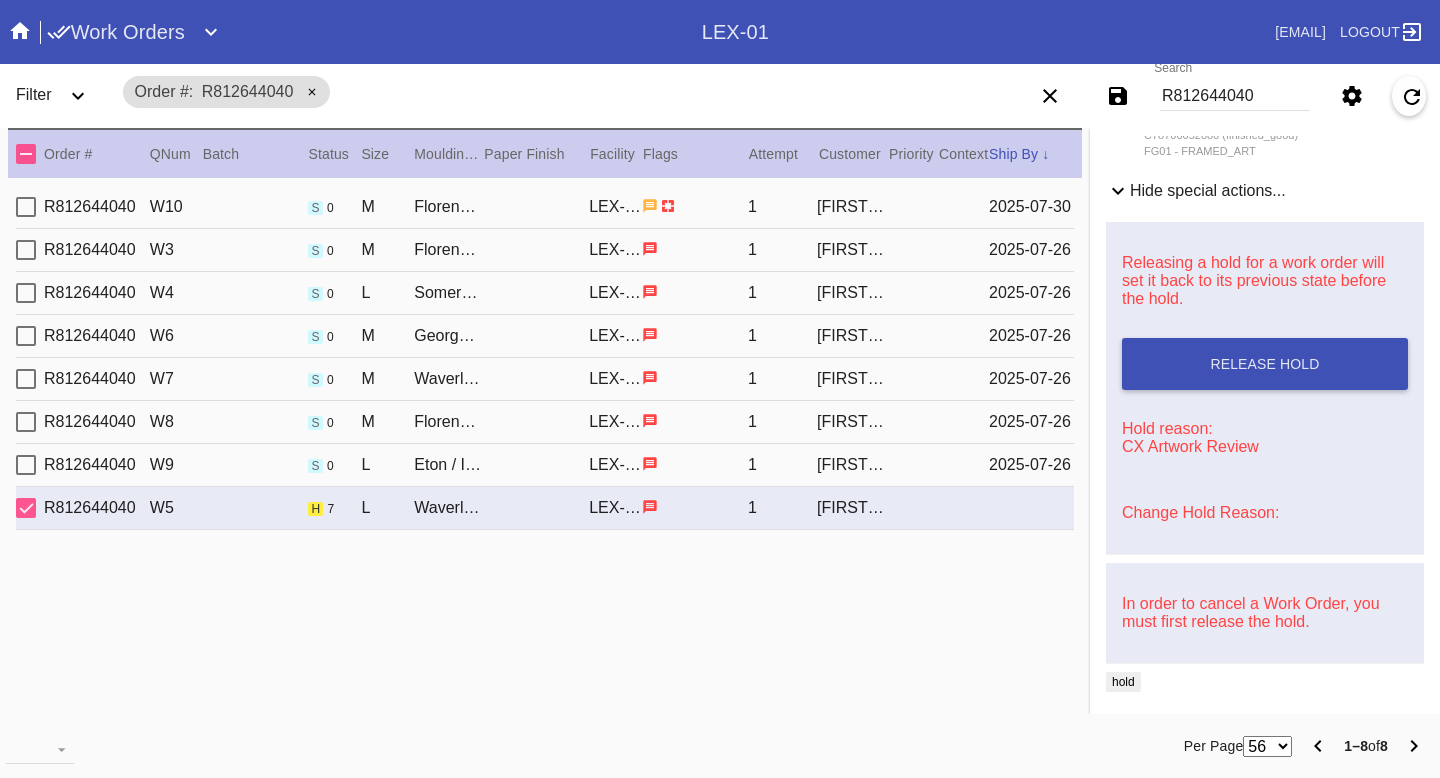 scroll, scrollTop: 0, scrollLeft: 0, axis: both 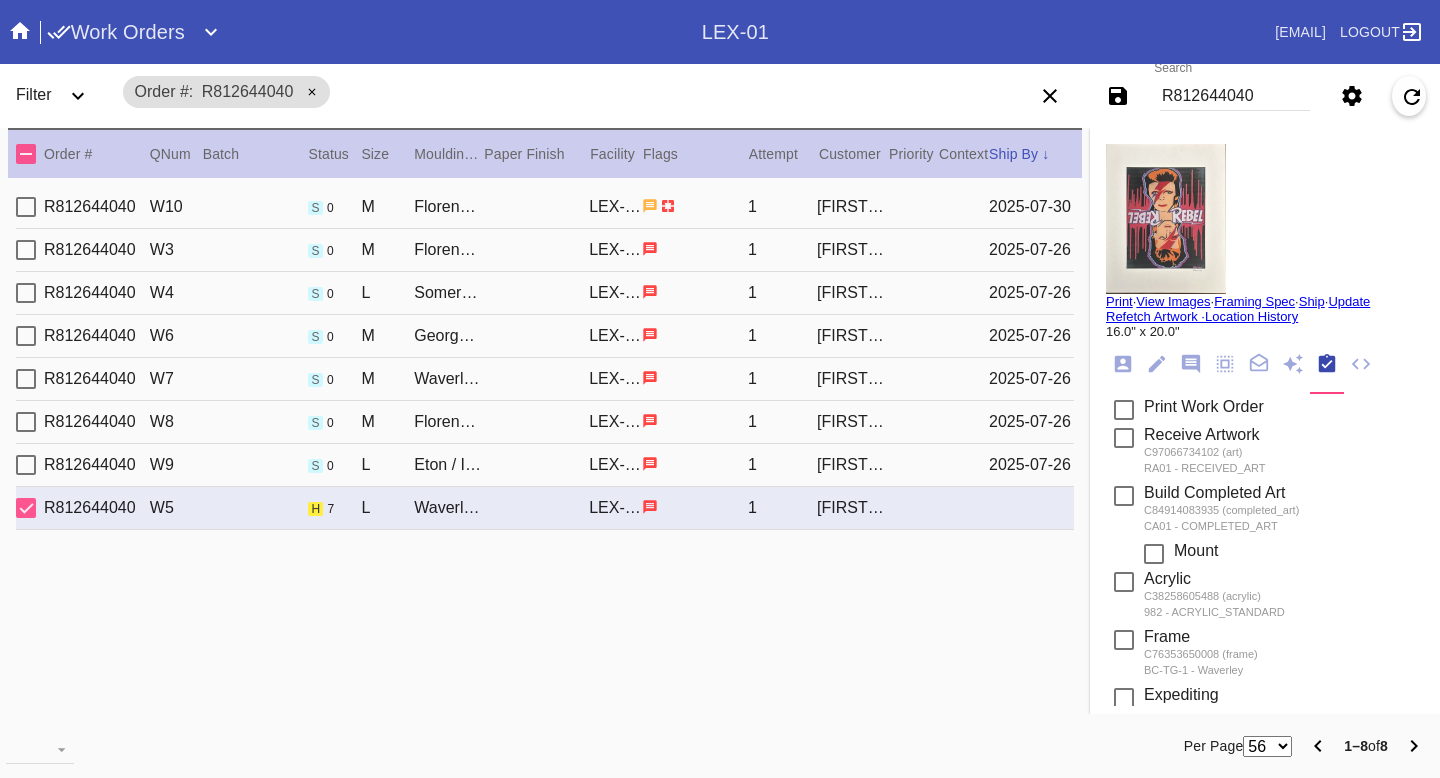 click on "View Images" at bounding box center (1173, 301) 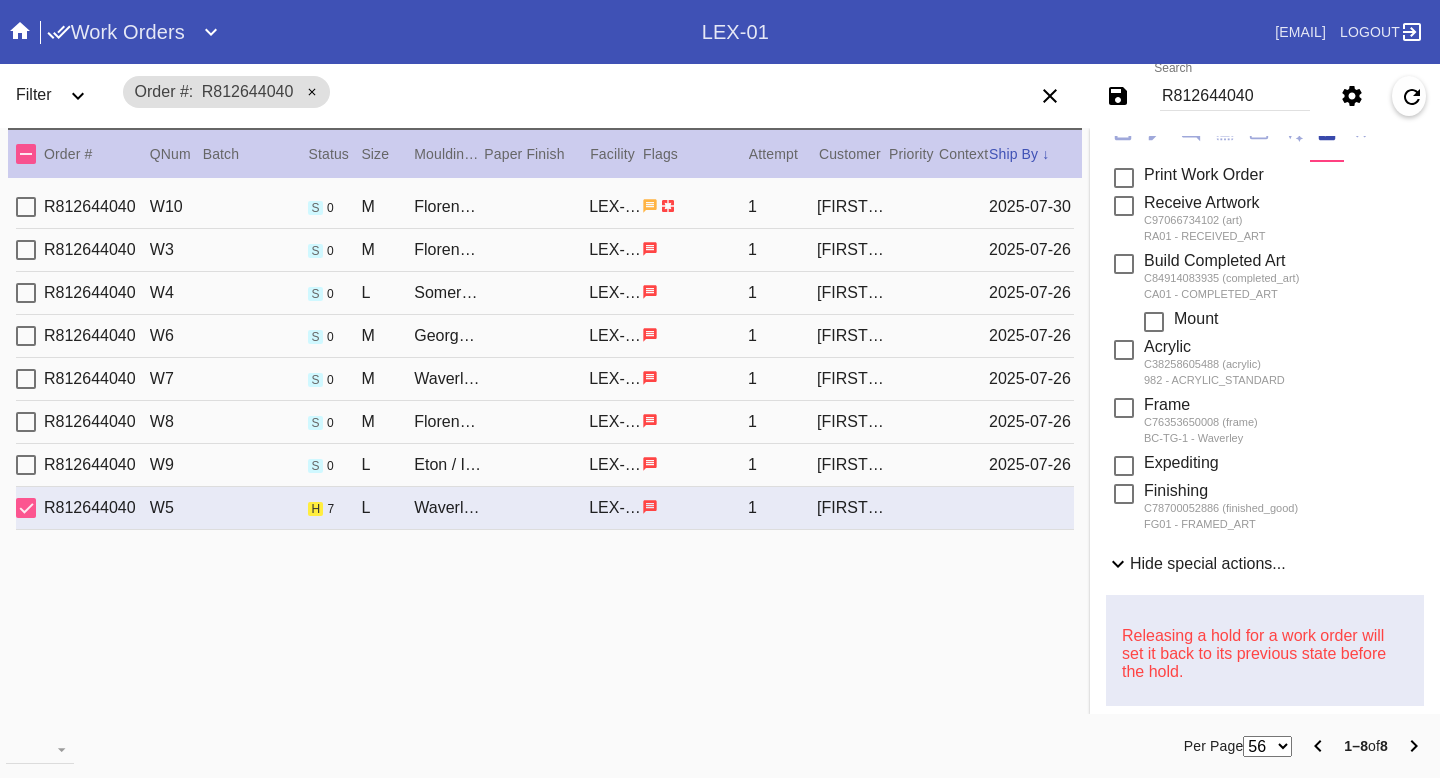 scroll, scrollTop: 0, scrollLeft: 0, axis: both 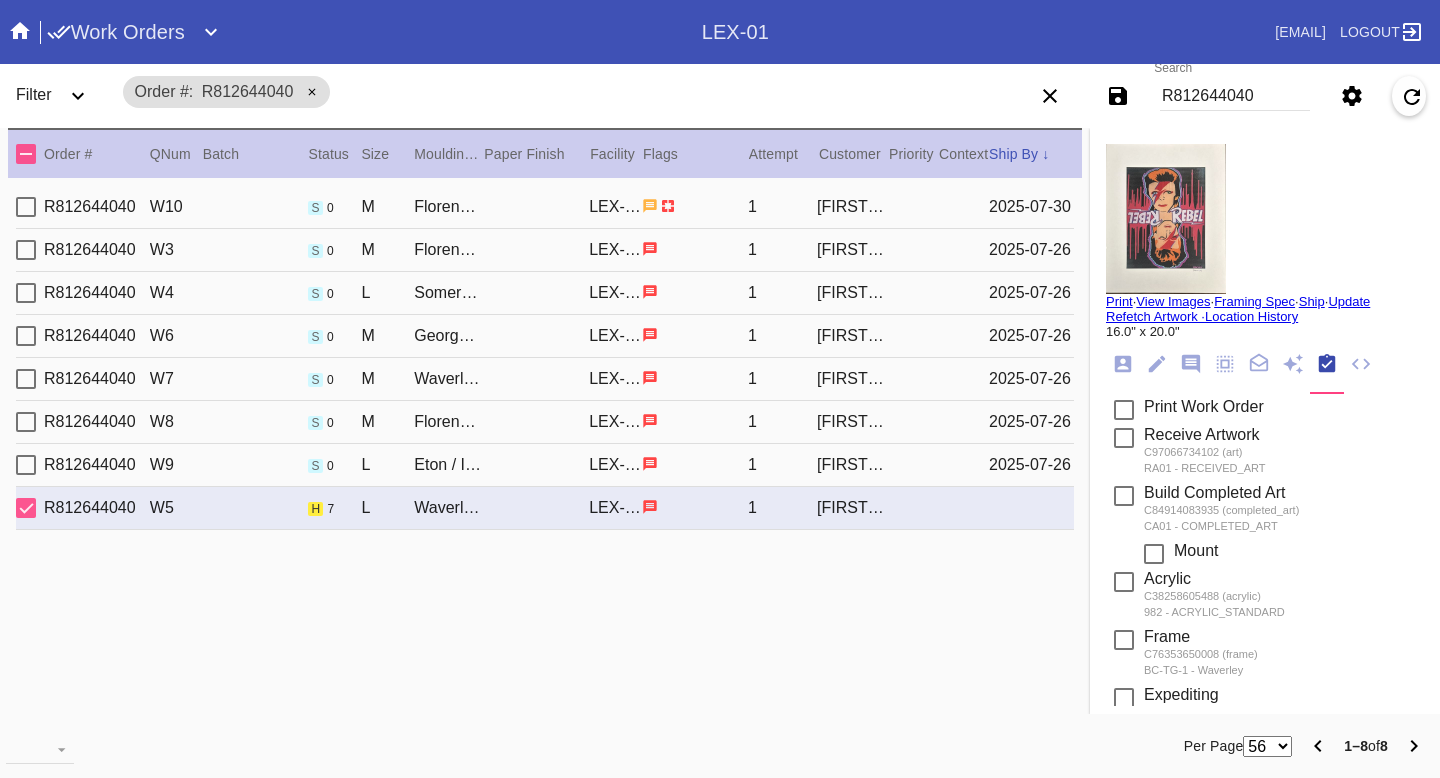 click on "R812644040" at bounding box center [1235, 96] 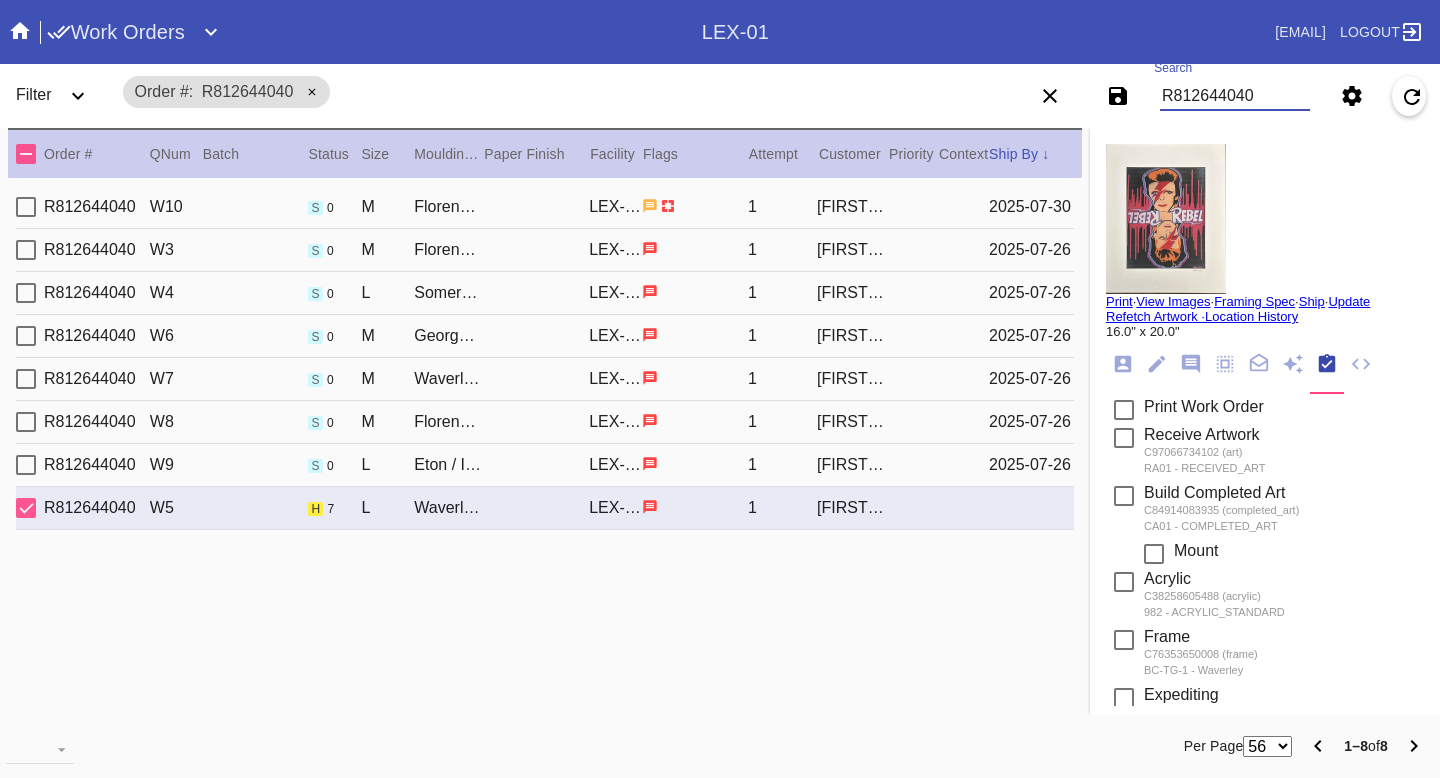 click on "R812644040" at bounding box center (1235, 96) 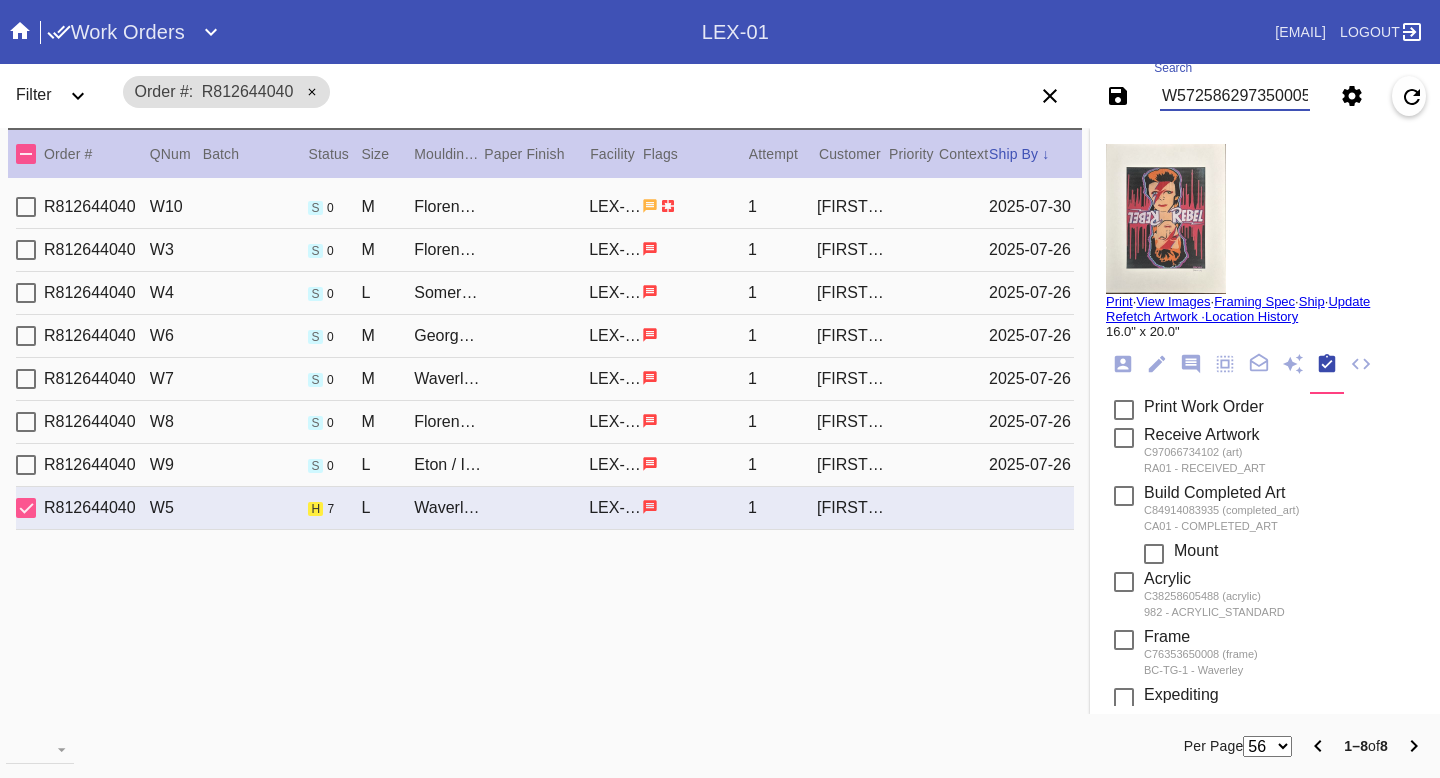 scroll, scrollTop: 0, scrollLeft: 3, axis: horizontal 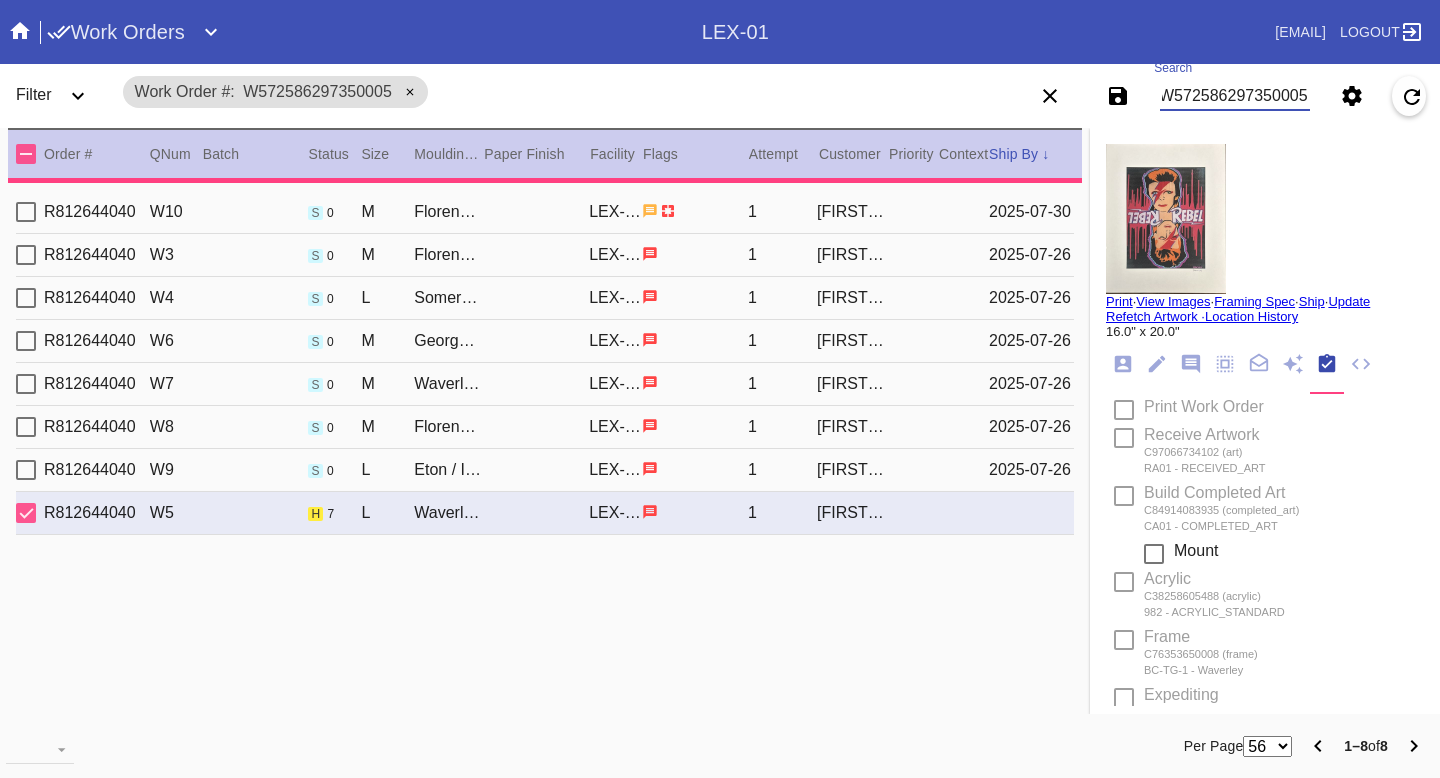 type on "4.0" 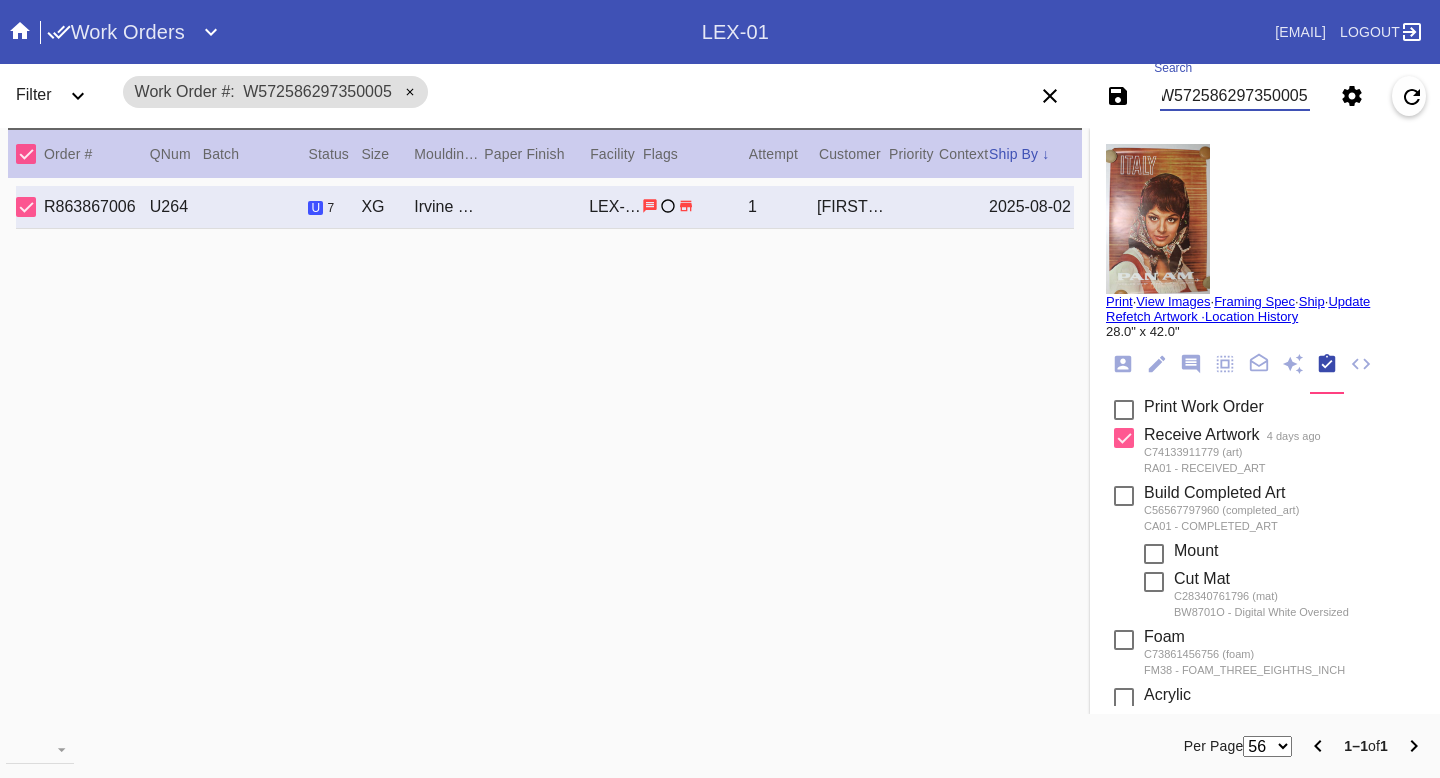 click at bounding box center (1158, 219) 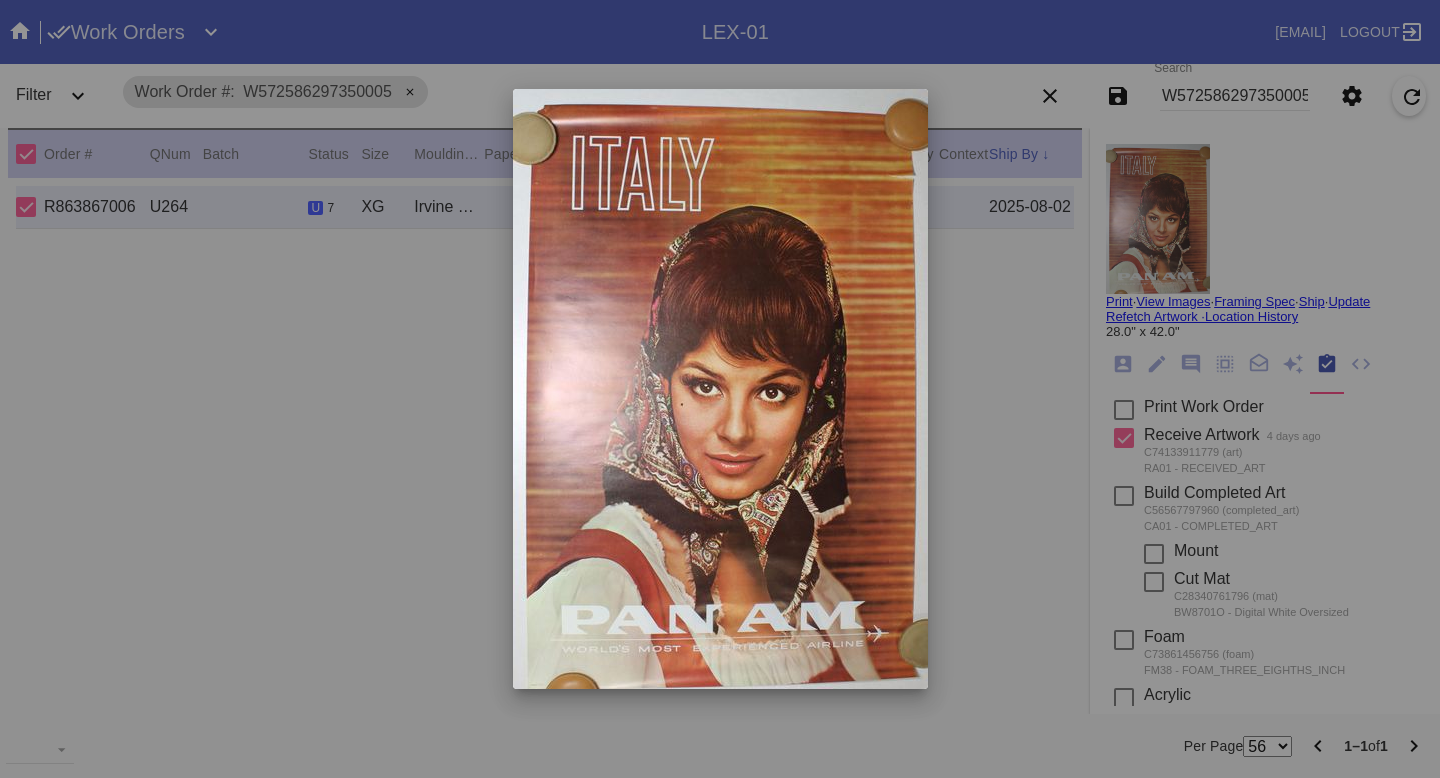 click at bounding box center [720, 389] 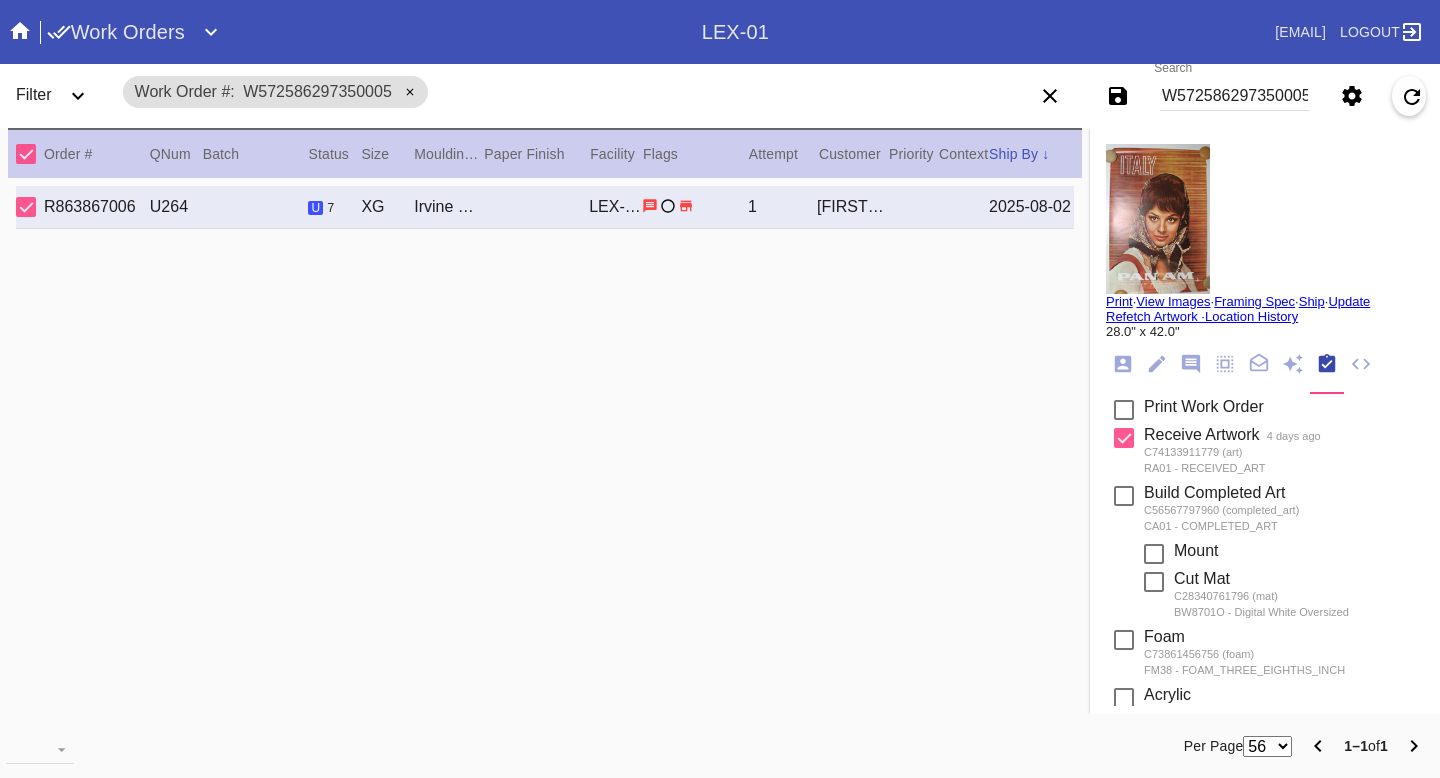 click at bounding box center (1158, 219) 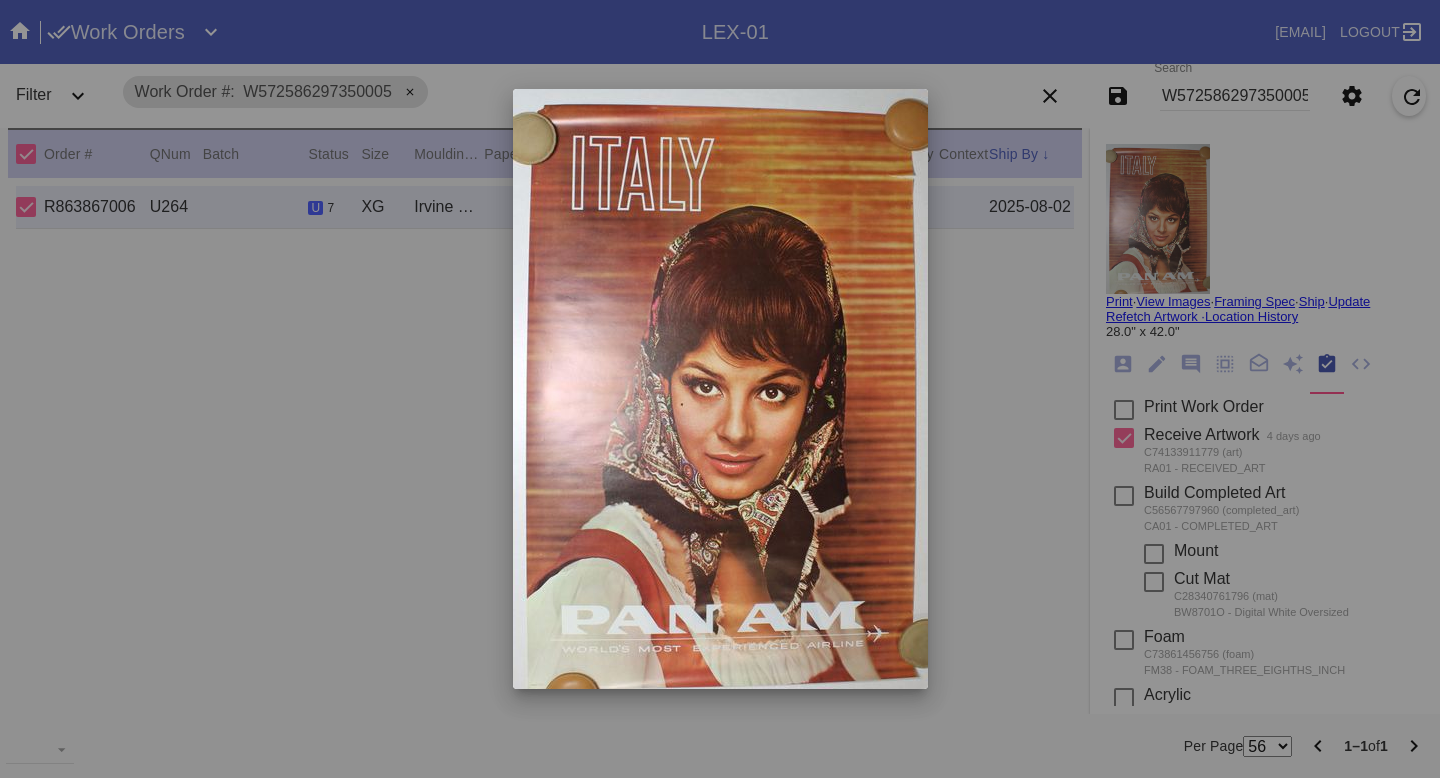 click at bounding box center (720, 389) 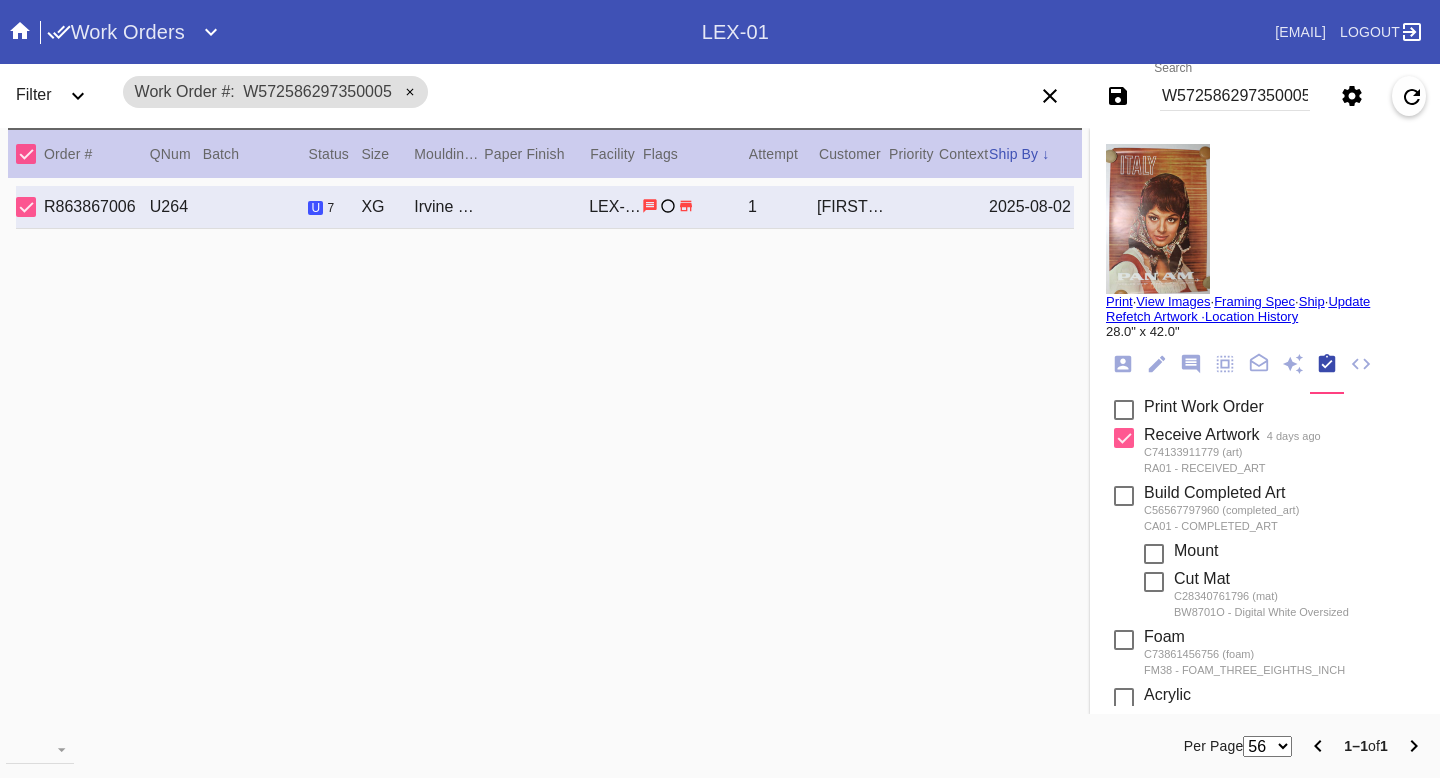 click at bounding box center (1158, 219) 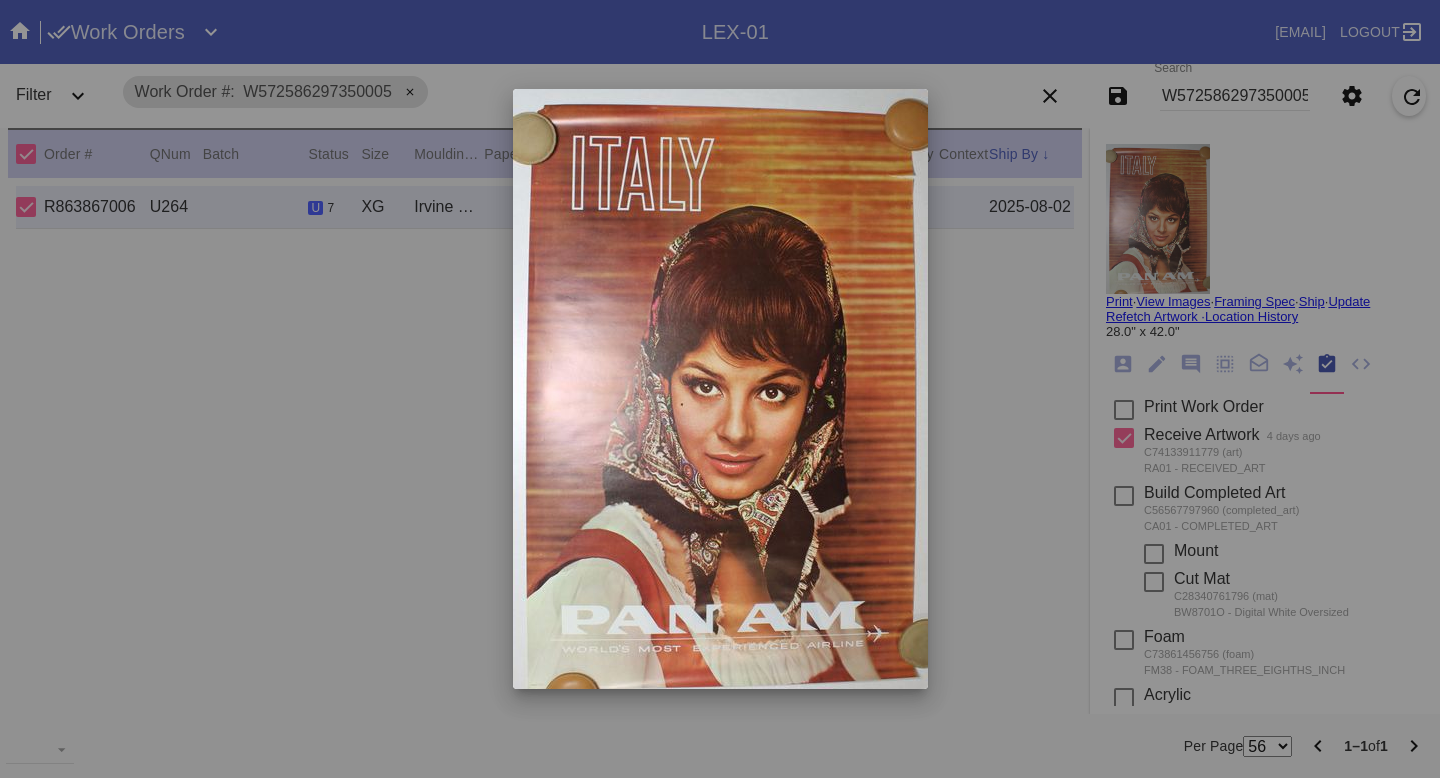 click at bounding box center (720, 389) 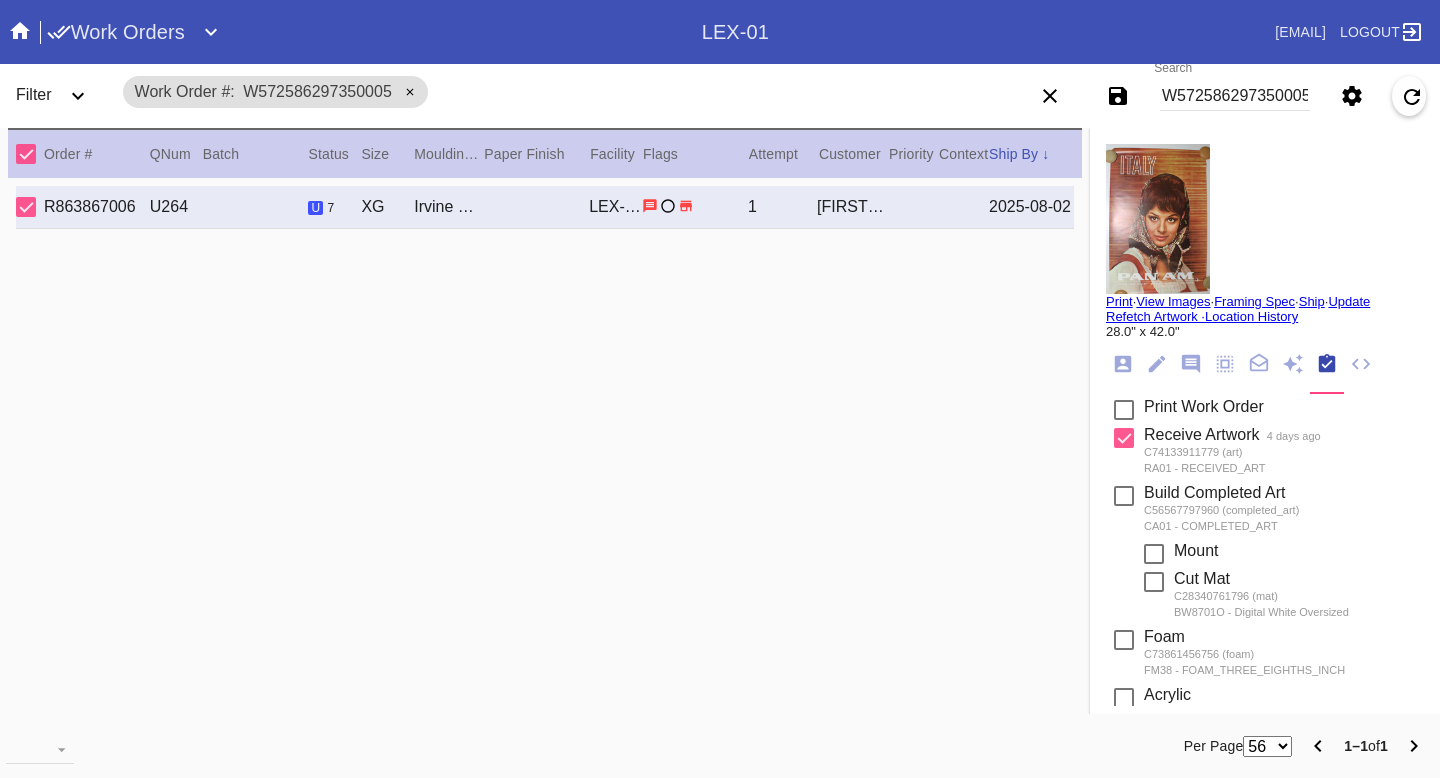 click 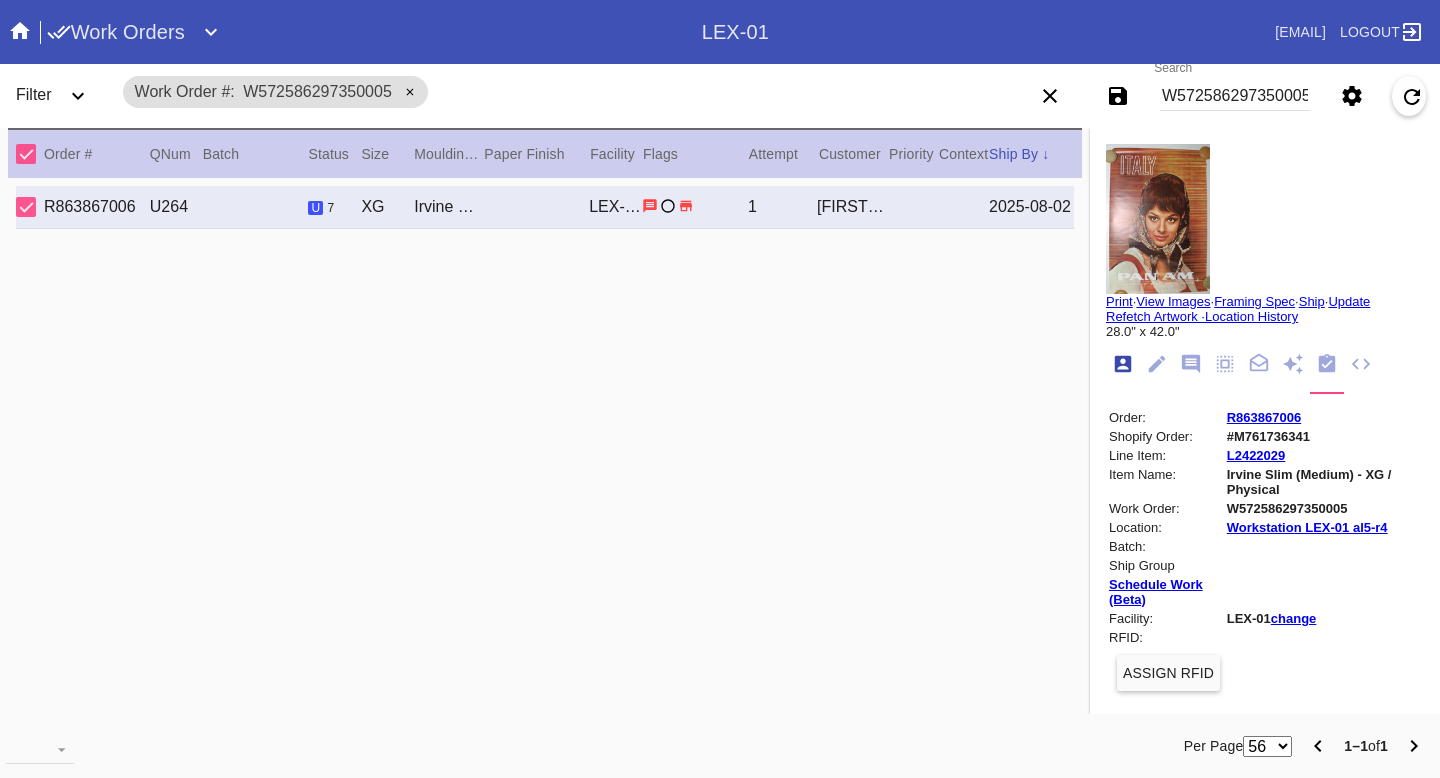 scroll, scrollTop: 24, scrollLeft: 0, axis: vertical 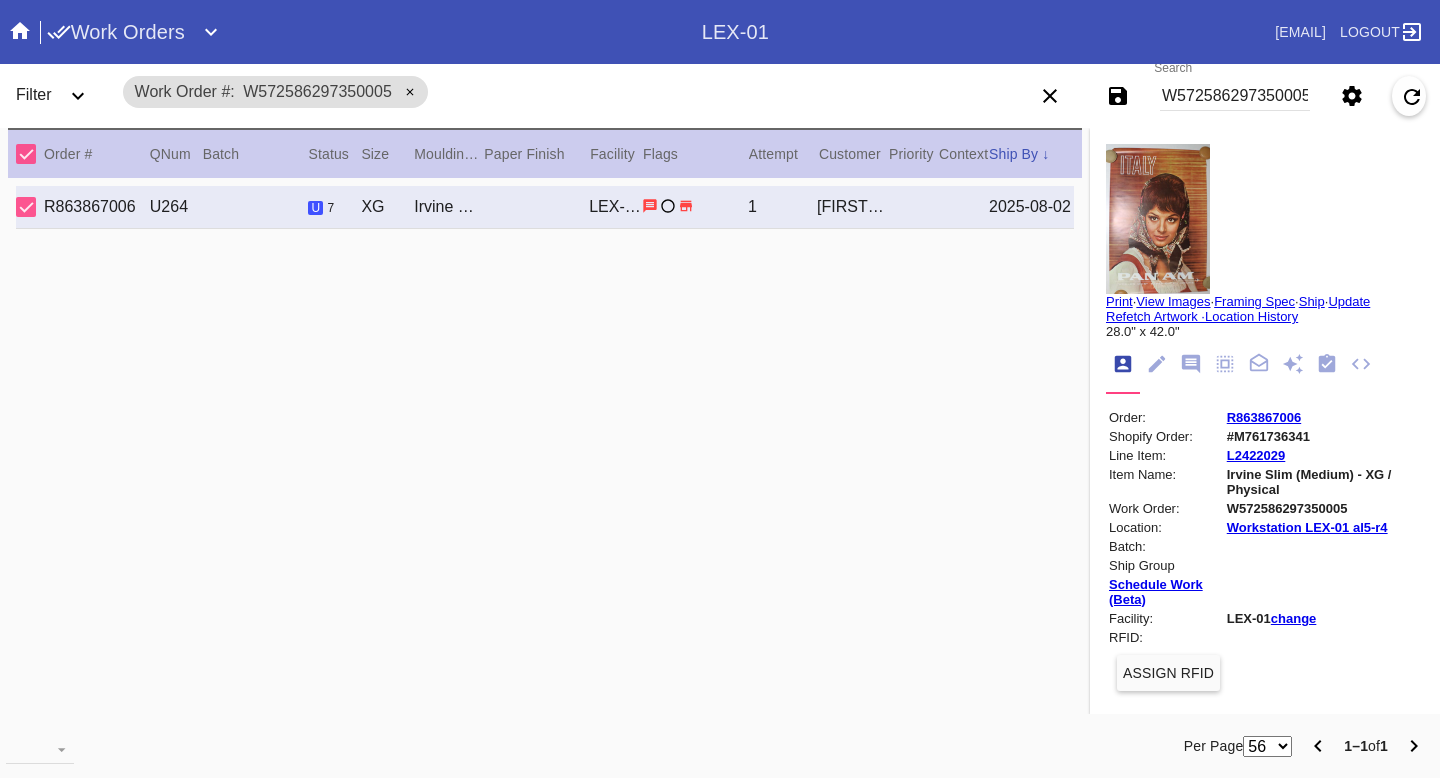 click on "W572586297350005" at bounding box center (1324, 508) 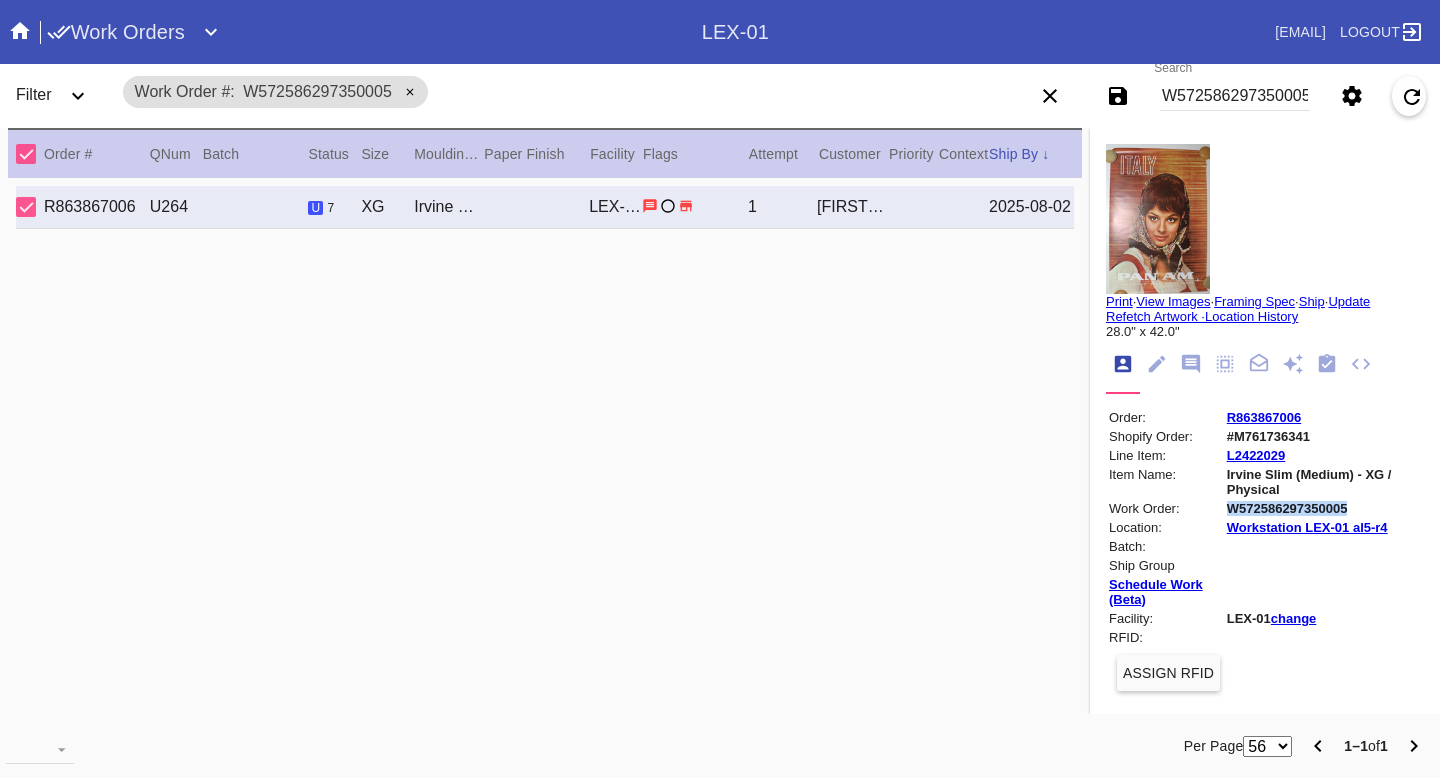 click on "W572586297350005" at bounding box center [1324, 508] 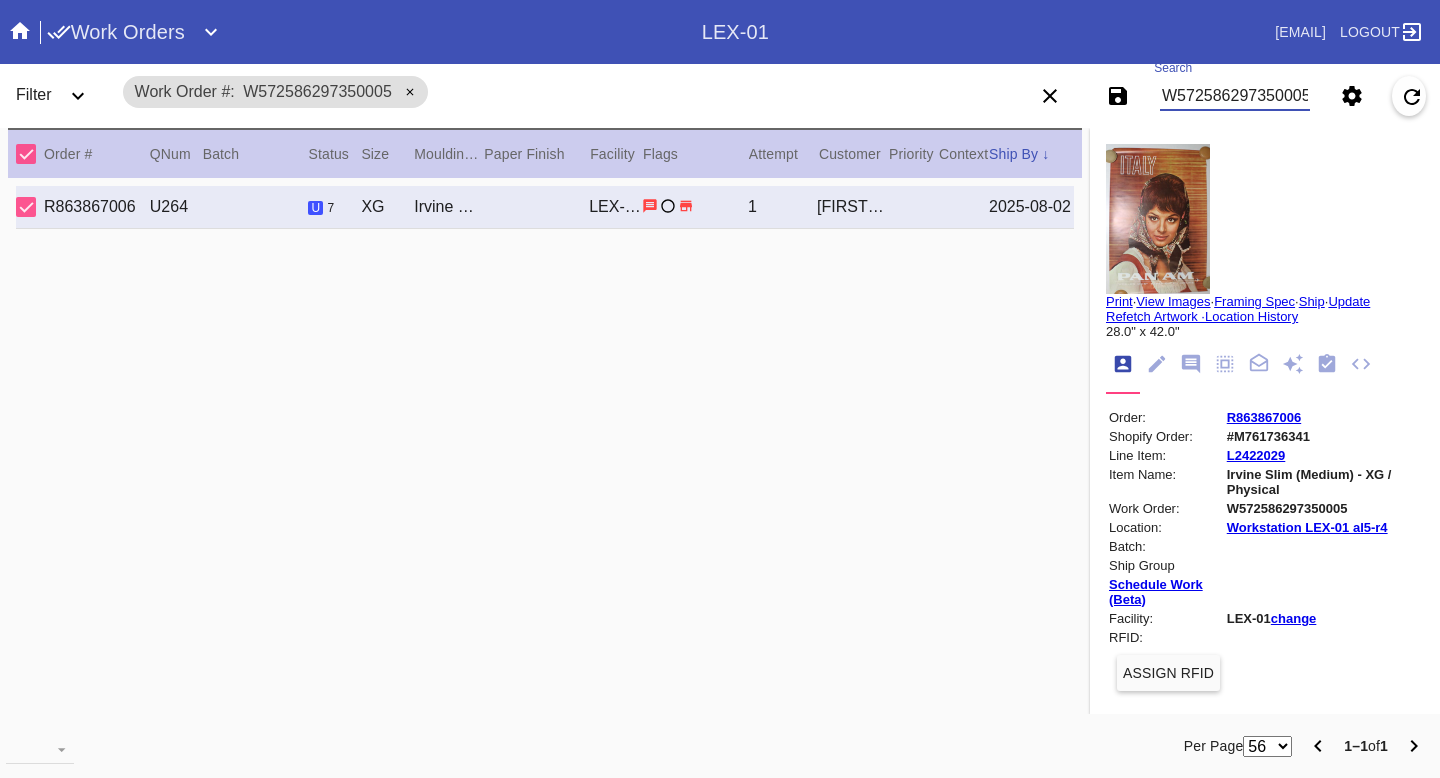 click on "W572586297350005" at bounding box center [1235, 96] 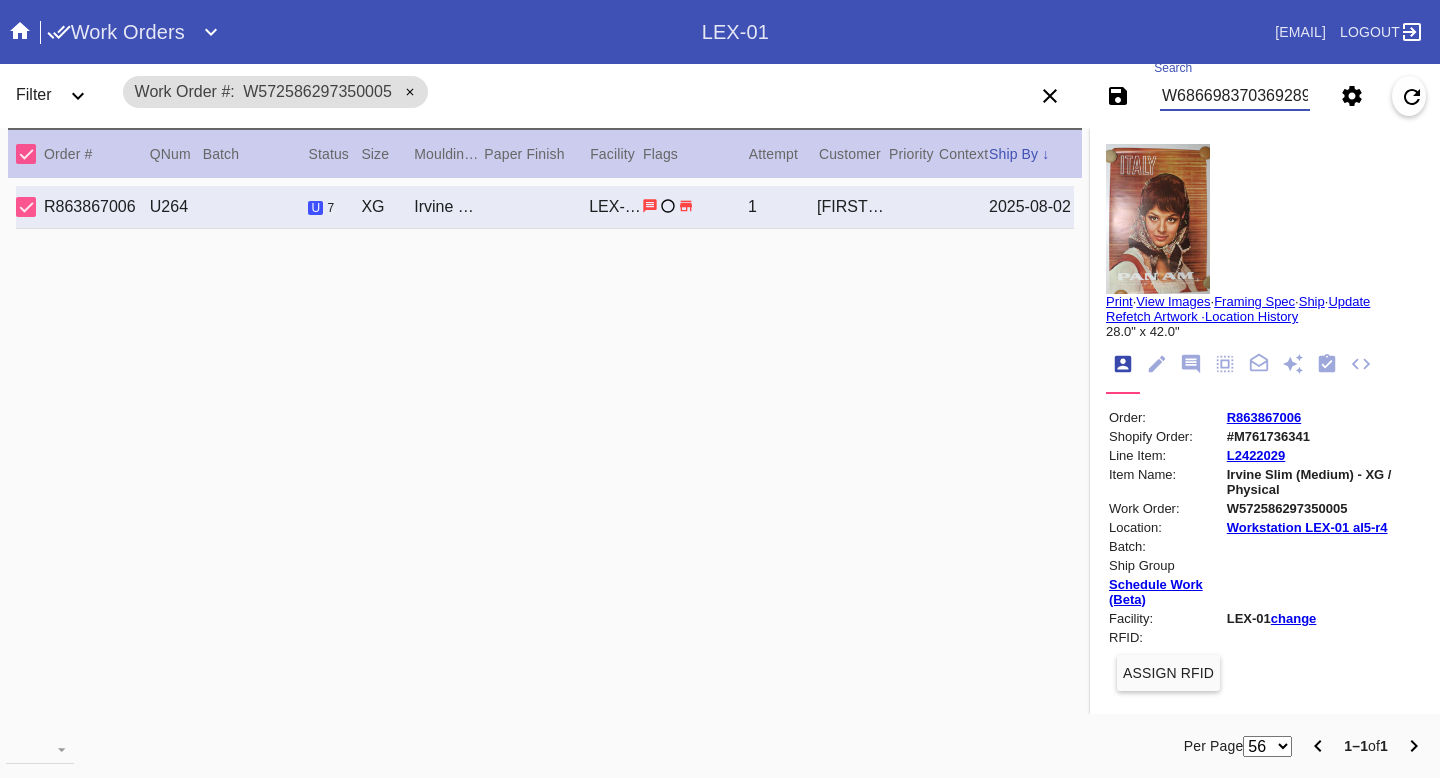 scroll, scrollTop: 0, scrollLeft: 3, axis: horizontal 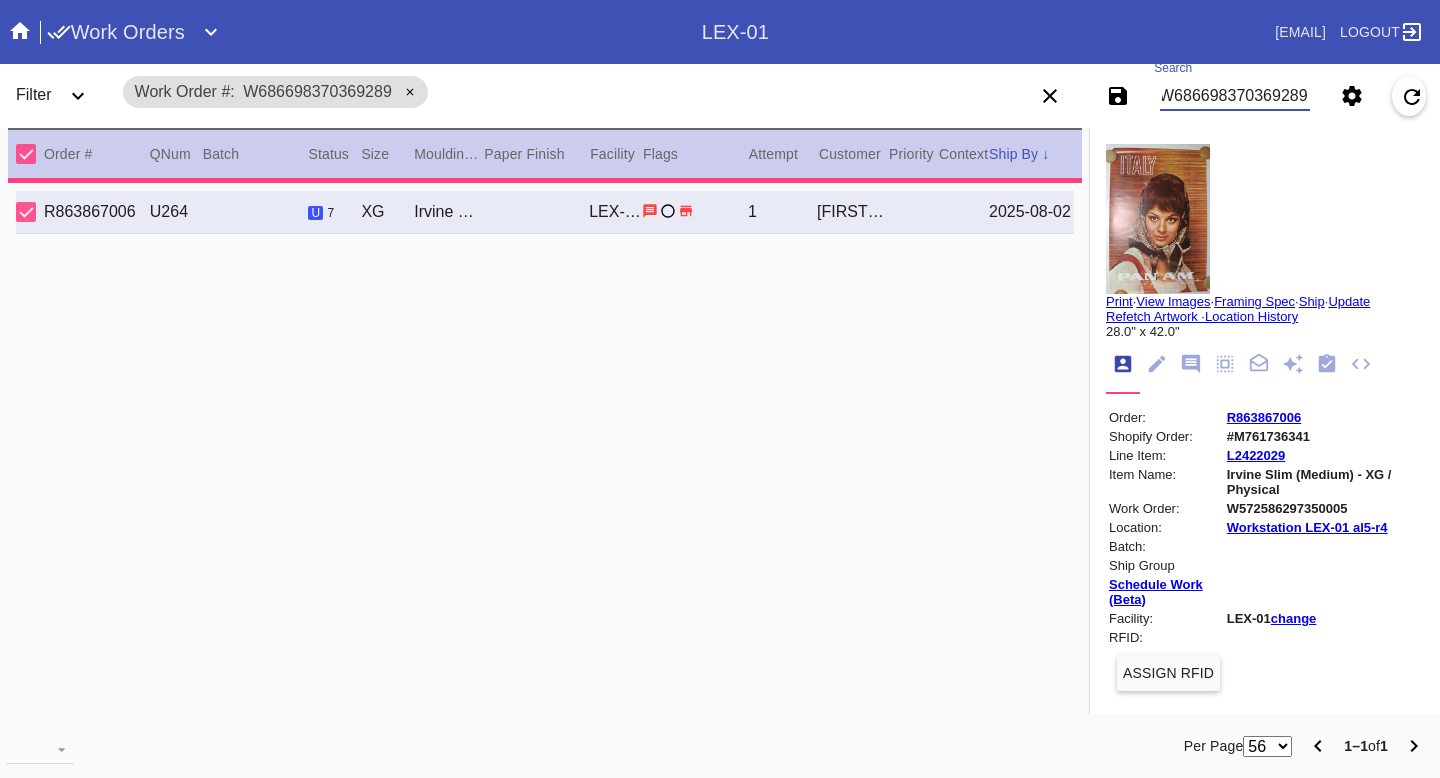 type on "1.375" 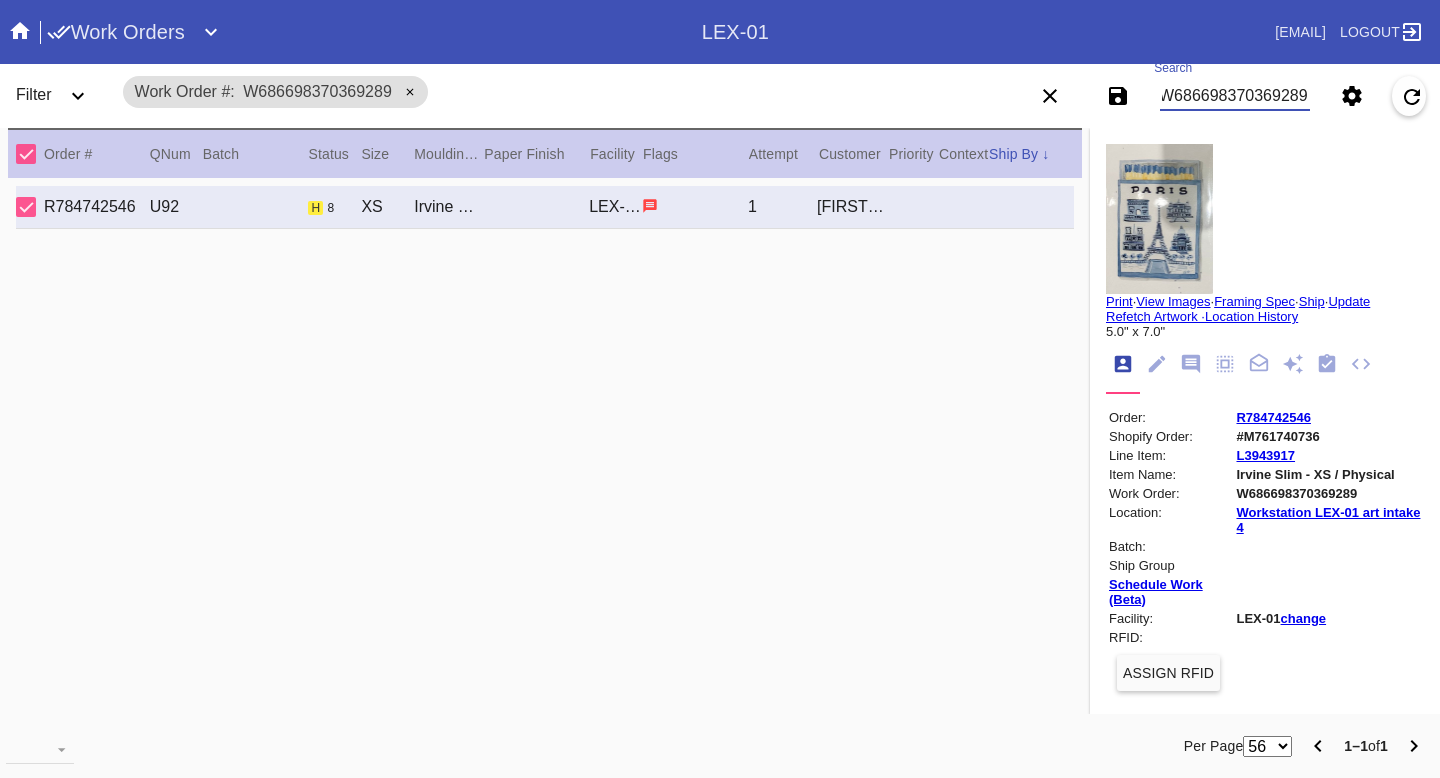 scroll, scrollTop: 0, scrollLeft: 0, axis: both 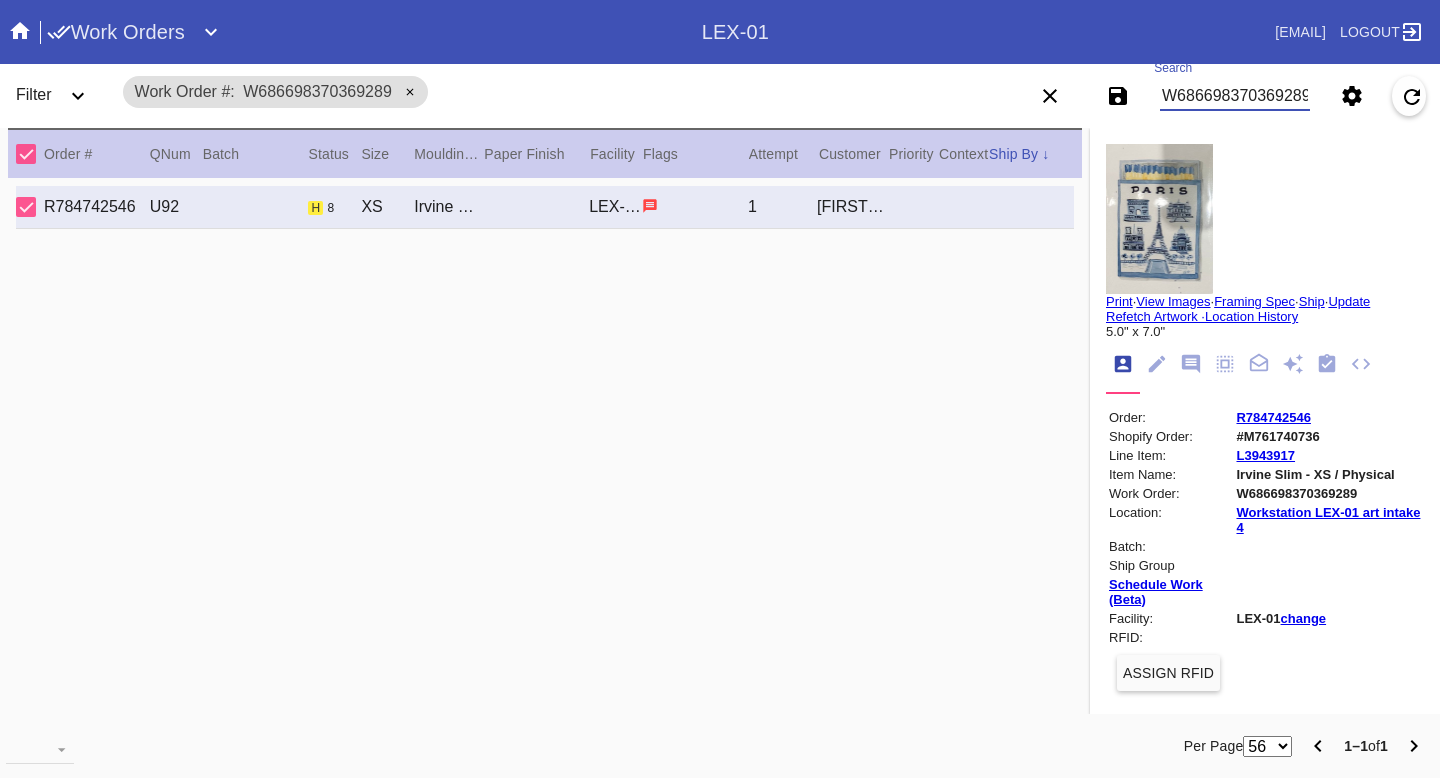 click on "W686698370369289" at bounding box center (1235, 96) 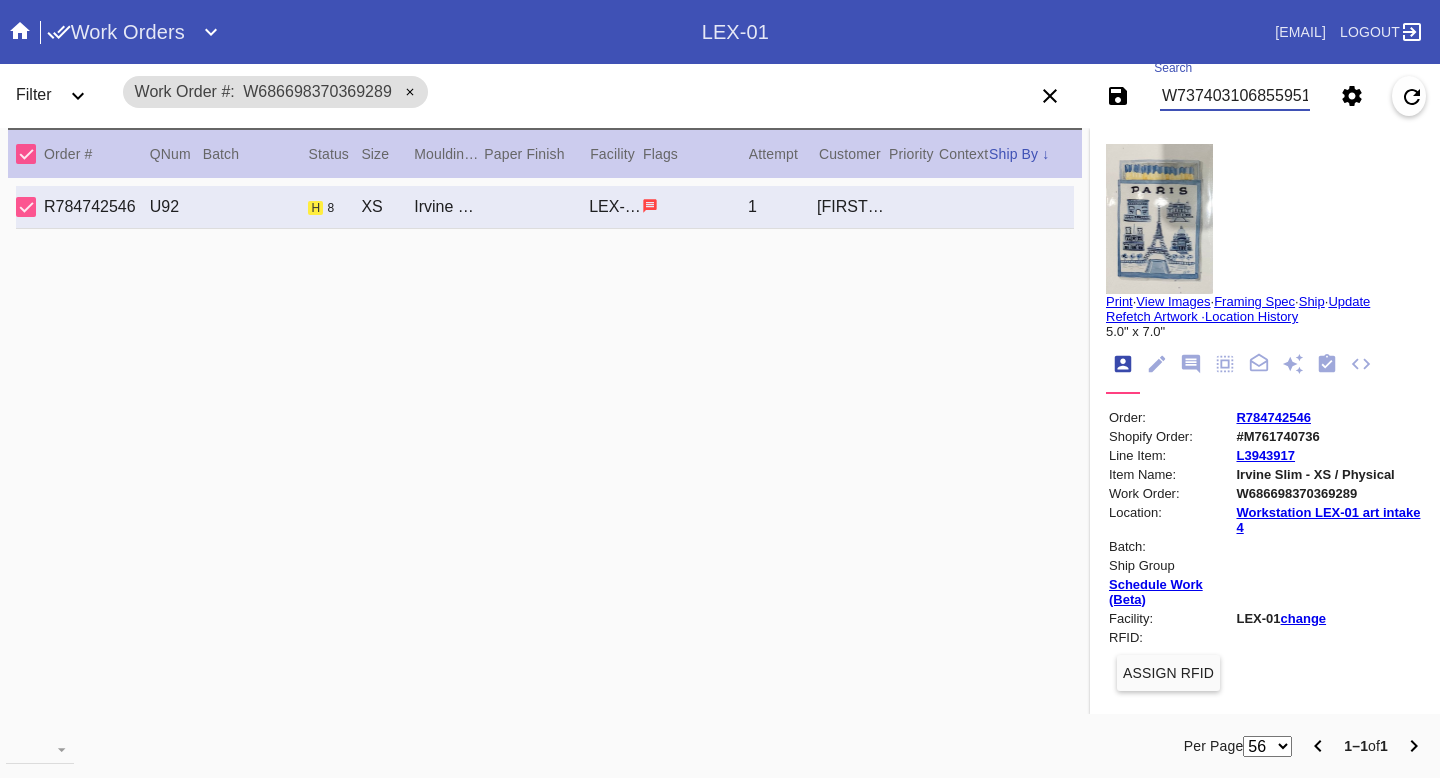 scroll, scrollTop: 0, scrollLeft: 3, axis: horizontal 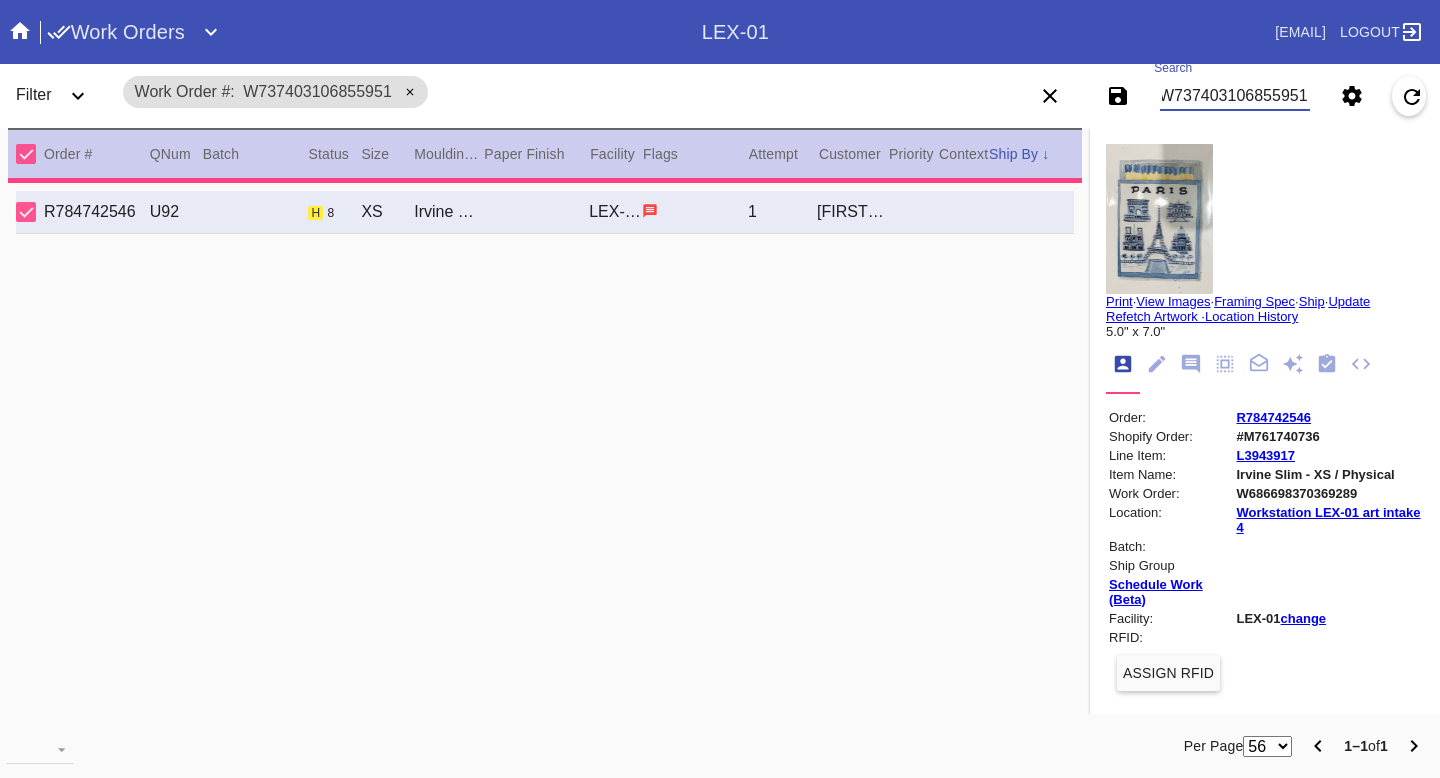 type on "1.5" 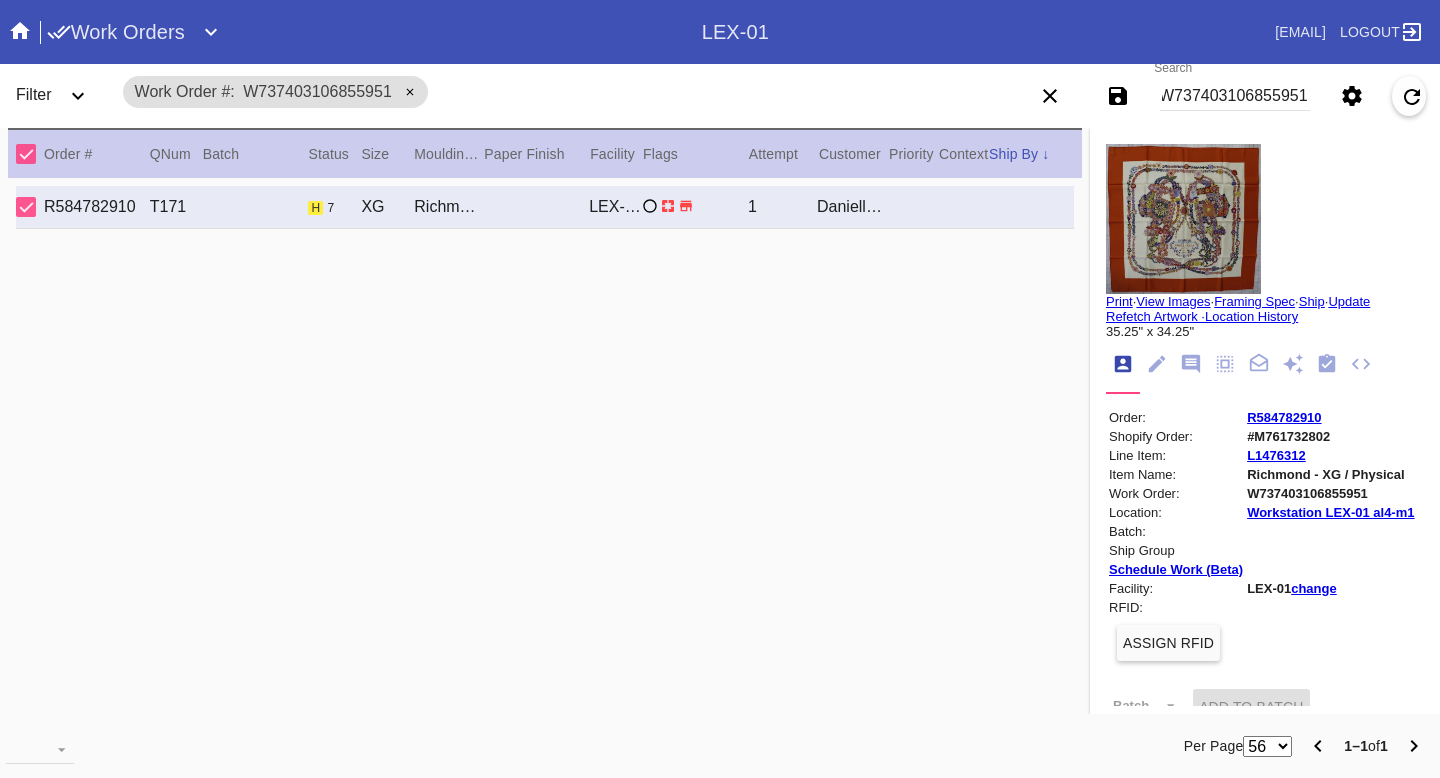 scroll, scrollTop: 0, scrollLeft: 0, axis: both 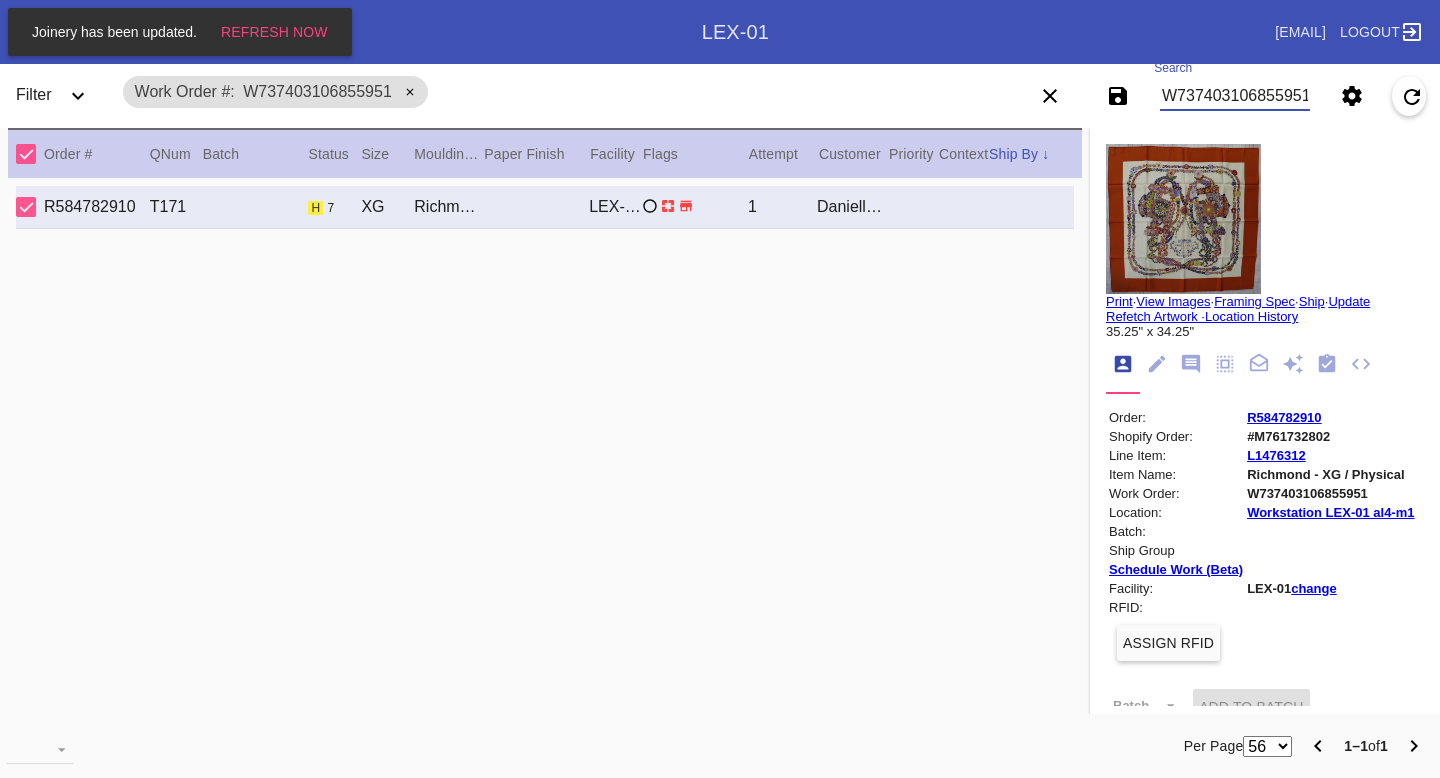 click on "W737403106855951" at bounding box center [1235, 96] 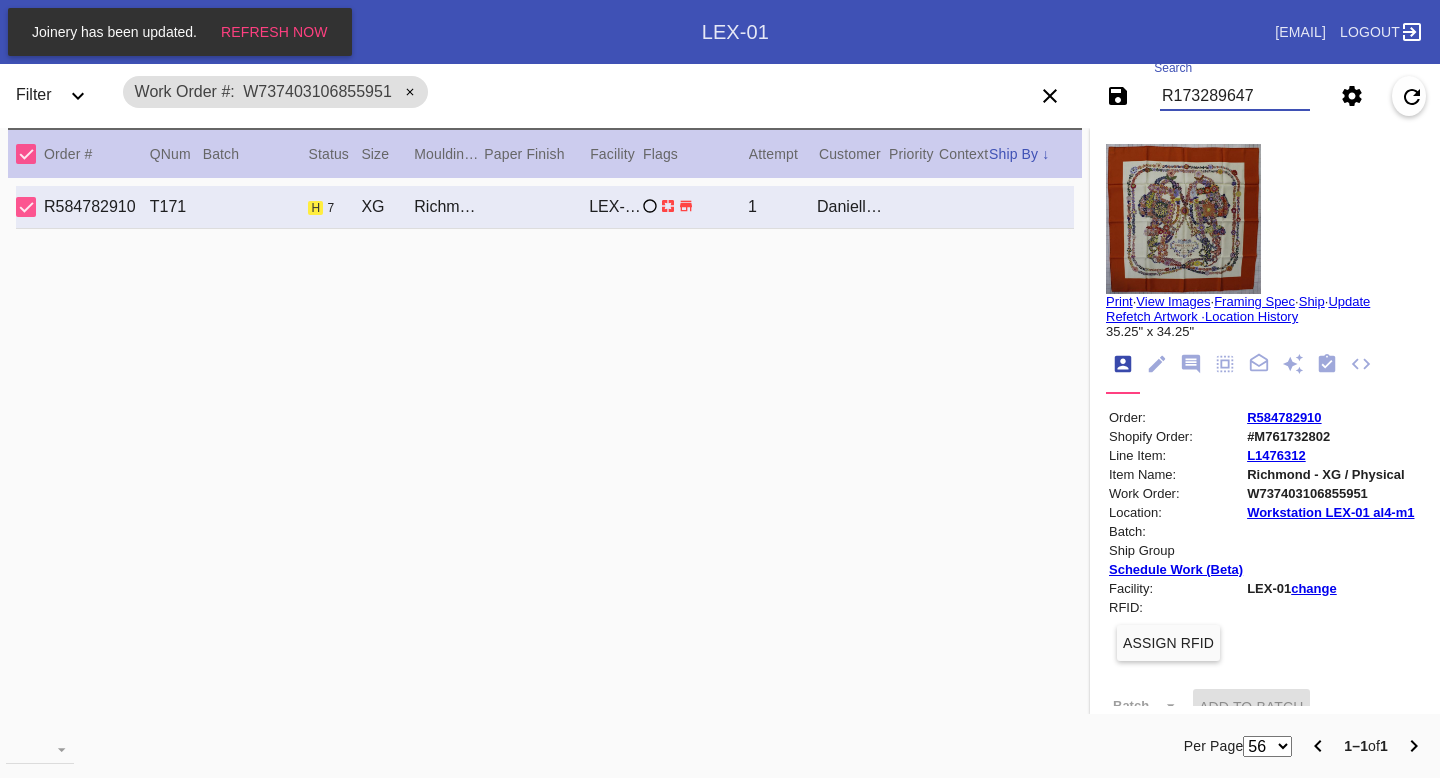 type on "R173289647" 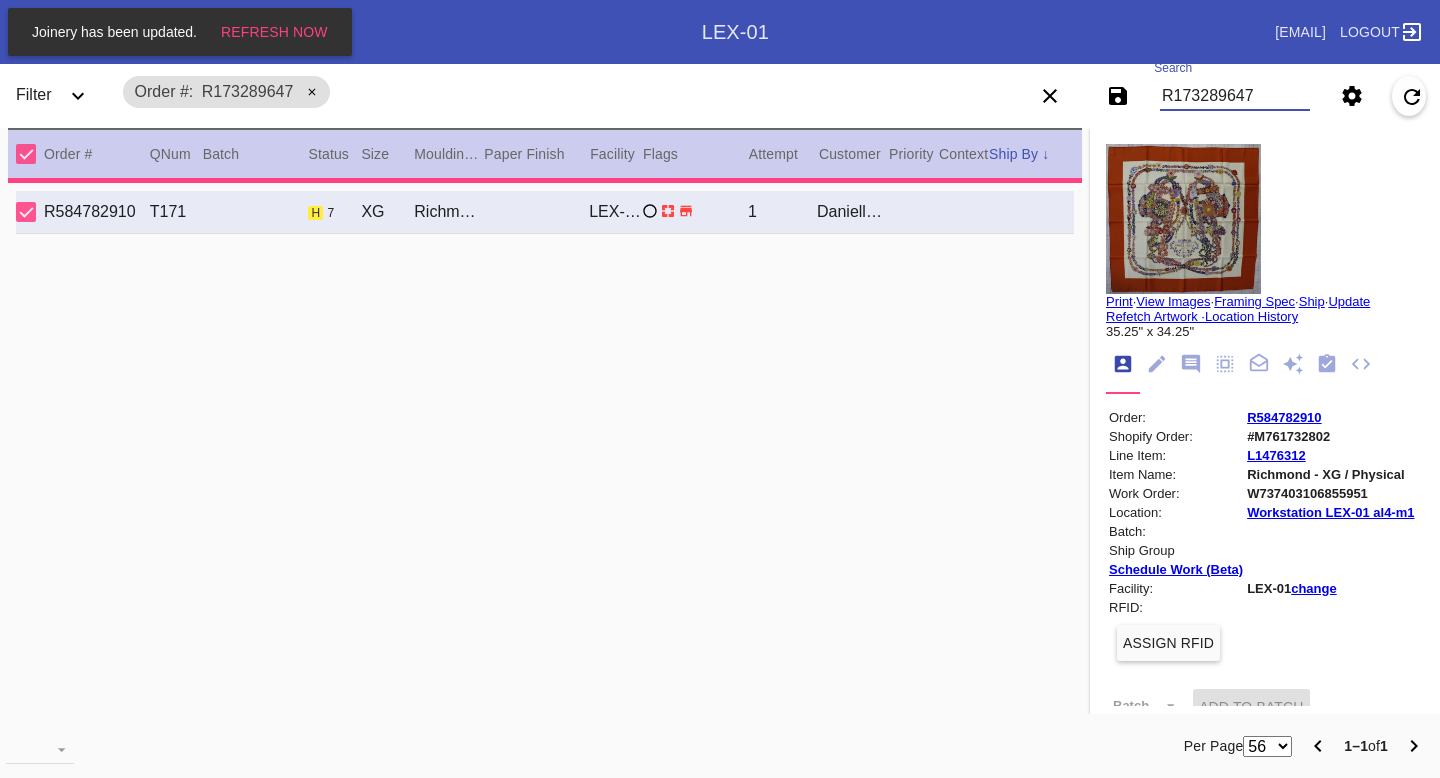 type 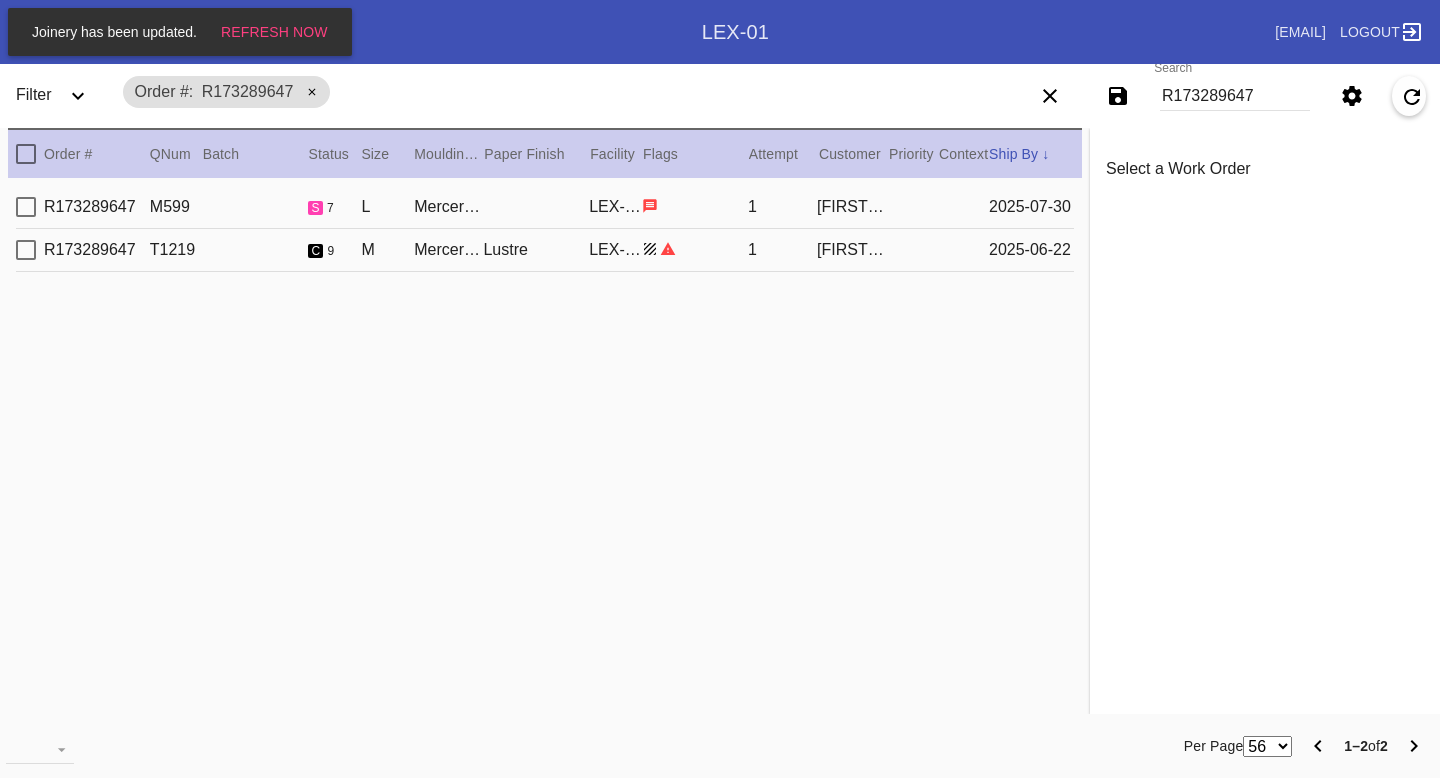 click on "2025-07-30" at bounding box center (1031, 207) 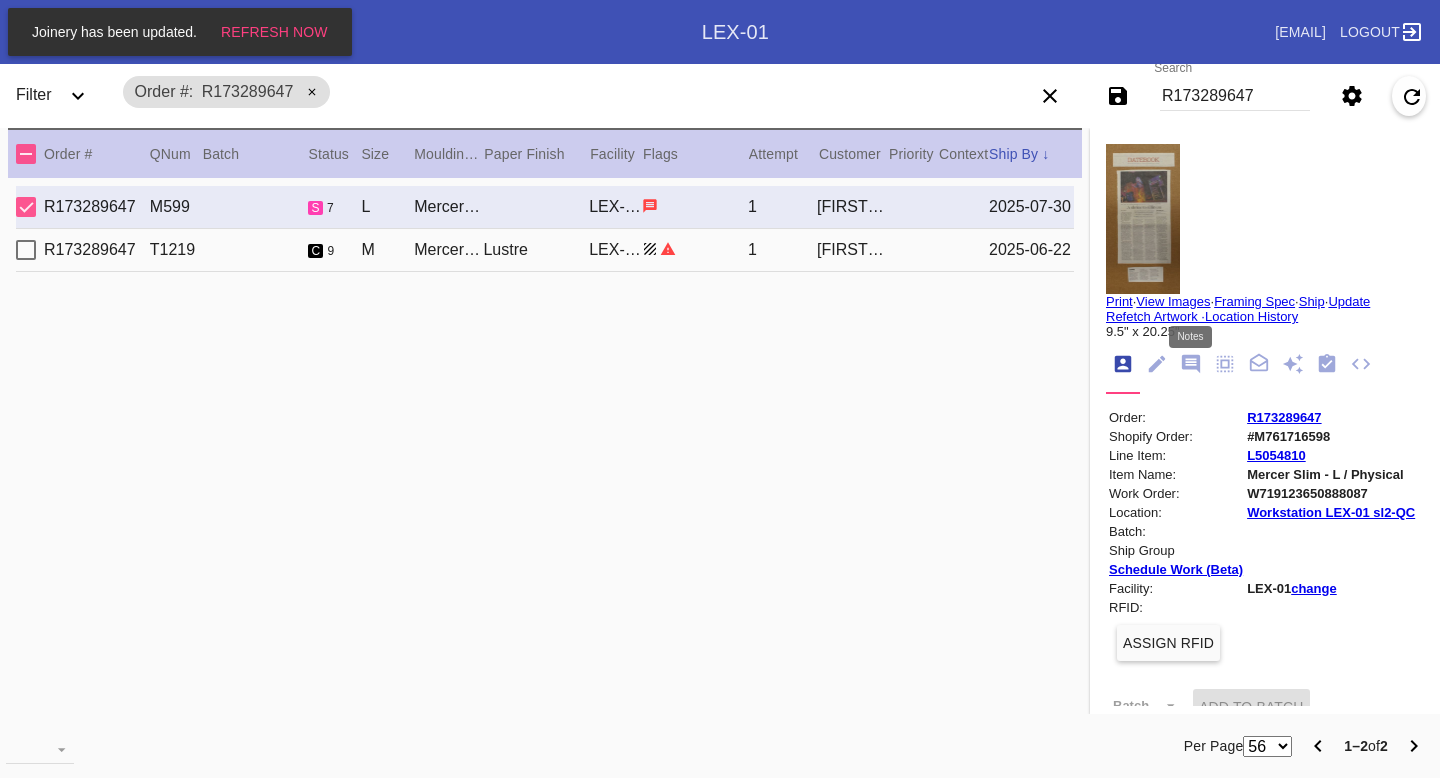 click 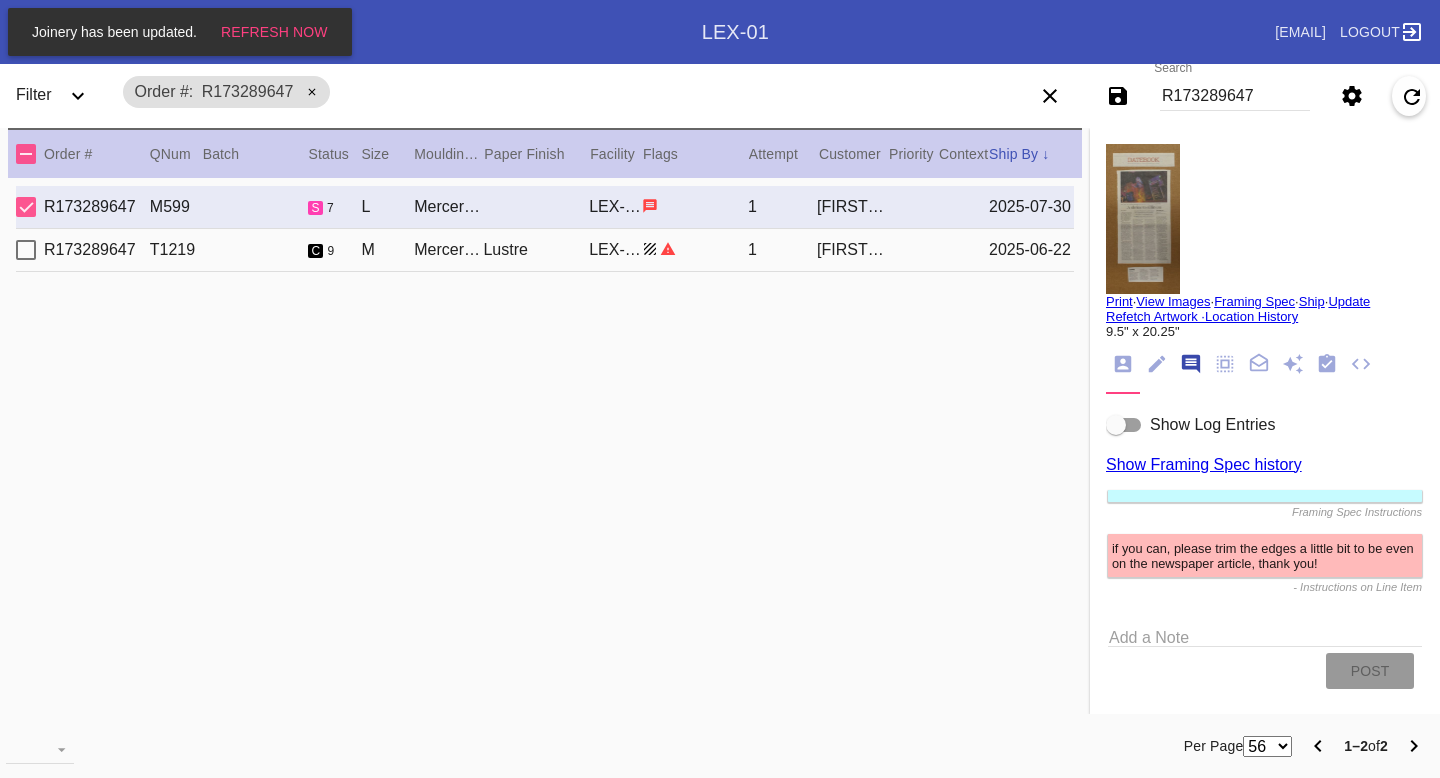 scroll, scrollTop: 123, scrollLeft: 0, axis: vertical 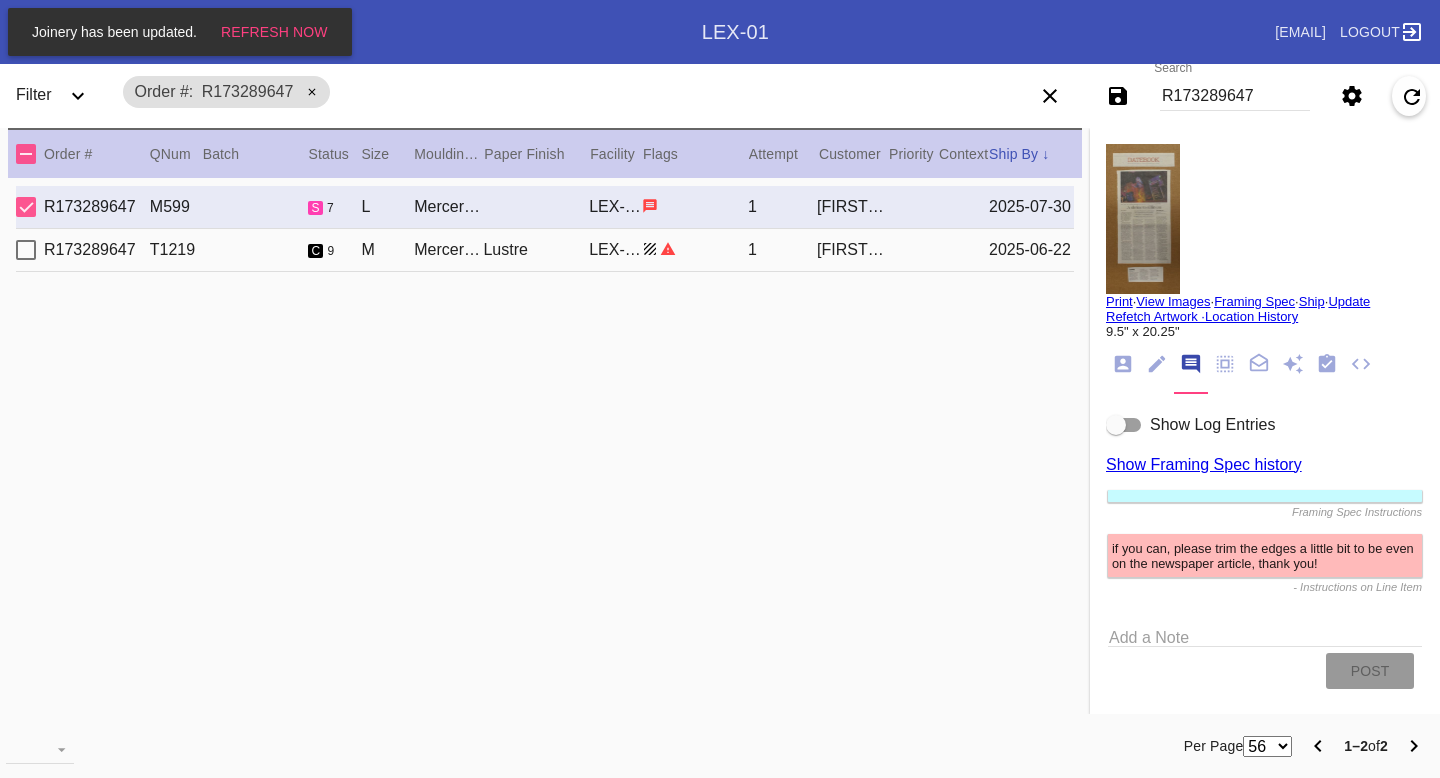 click on "Show Log Entries" at bounding box center (1212, 424) 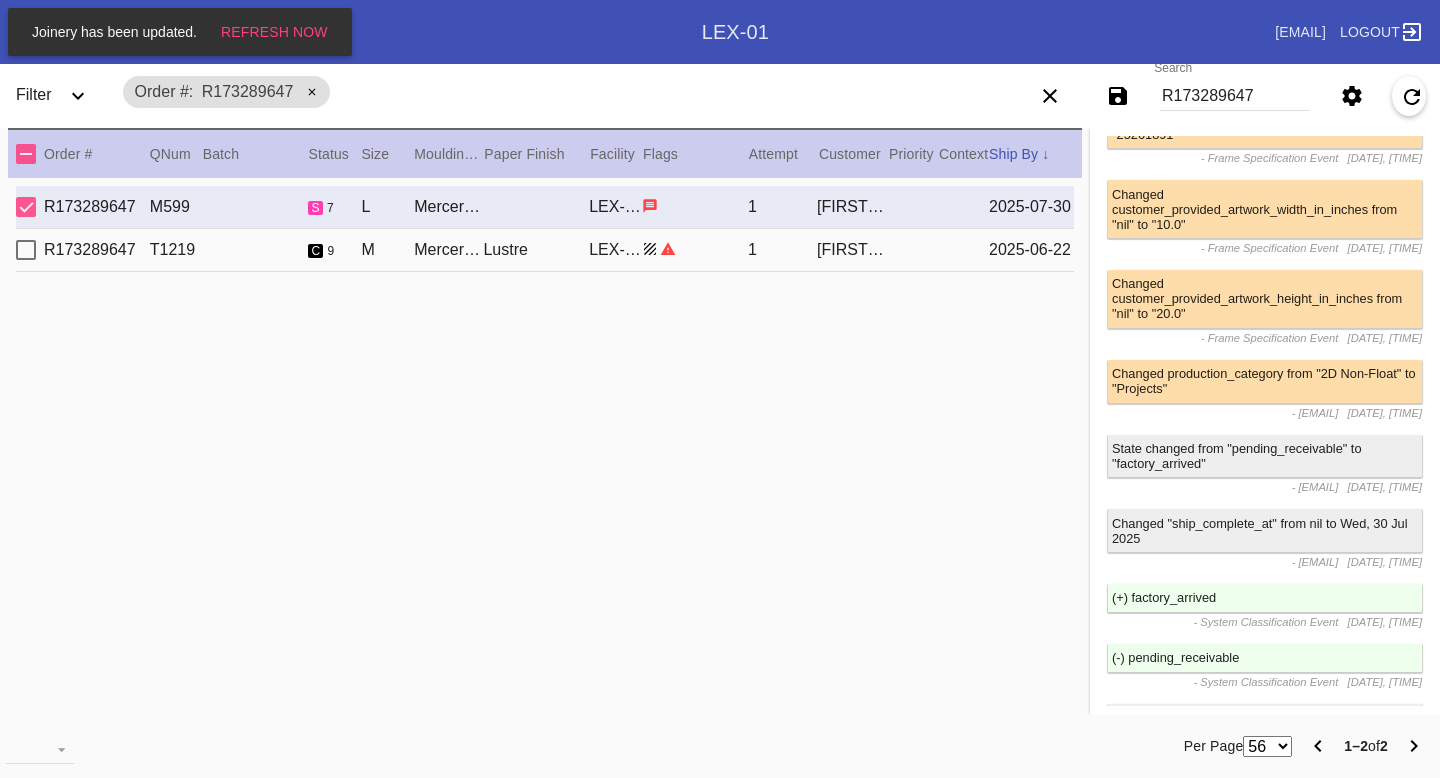 scroll, scrollTop: 0, scrollLeft: 0, axis: both 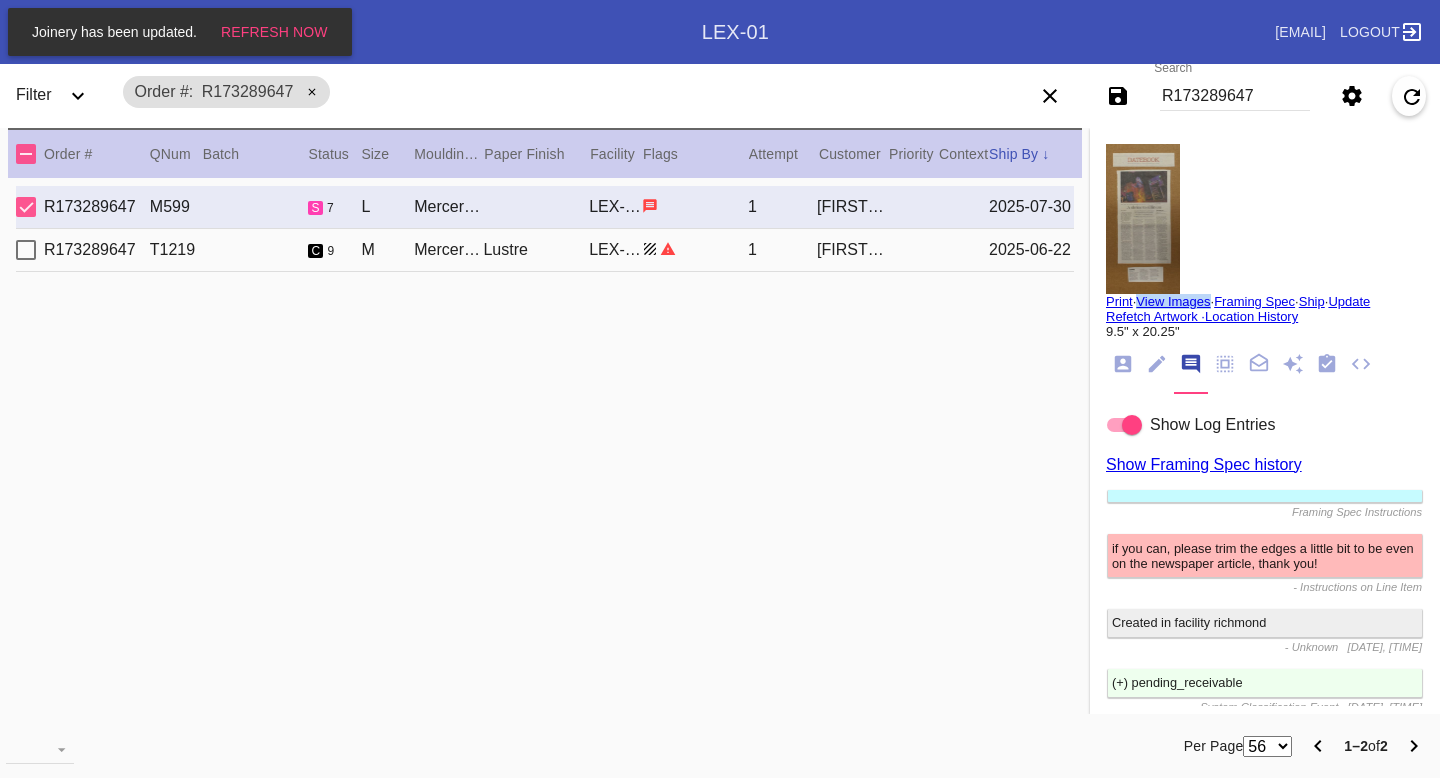 click on "View Images" at bounding box center [1173, 301] 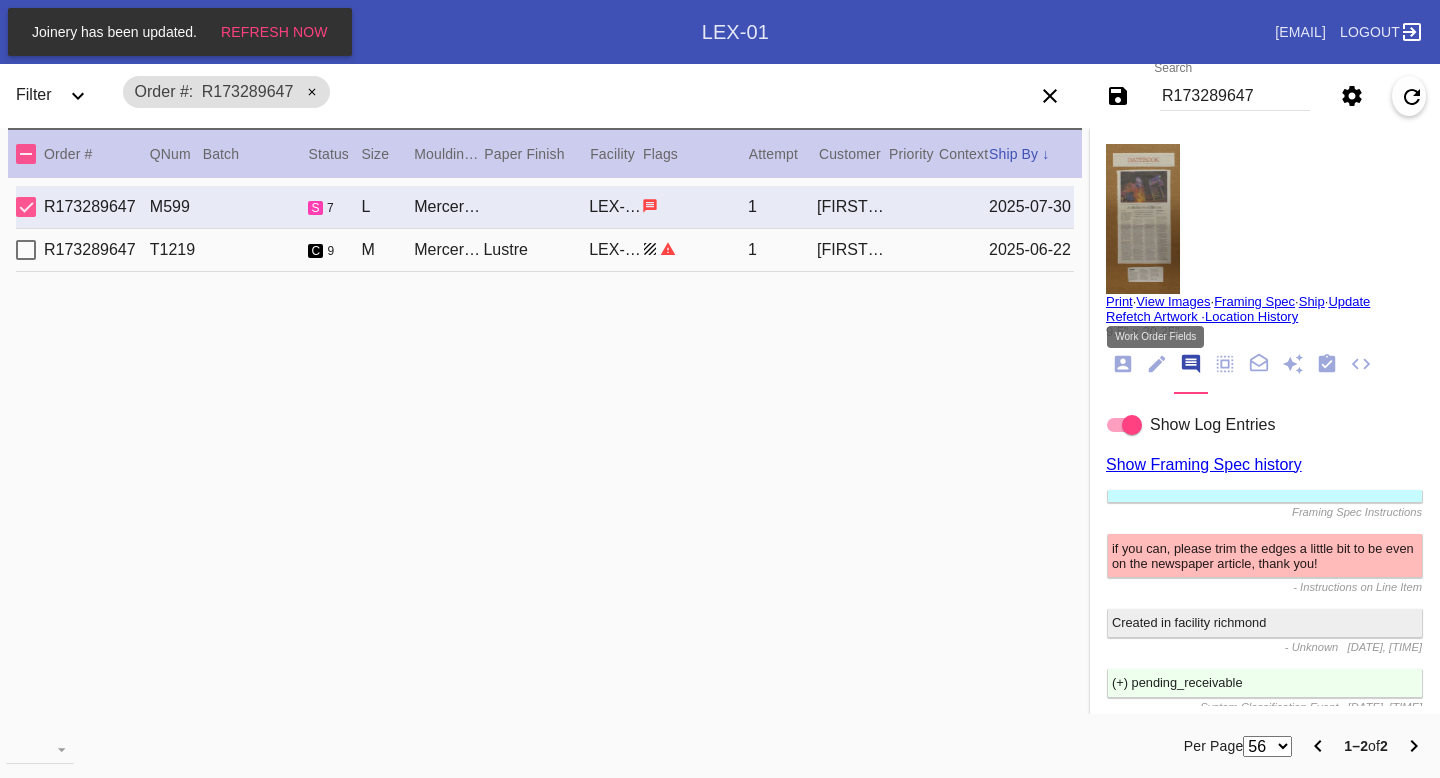 click 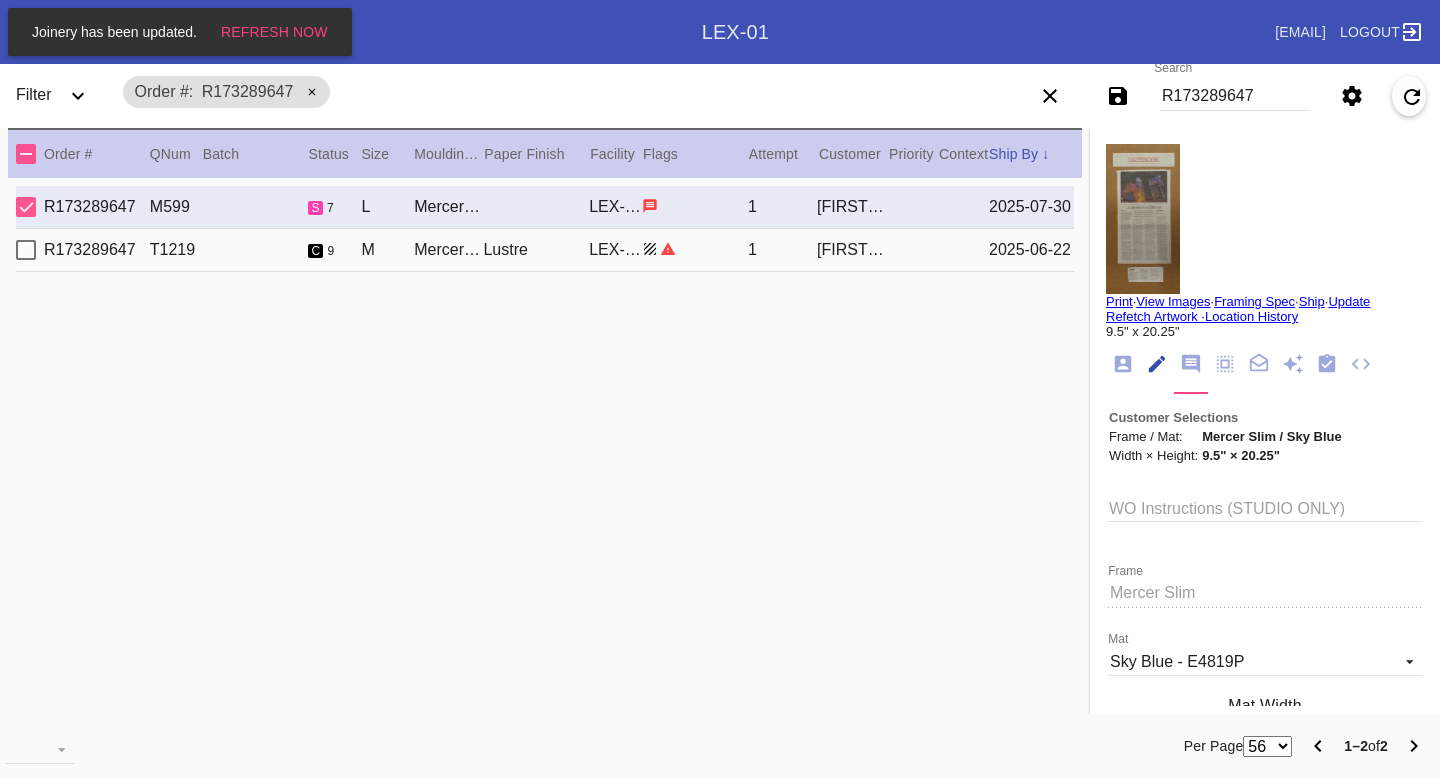 scroll, scrollTop: 73, scrollLeft: 0, axis: vertical 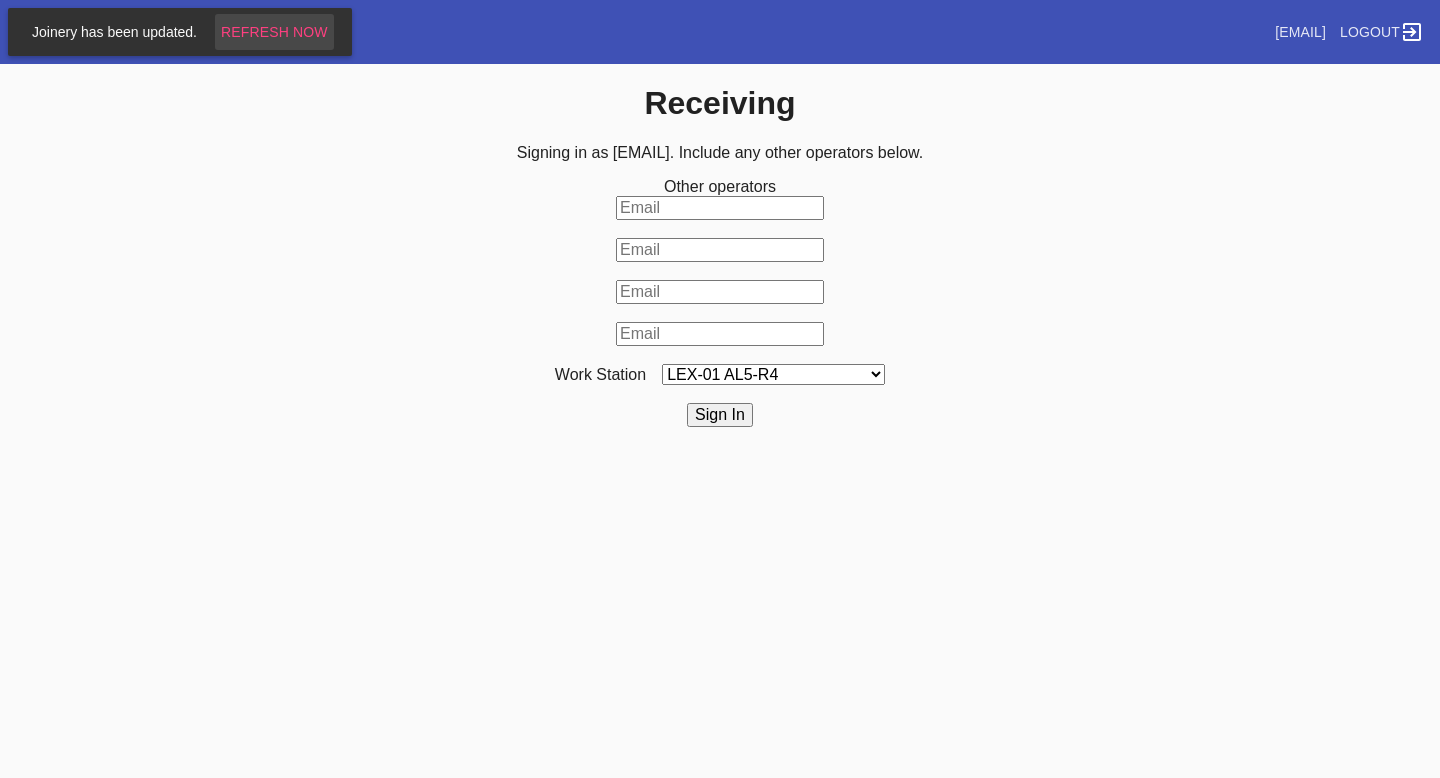 click on "Refresh Now" at bounding box center [274, 32] 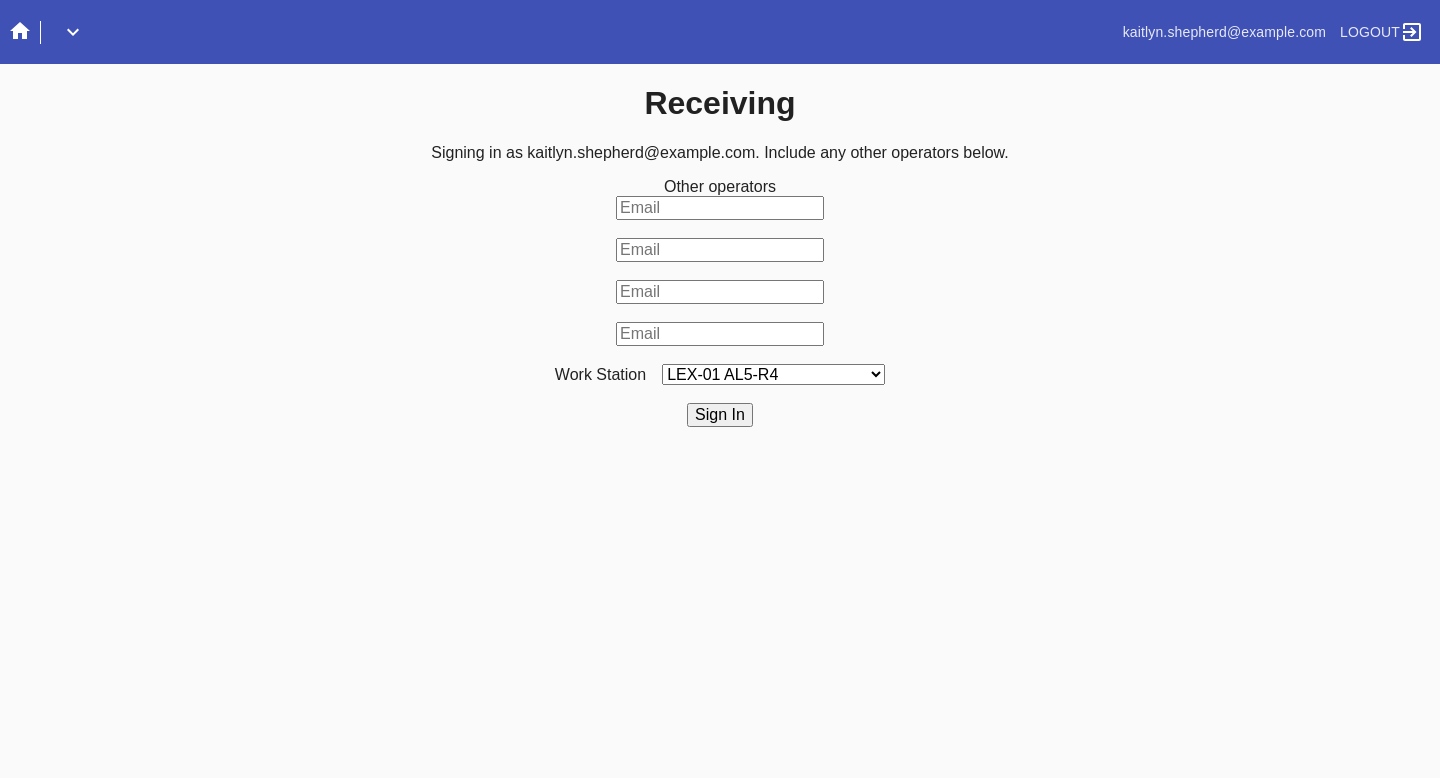 scroll, scrollTop: 0, scrollLeft: 0, axis: both 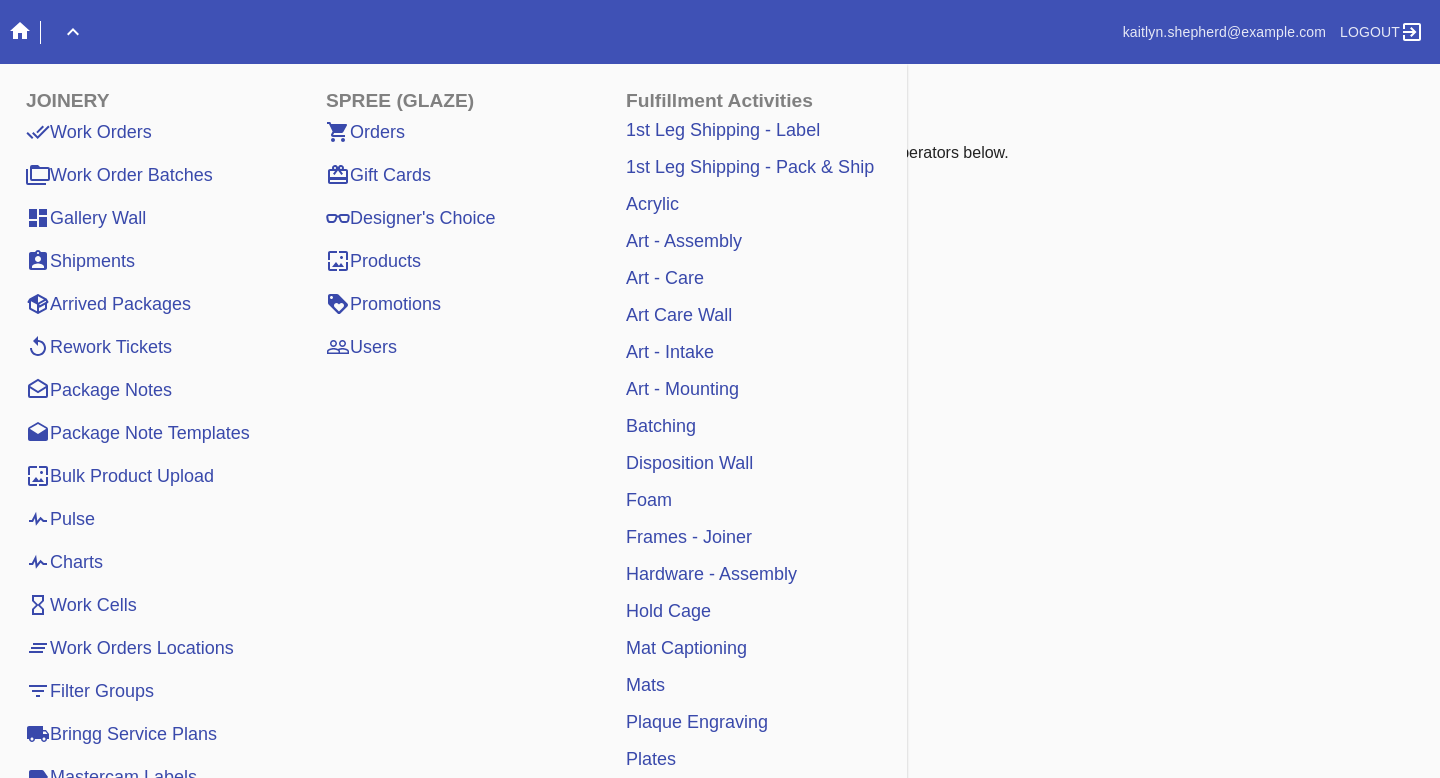 click on "Art - Care" at bounding box center [665, 278] 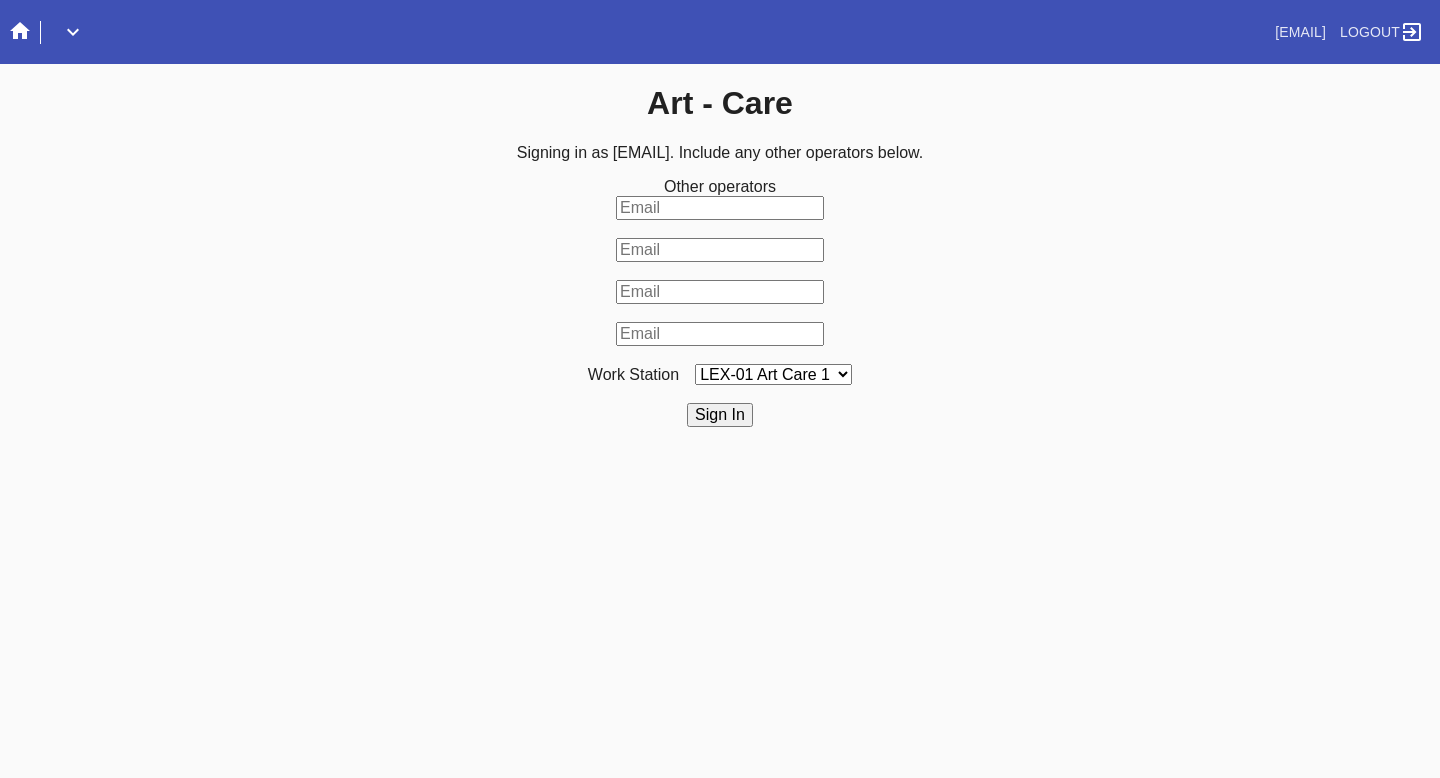 scroll, scrollTop: 0, scrollLeft: 0, axis: both 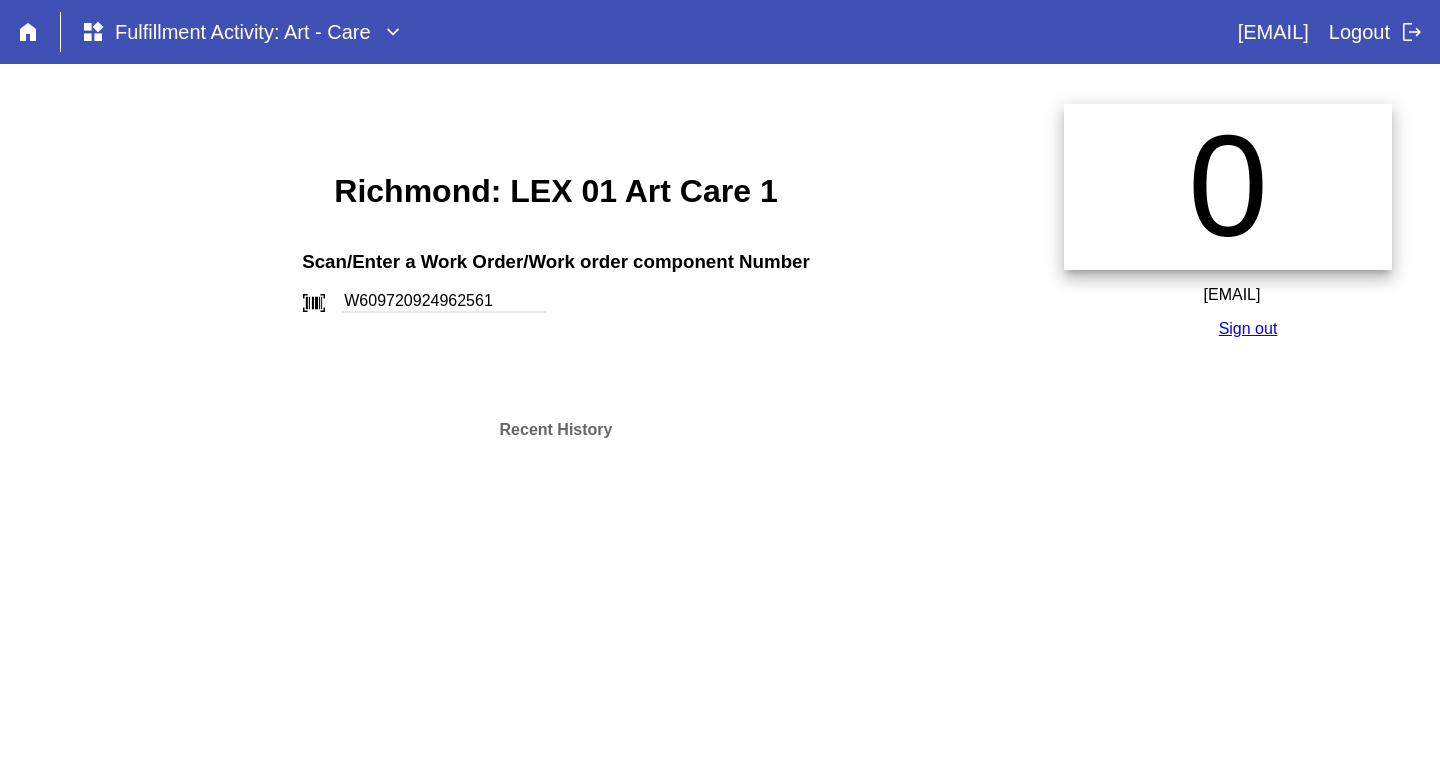 type on "W609720924962561" 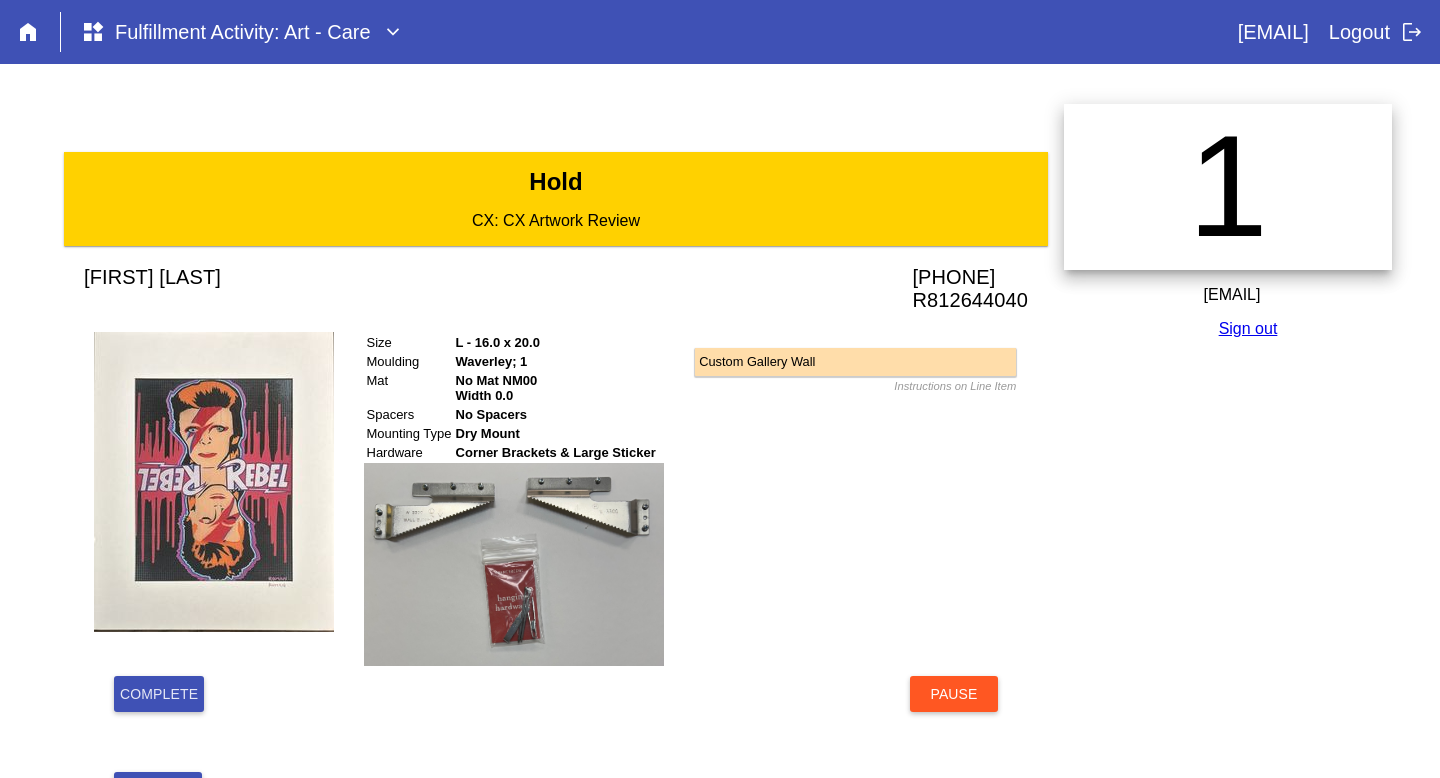 scroll, scrollTop: 0, scrollLeft: 0, axis: both 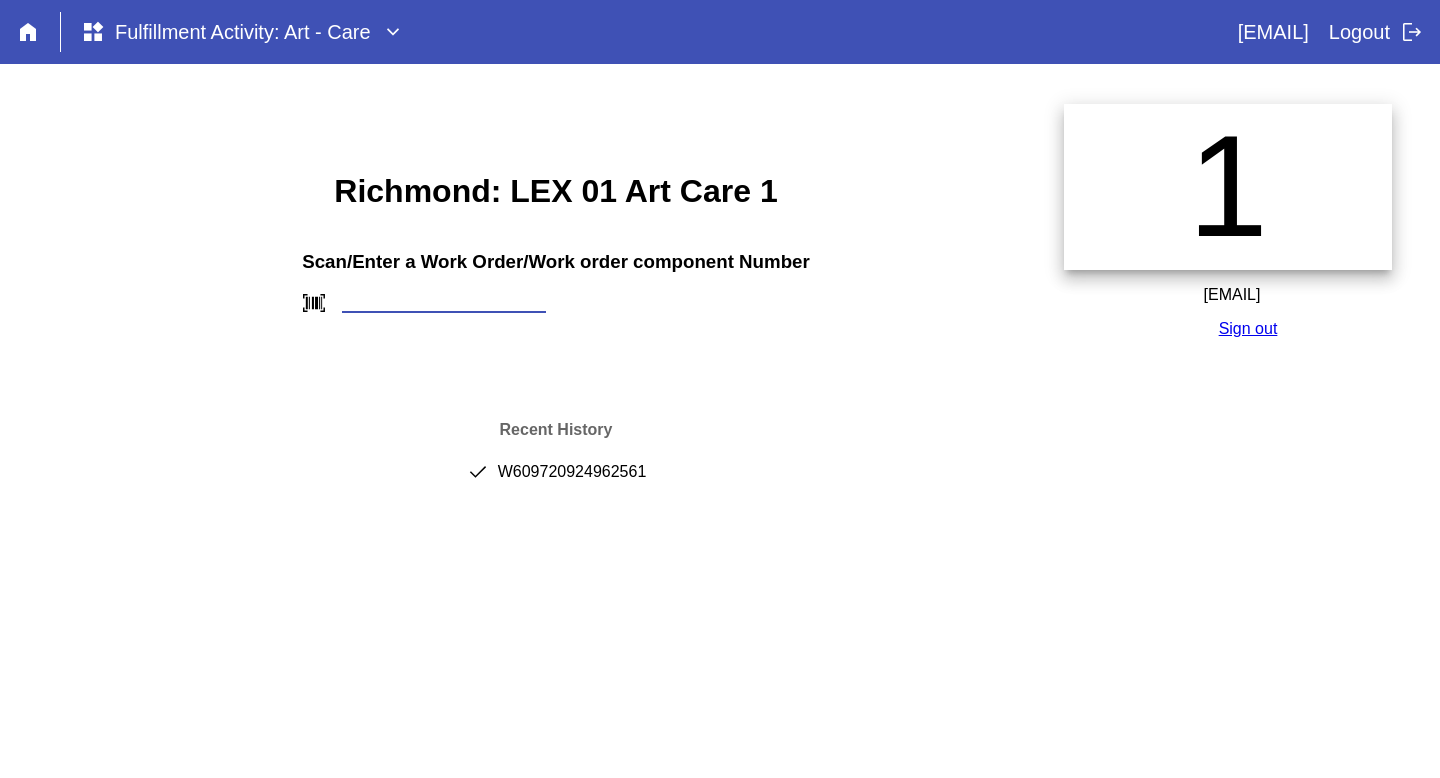 paste on "W572586297350005" 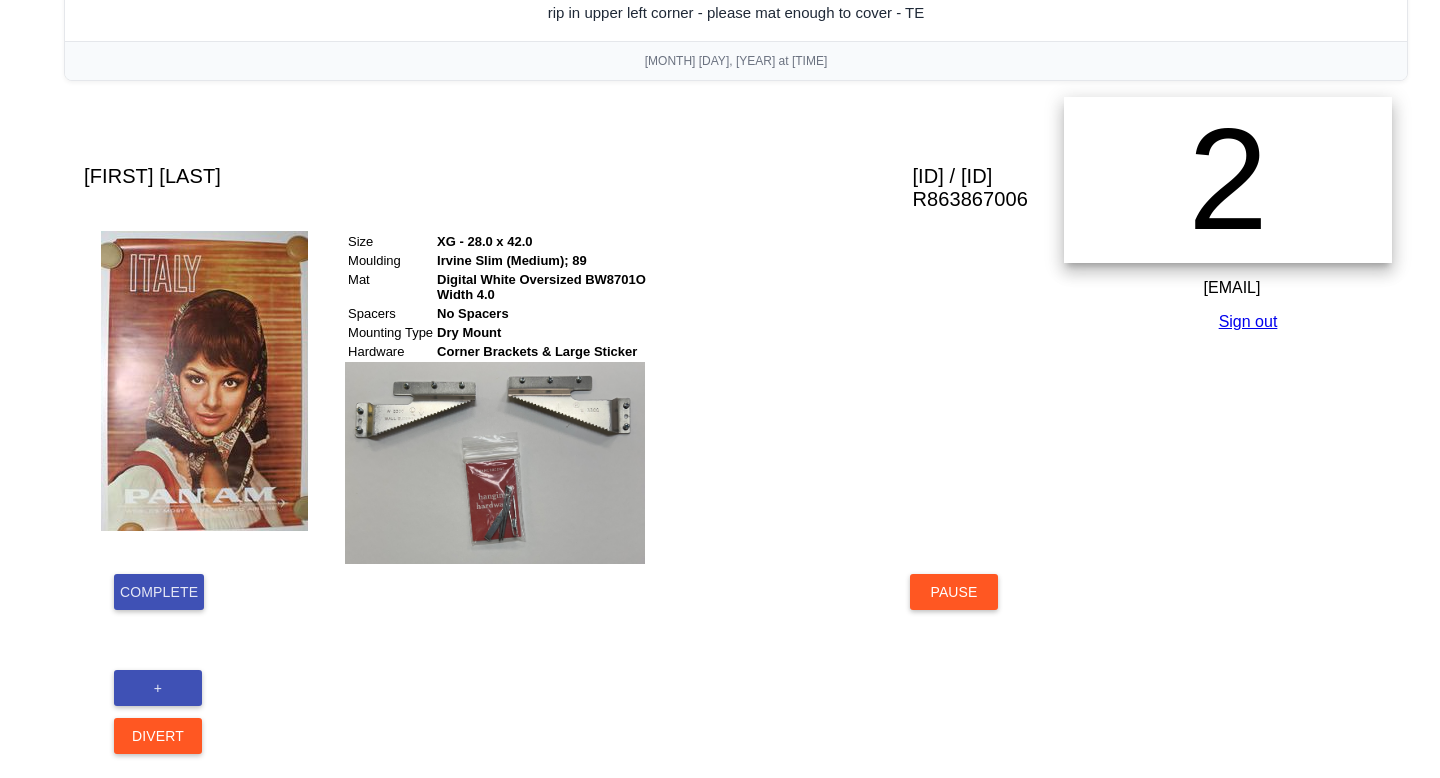 scroll, scrollTop: 170, scrollLeft: 0, axis: vertical 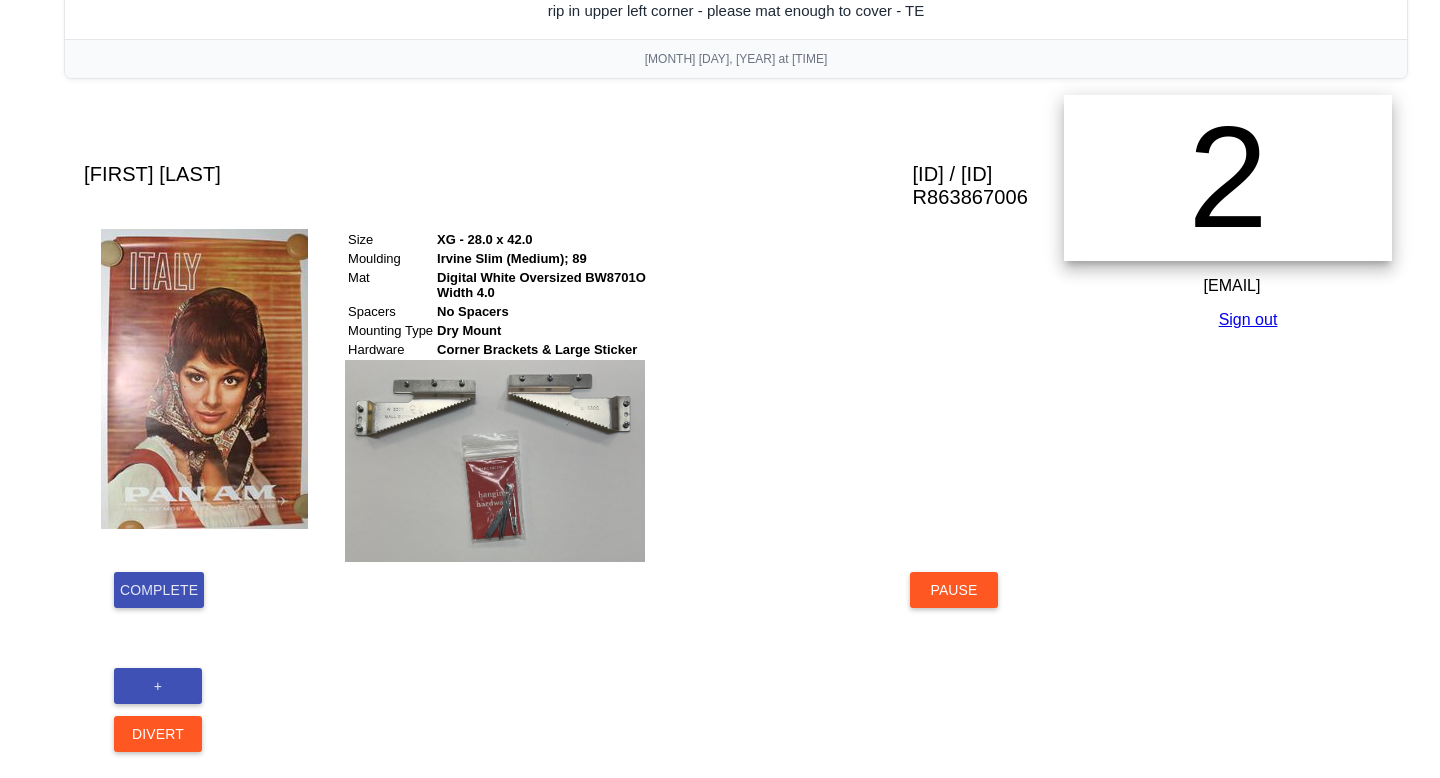 click on "Complete" at bounding box center [159, 590] 